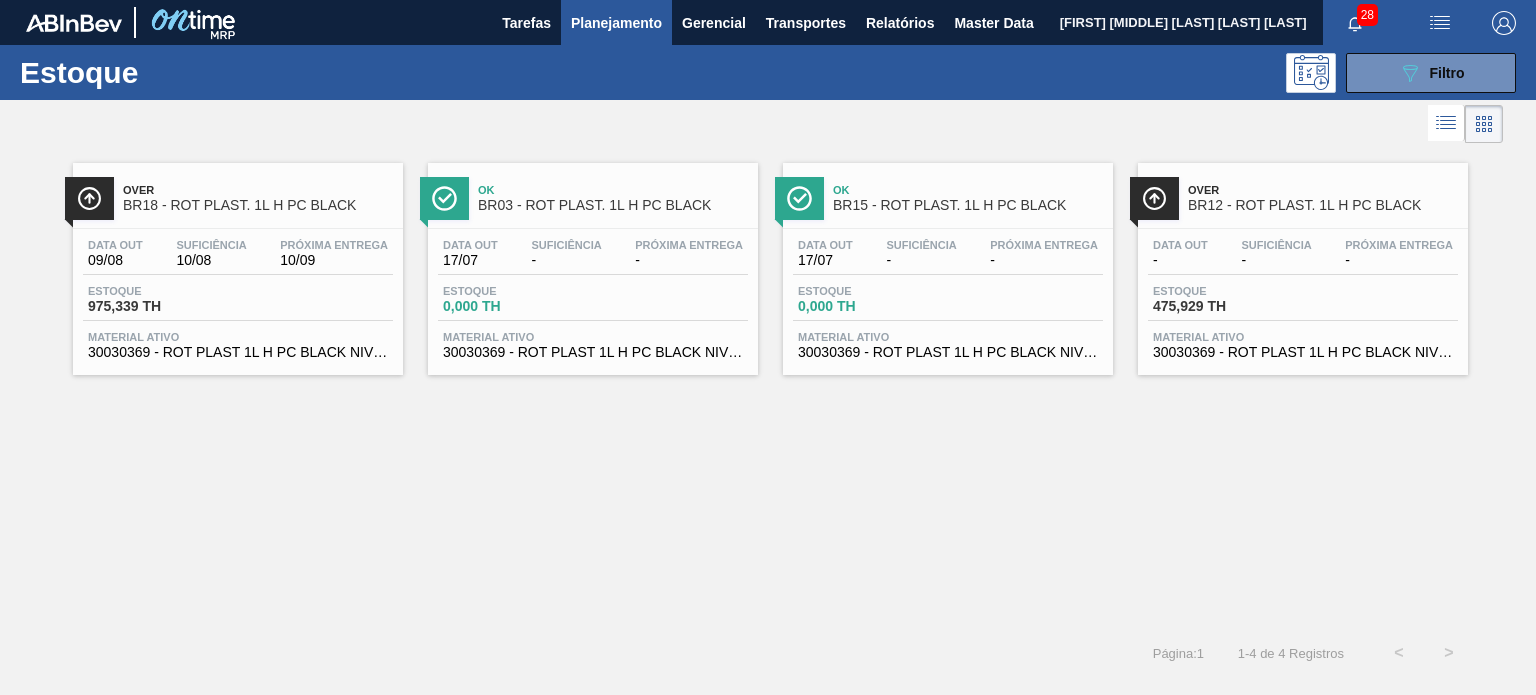 scroll, scrollTop: 0, scrollLeft: 0, axis: both 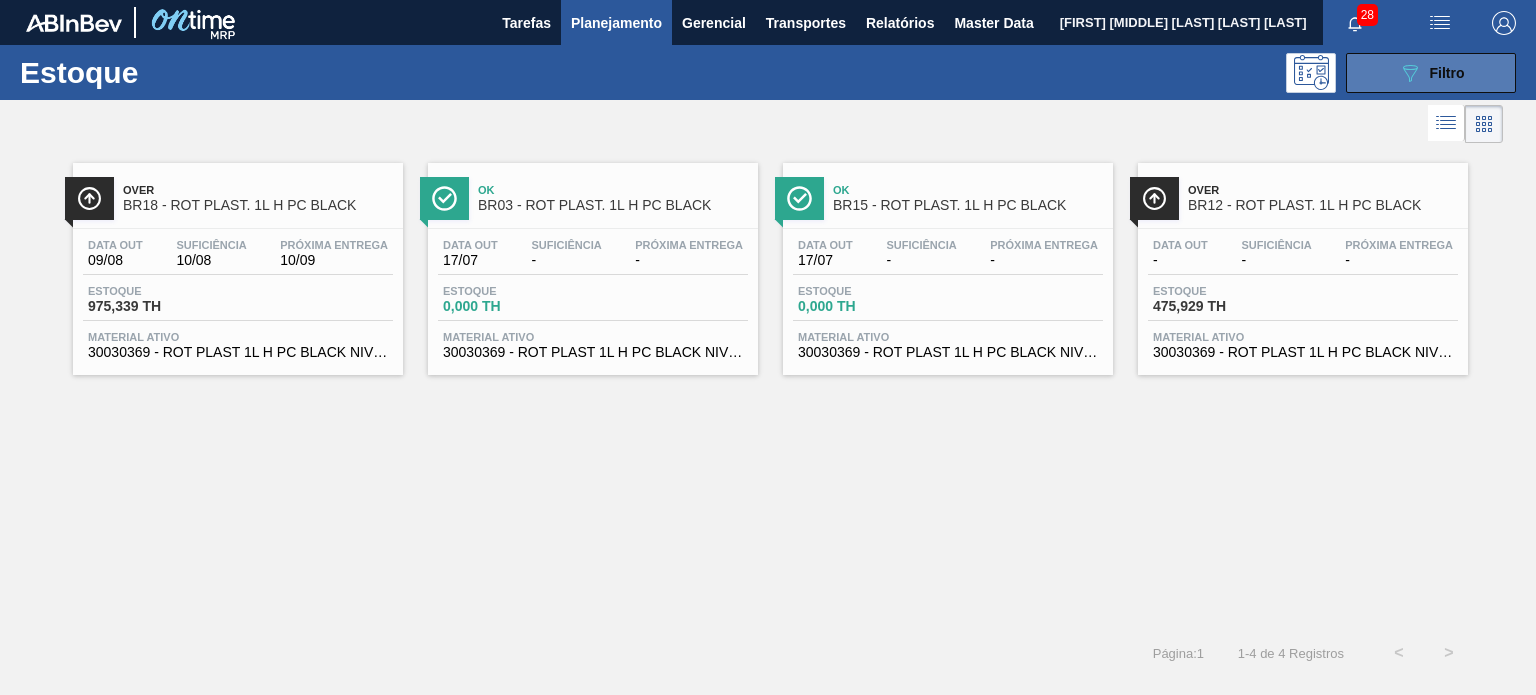 click on "089F7B8B-B2A5-4AFE-B5C0-19BA573D28AC" 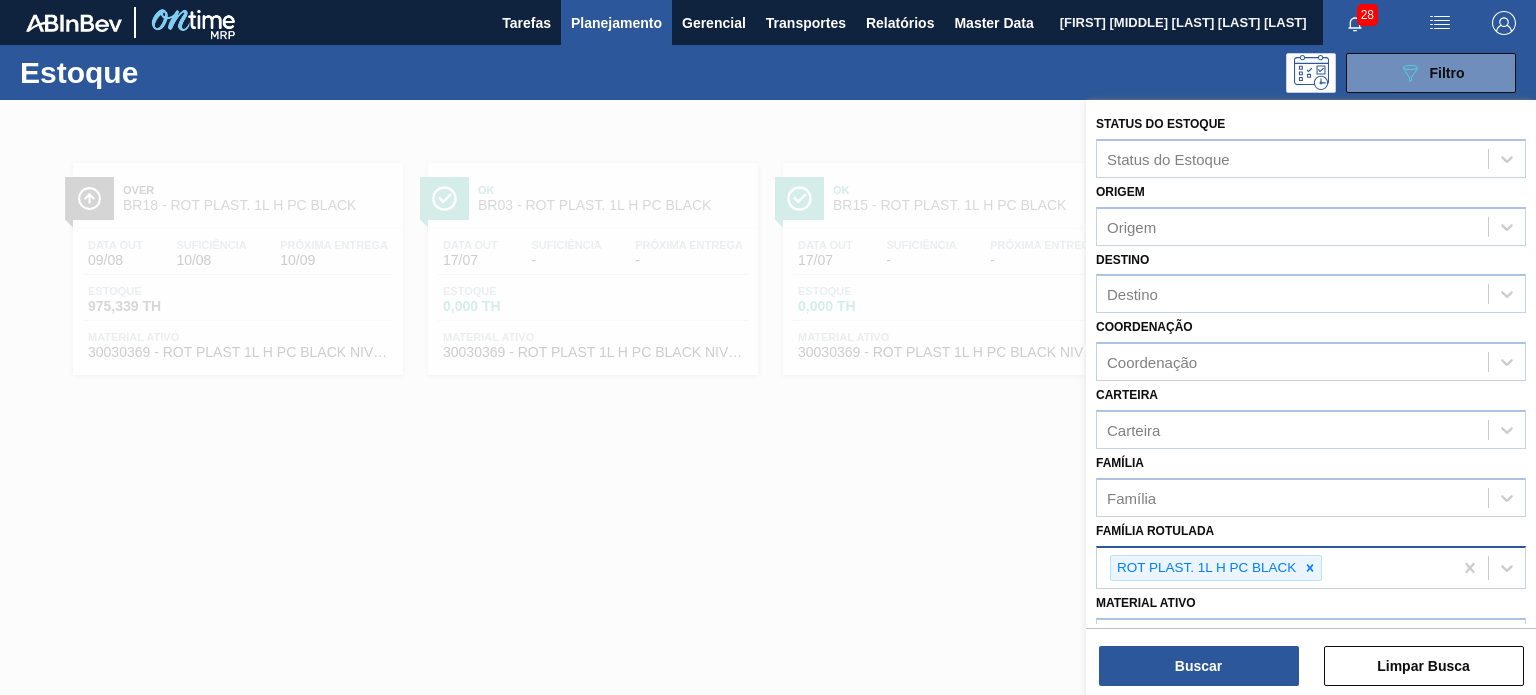 click 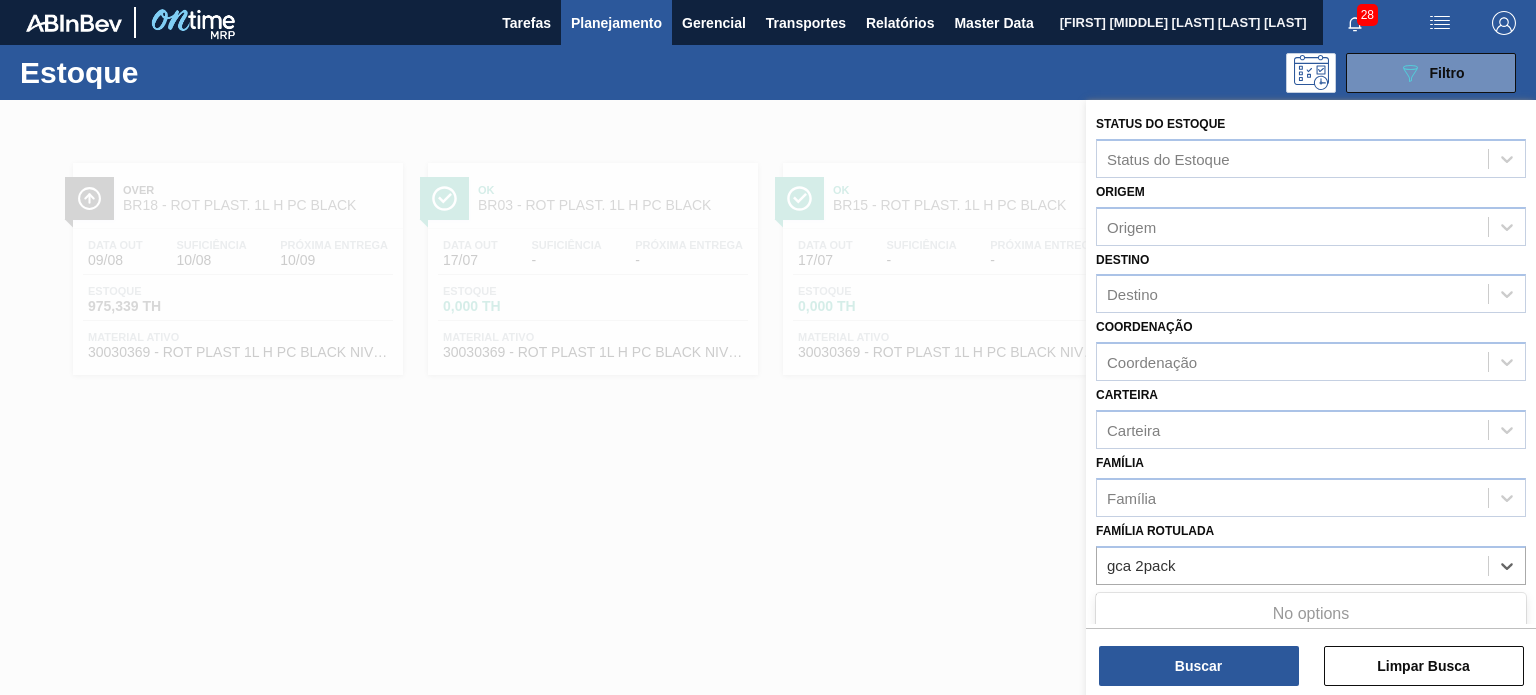type on "gca 2pac" 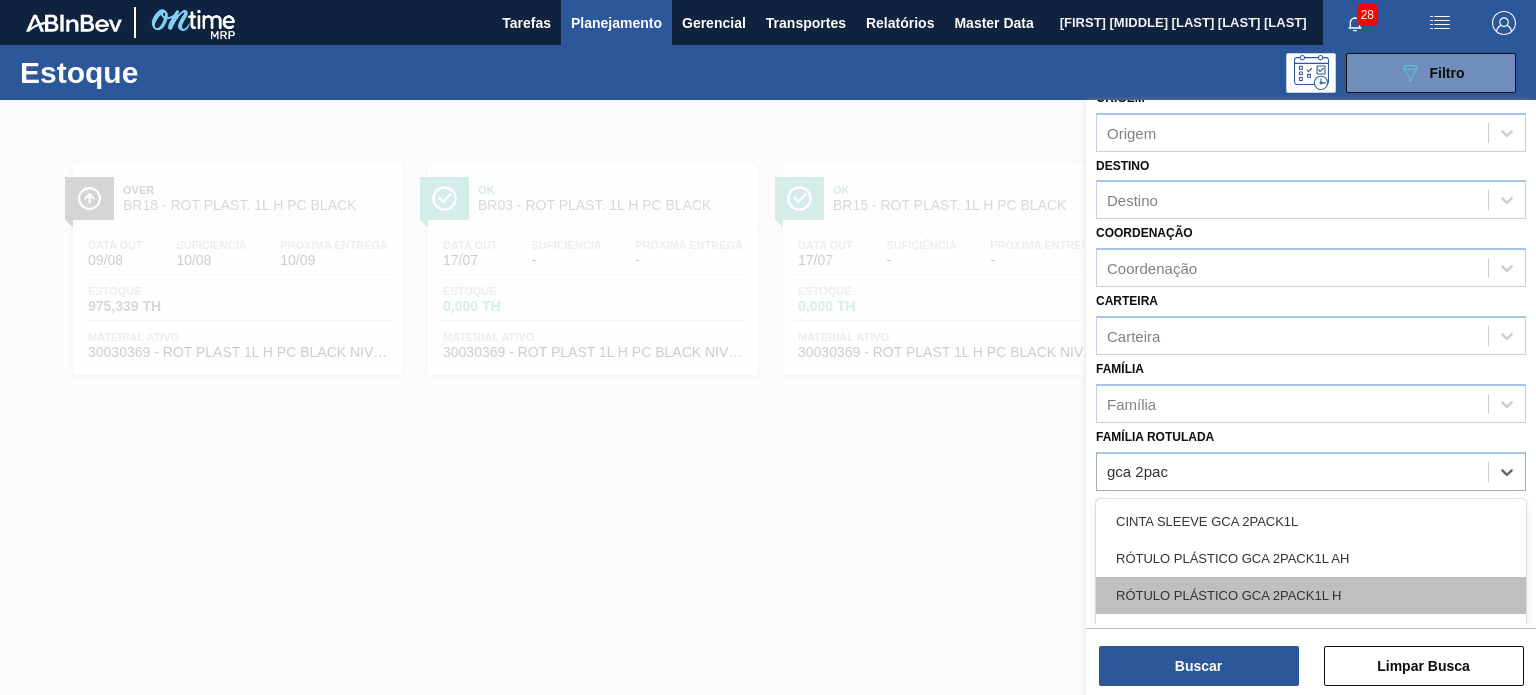 scroll, scrollTop: 200, scrollLeft: 0, axis: vertical 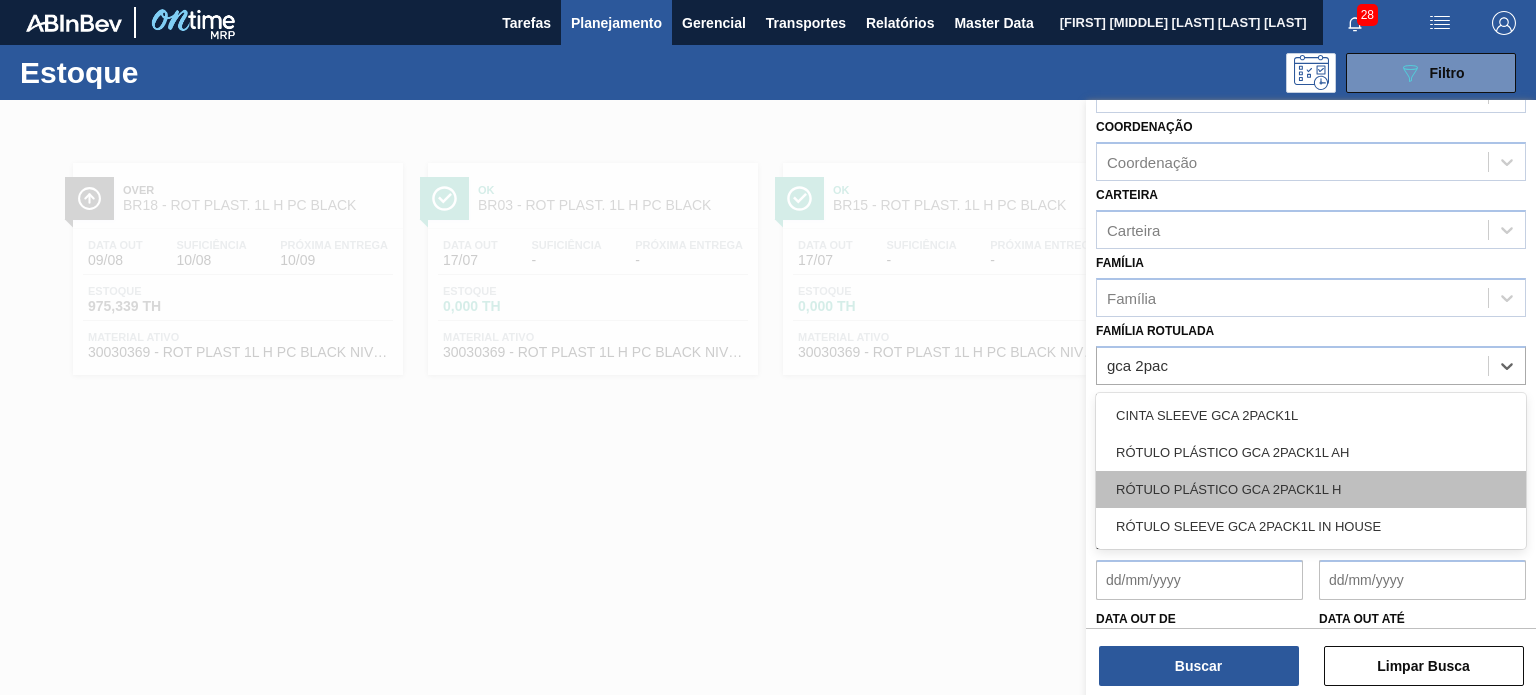 click on "RÓTULO PLÁSTICO GCA 2PACK1L H" at bounding box center [1311, 489] 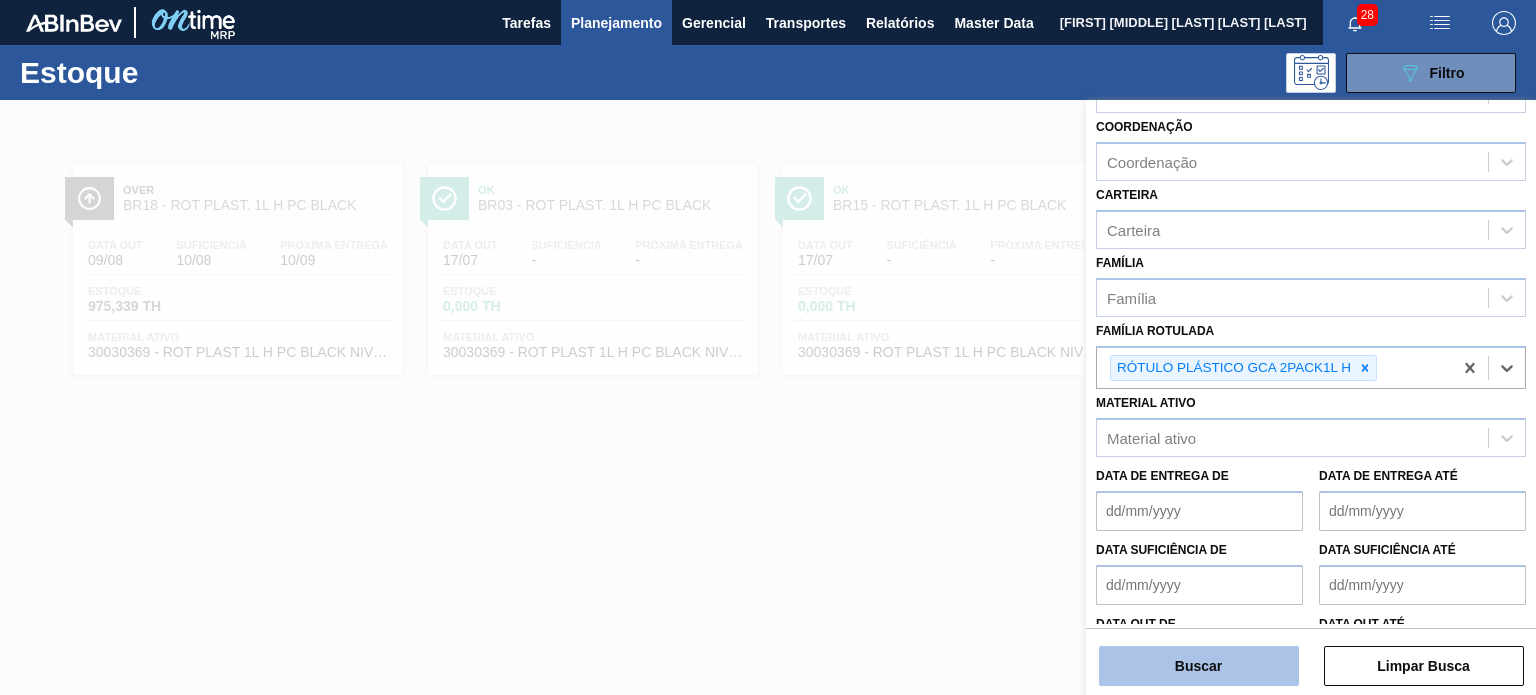 click on "Buscar" at bounding box center [1199, 666] 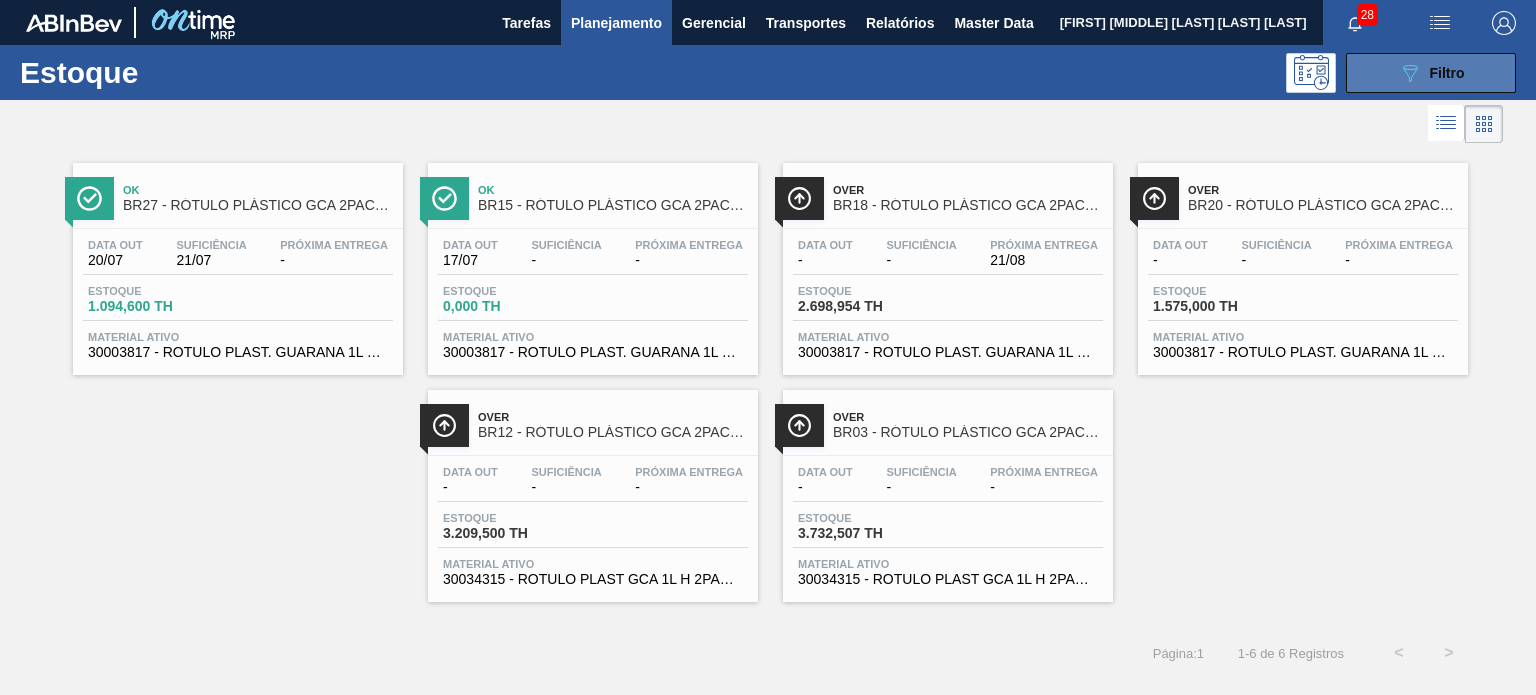 click on "089F7B8B-B2A5-4AFE-B5C0-19BA573D28AC" 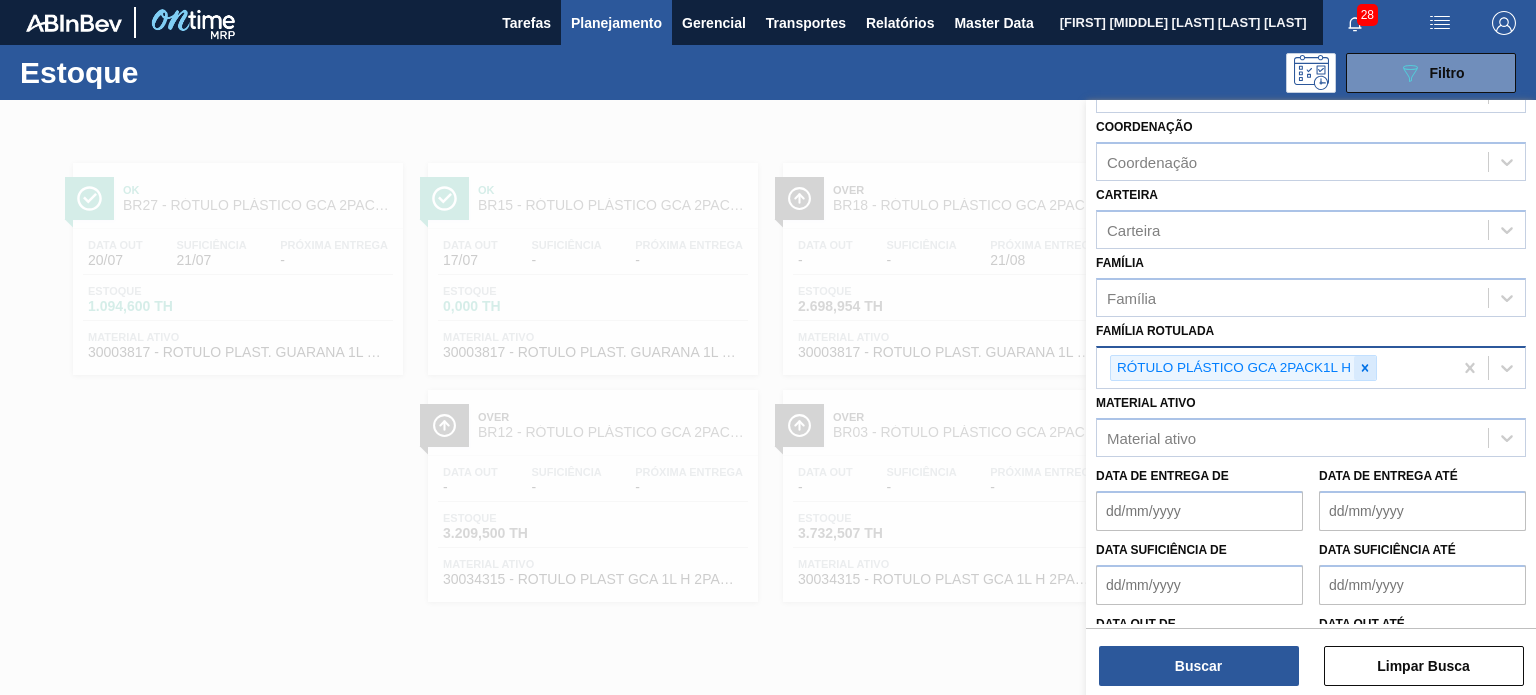 click 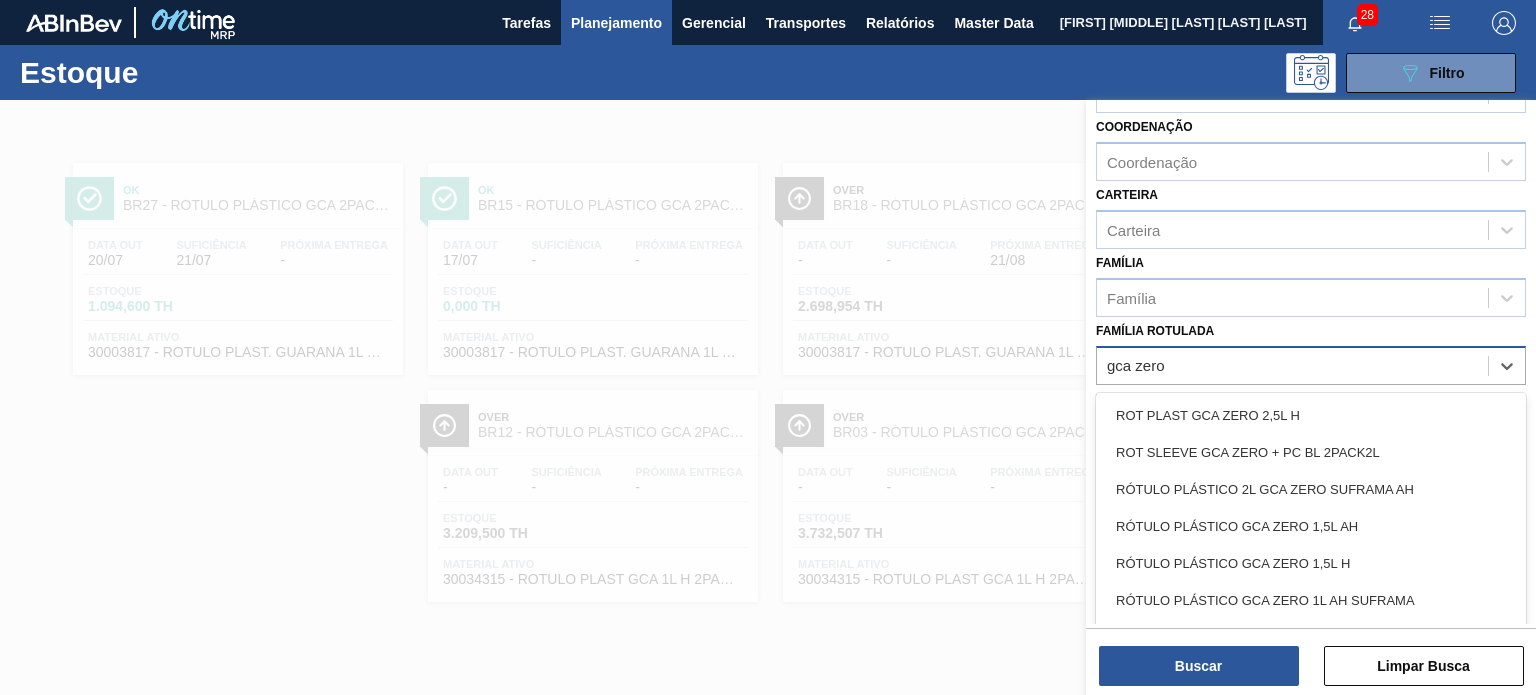 type on "gca zero 1" 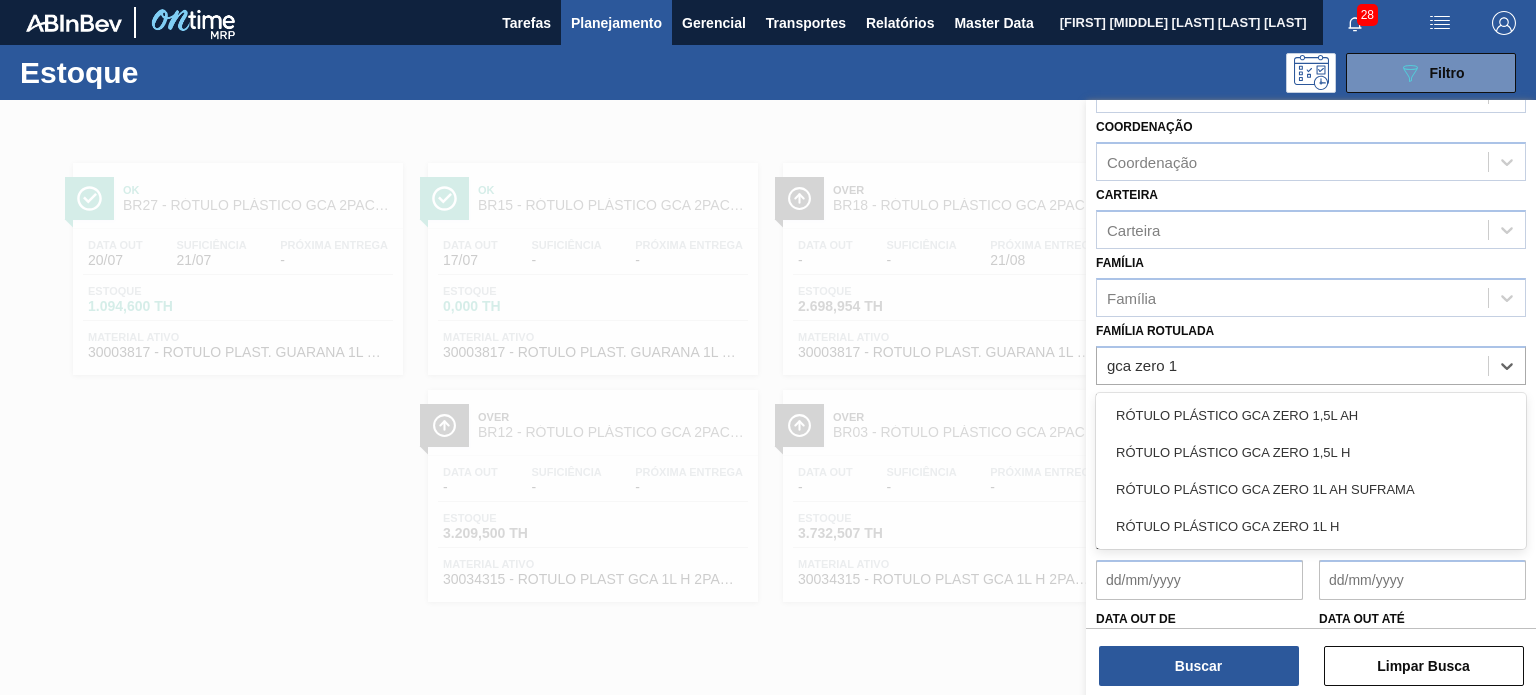 click on "RÓTULO PLÁSTICO GCA ZERO 1L H" at bounding box center (1311, 526) 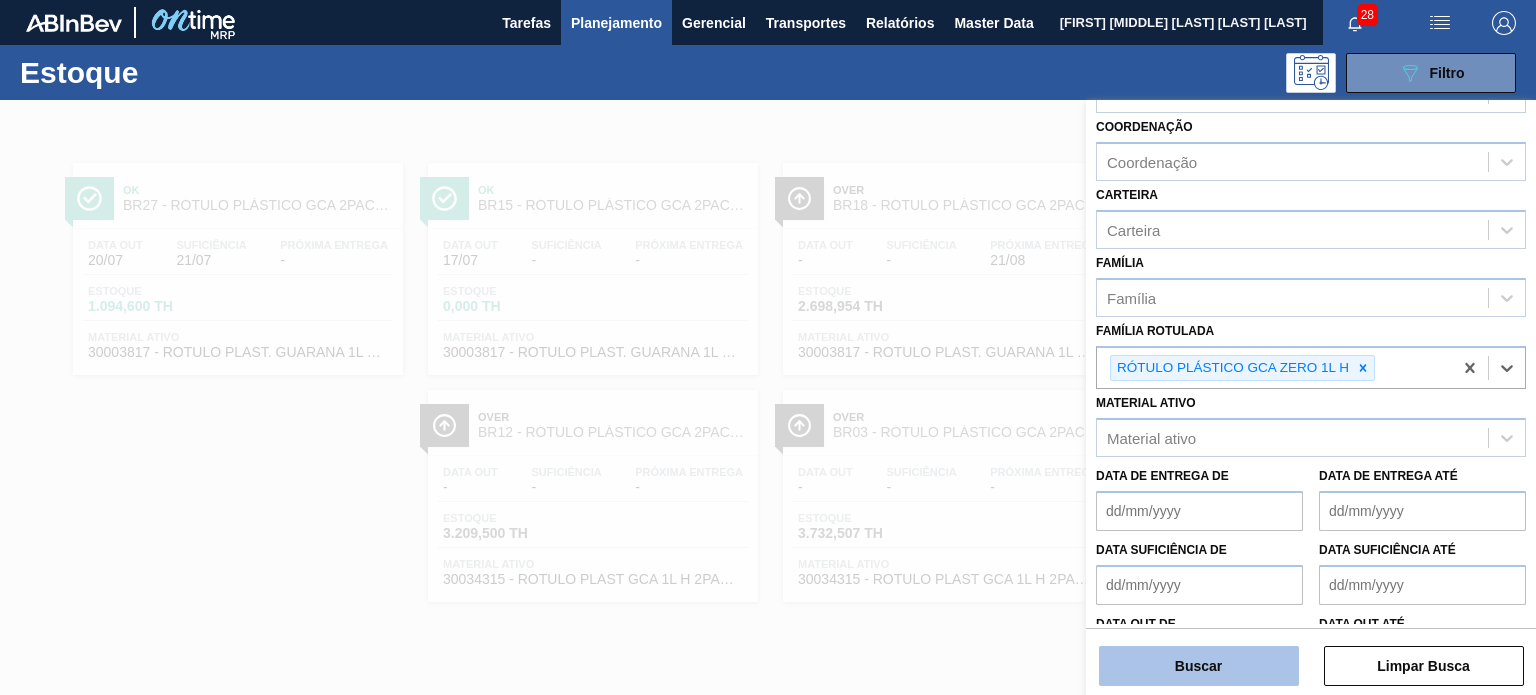 click on "Buscar" at bounding box center (1199, 666) 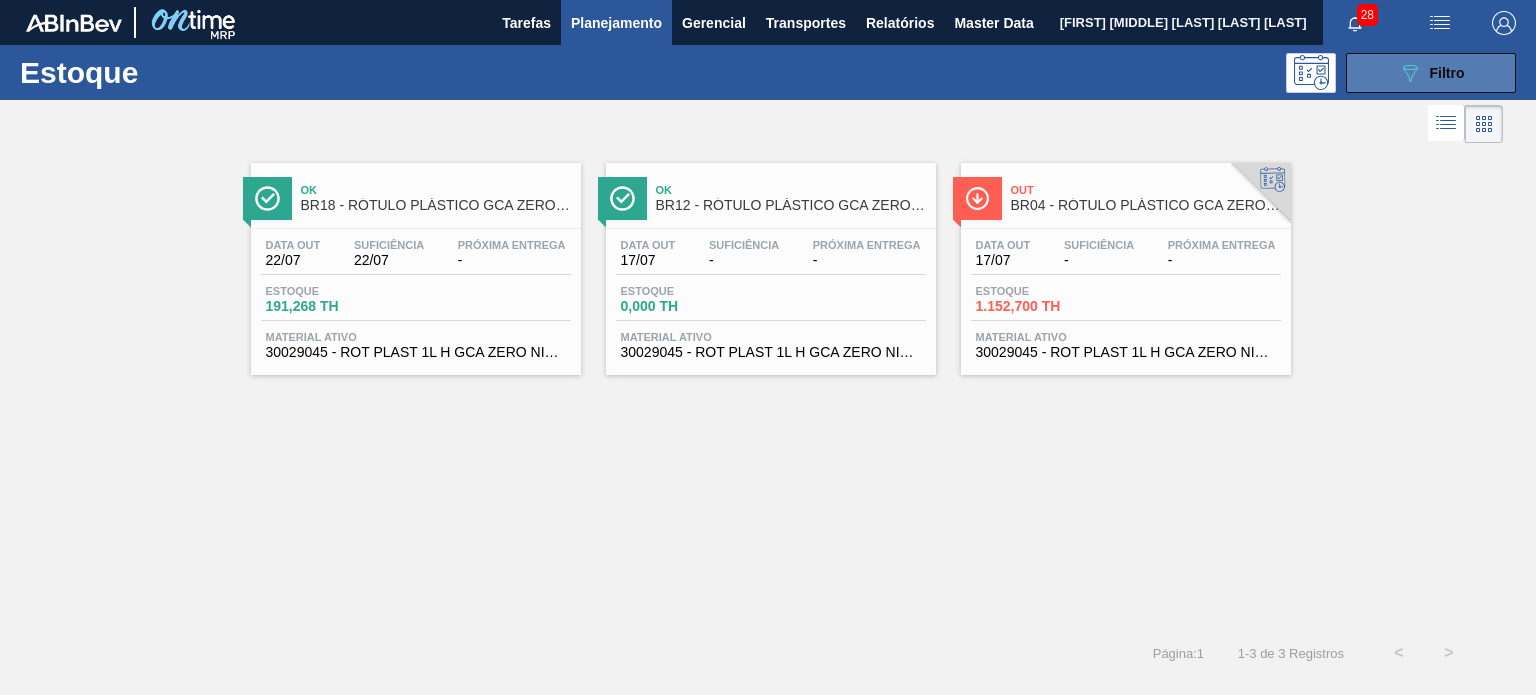 click on "089F7B8B-B2A5-4AFE-B5C0-19BA573D28AC Filtro" at bounding box center (1431, 73) 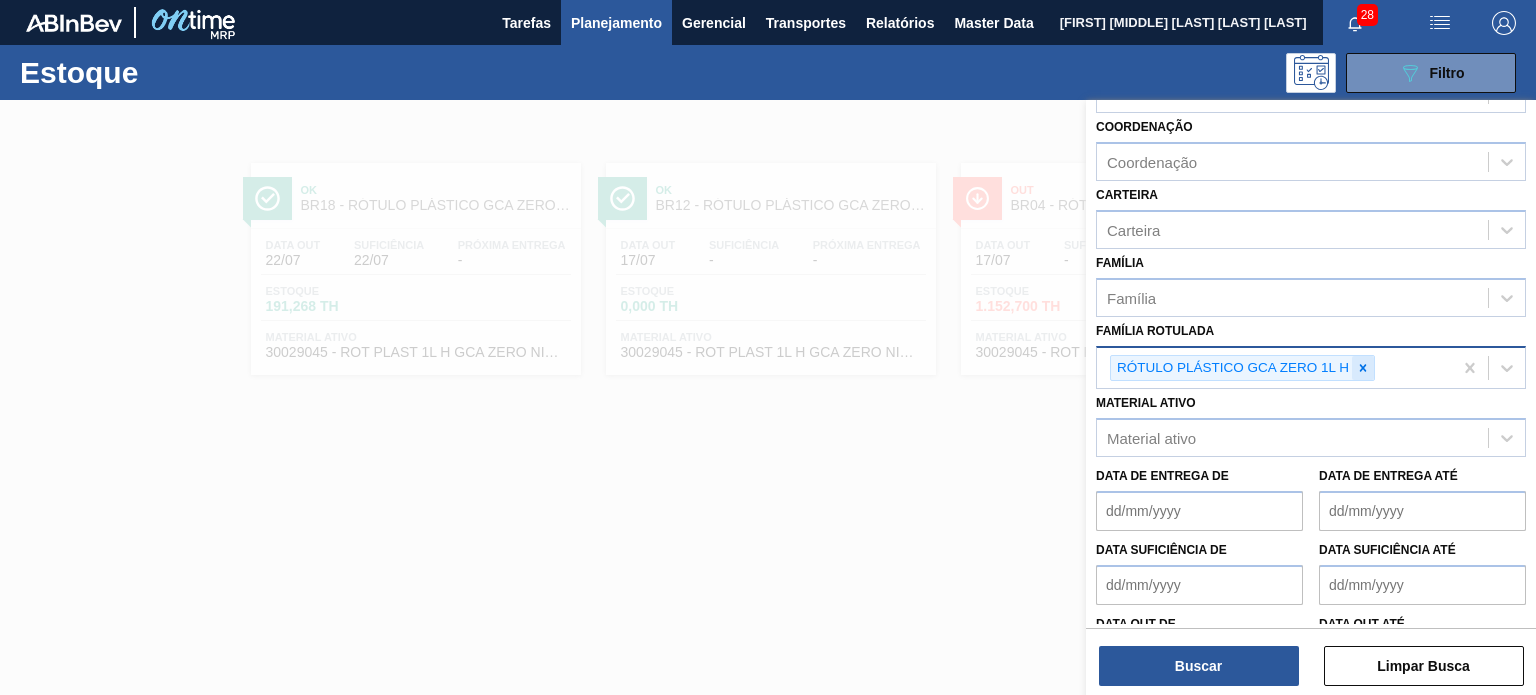 click 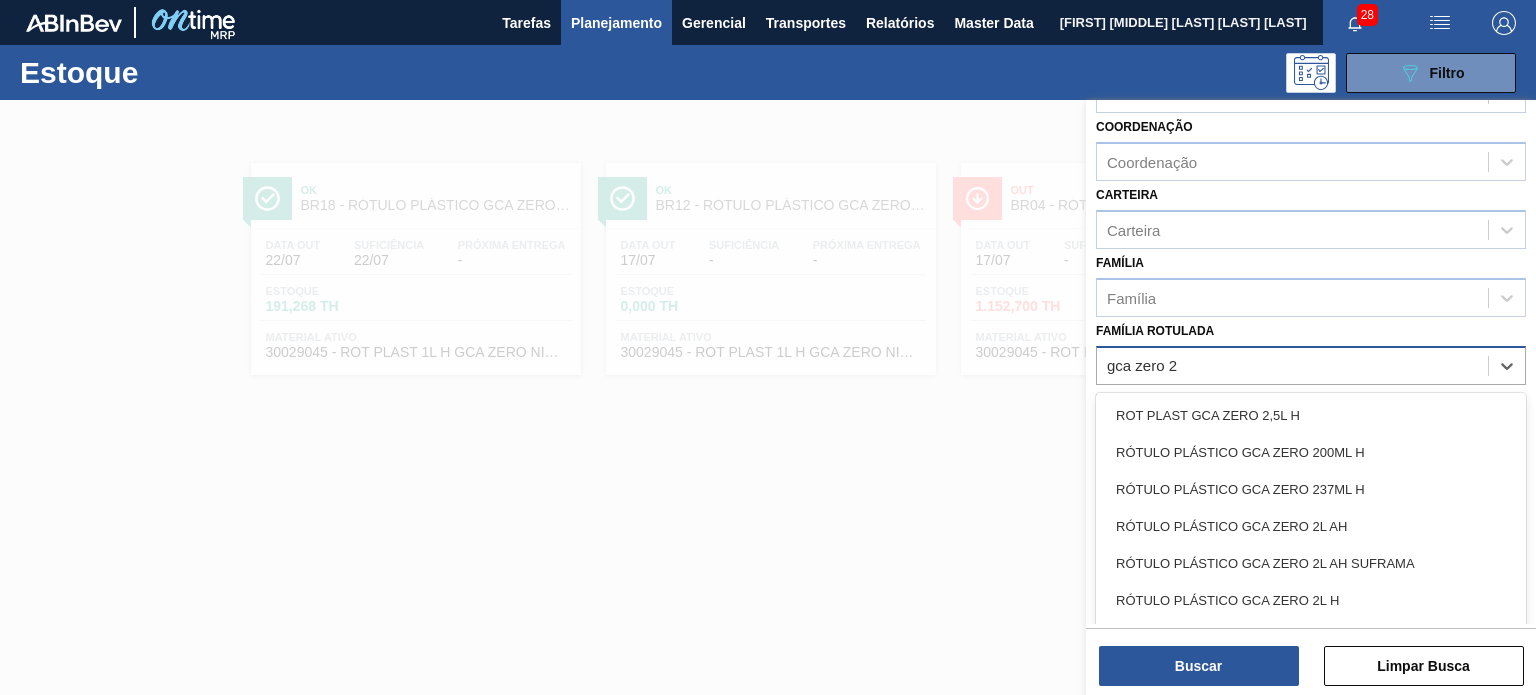 type on "gca zero 2l" 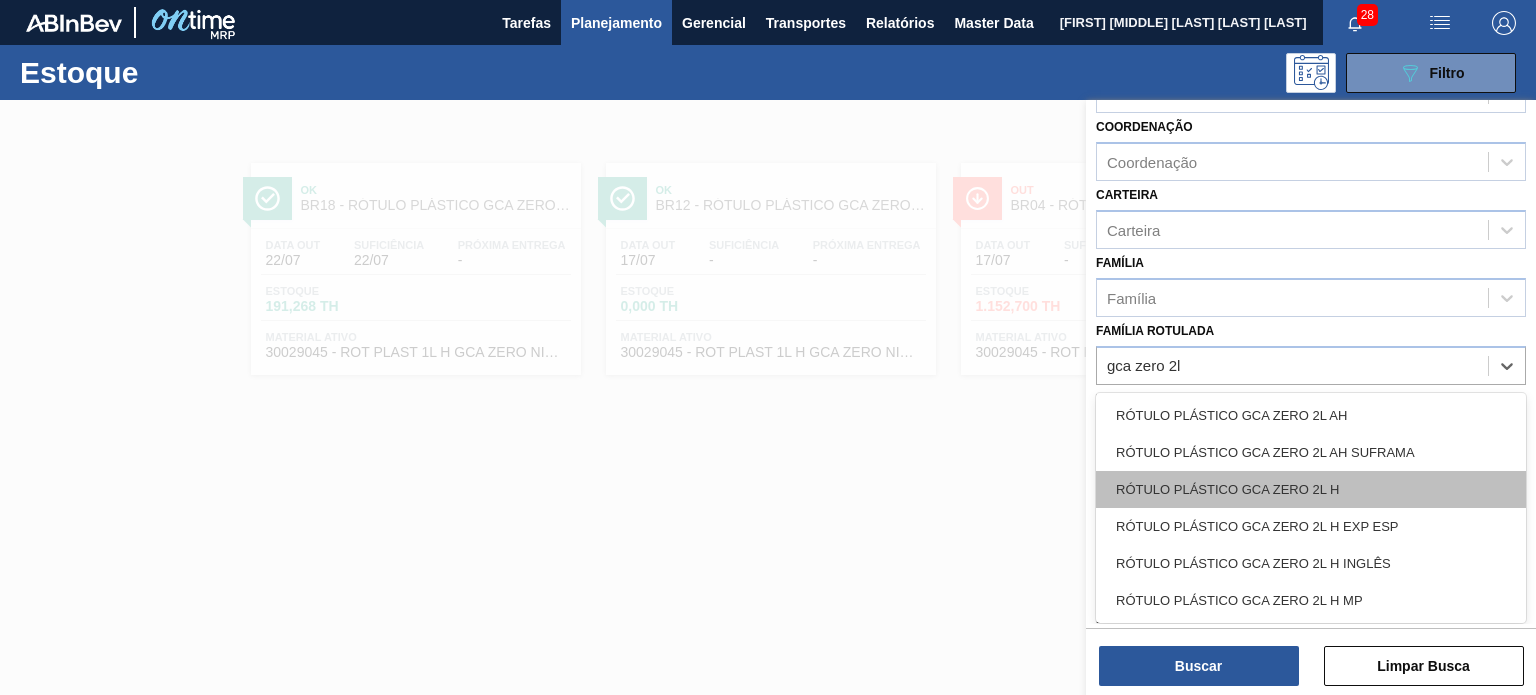 click on "RÓTULO PLÁSTICO GCA ZERO 2L H" at bounding box center [1311, 489] 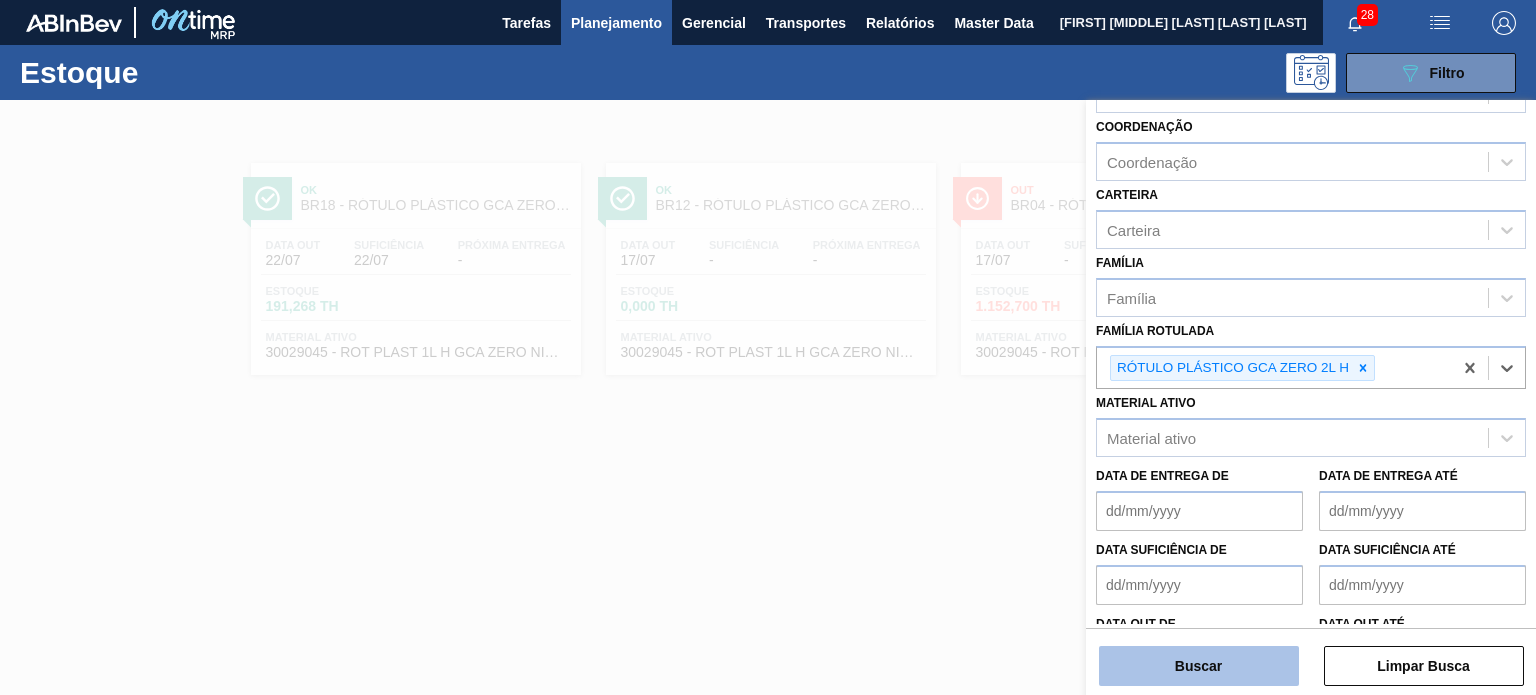 click on "Buscar" at bounding box center [1199, 666] 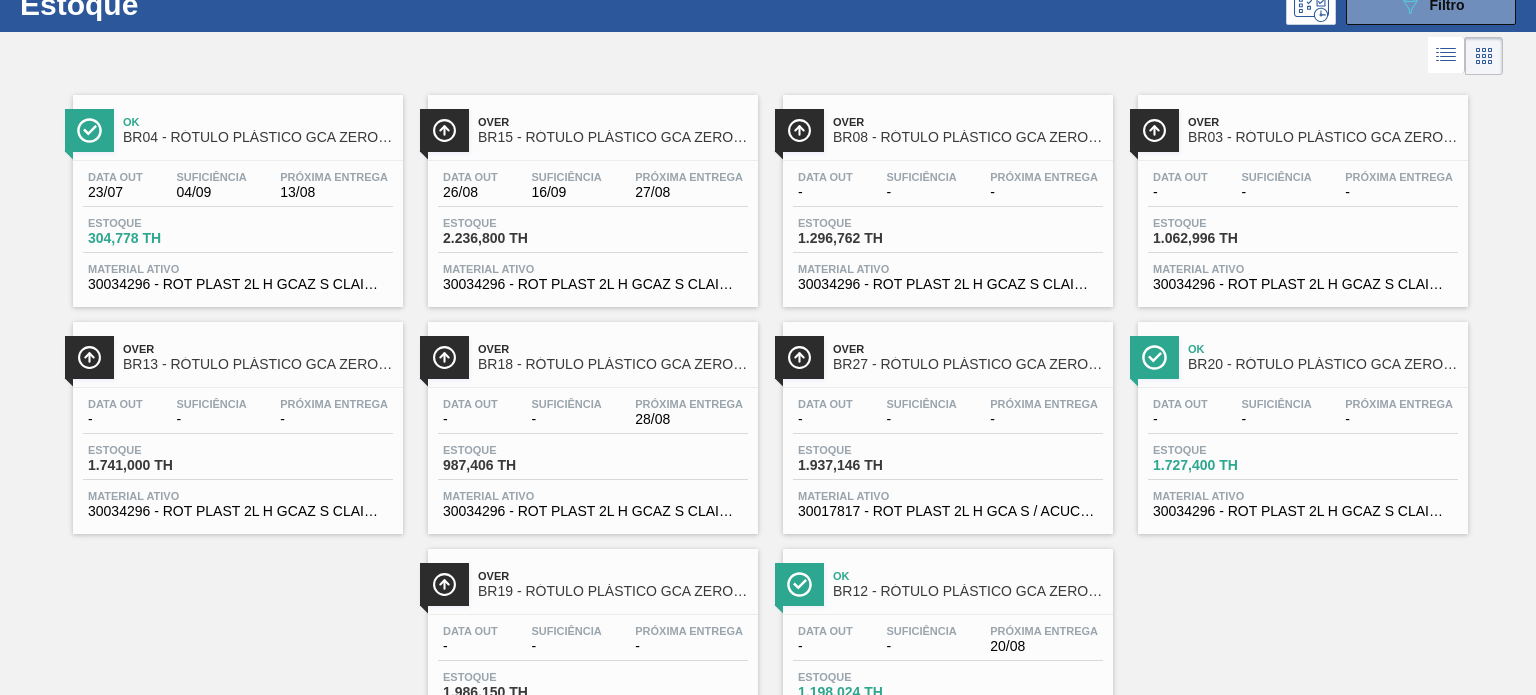 scroll, scrollTop: 100, scrollLeft: 0, axis: vertical 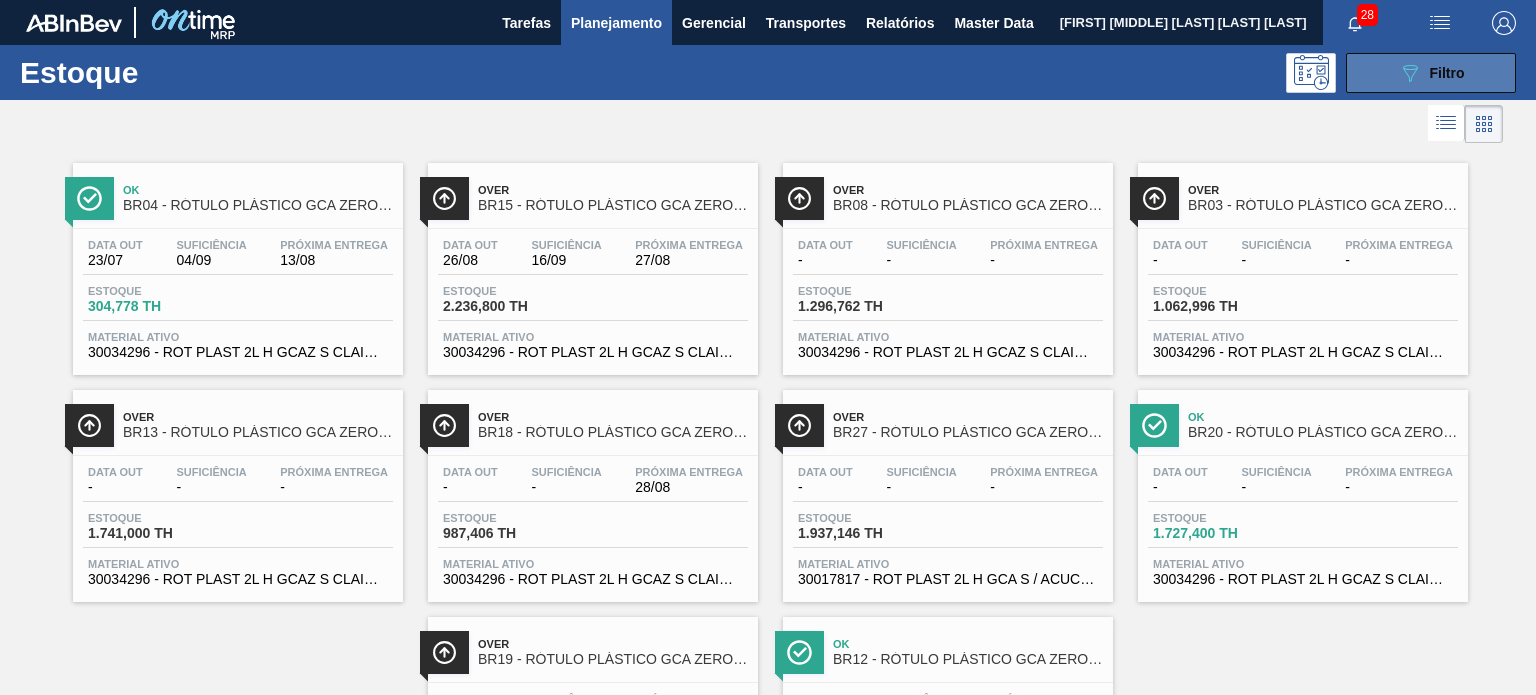 click on "089F7B8B-B2A5-4AFE-B5C0-19BA573D28AC Filtro" at bounding box center (1431, 73) 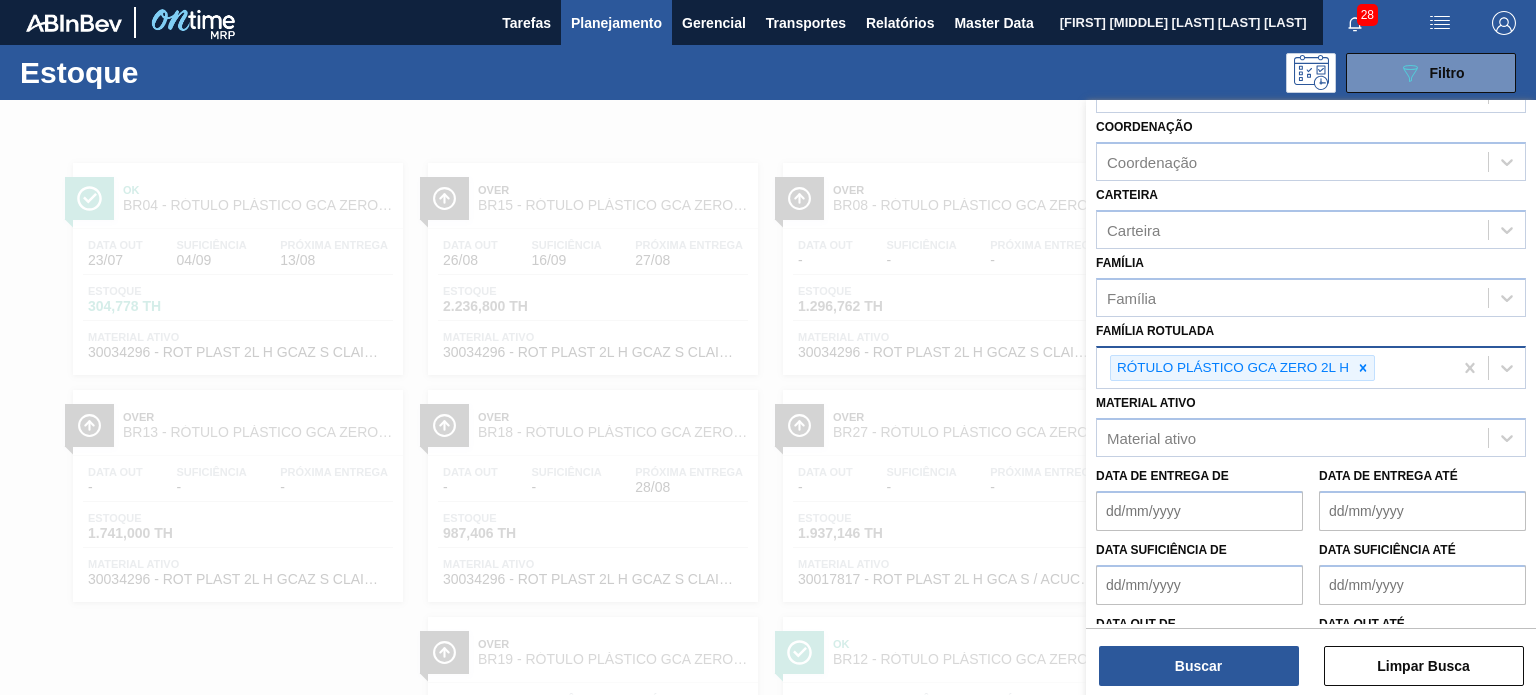 click on "RÓTULO PLÁSTICO GCA ZERO 2L H" at bounding box center (1274, 368) 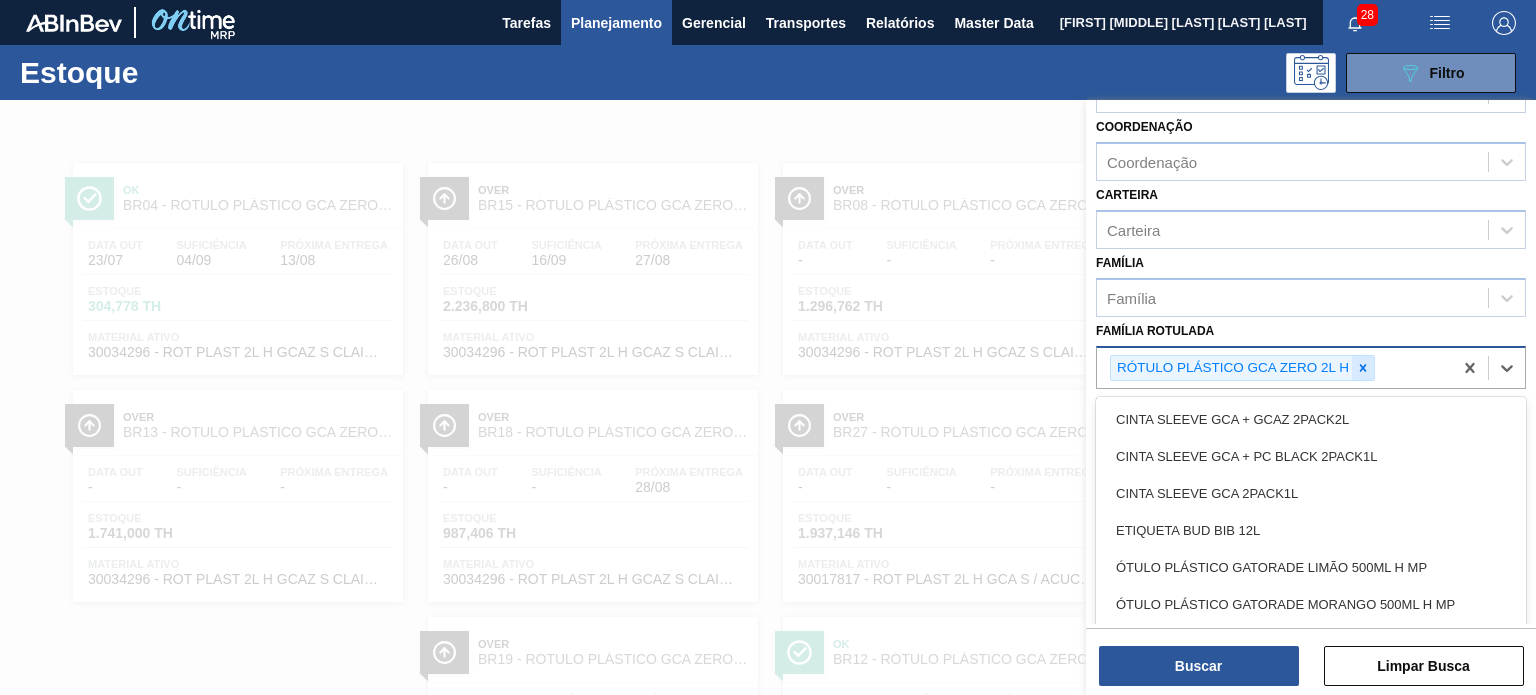 click at bounding box center (1363, 368) 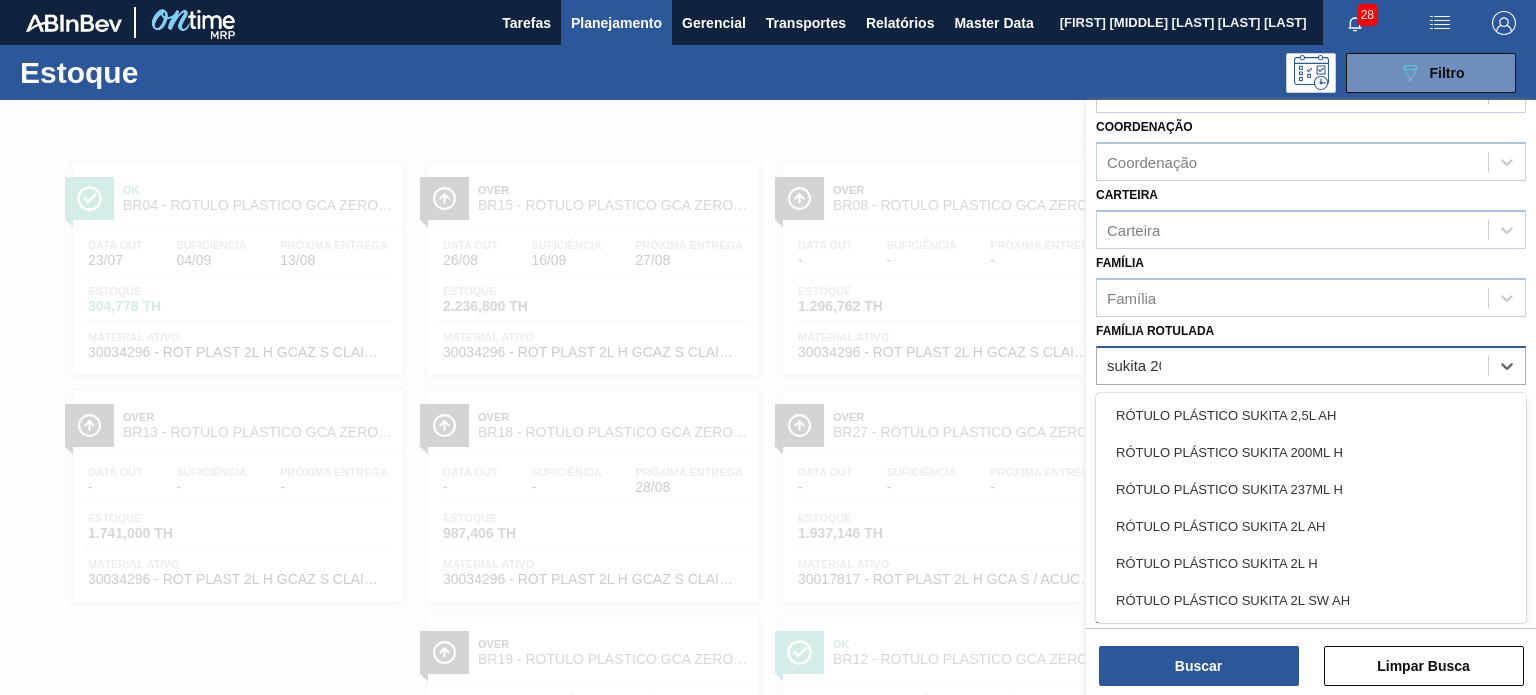 type on "sukita 200" 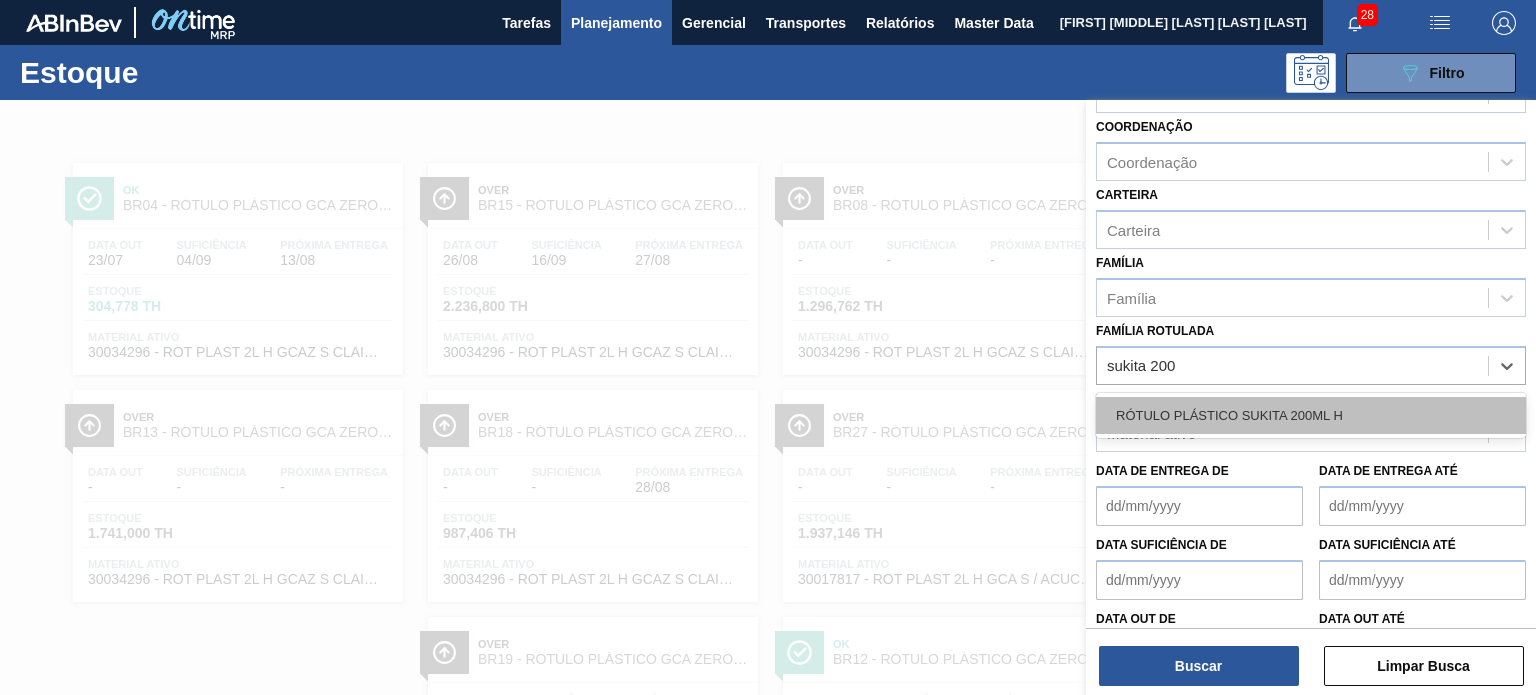 click on "RÓTULO PLÁSTICO SUKITA 200ML H" at bounding box center (1311, 415) 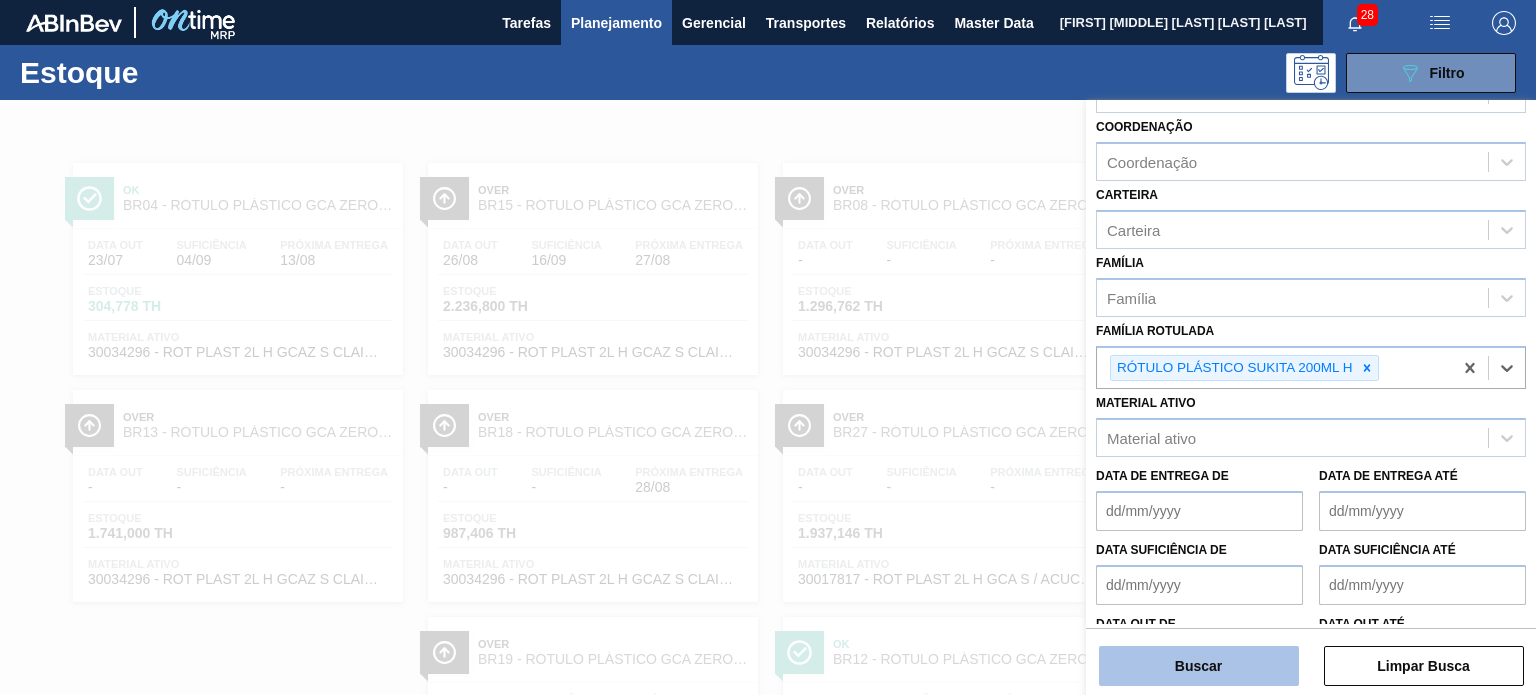 click on "Buscar" at bounding box center (1199, 666) 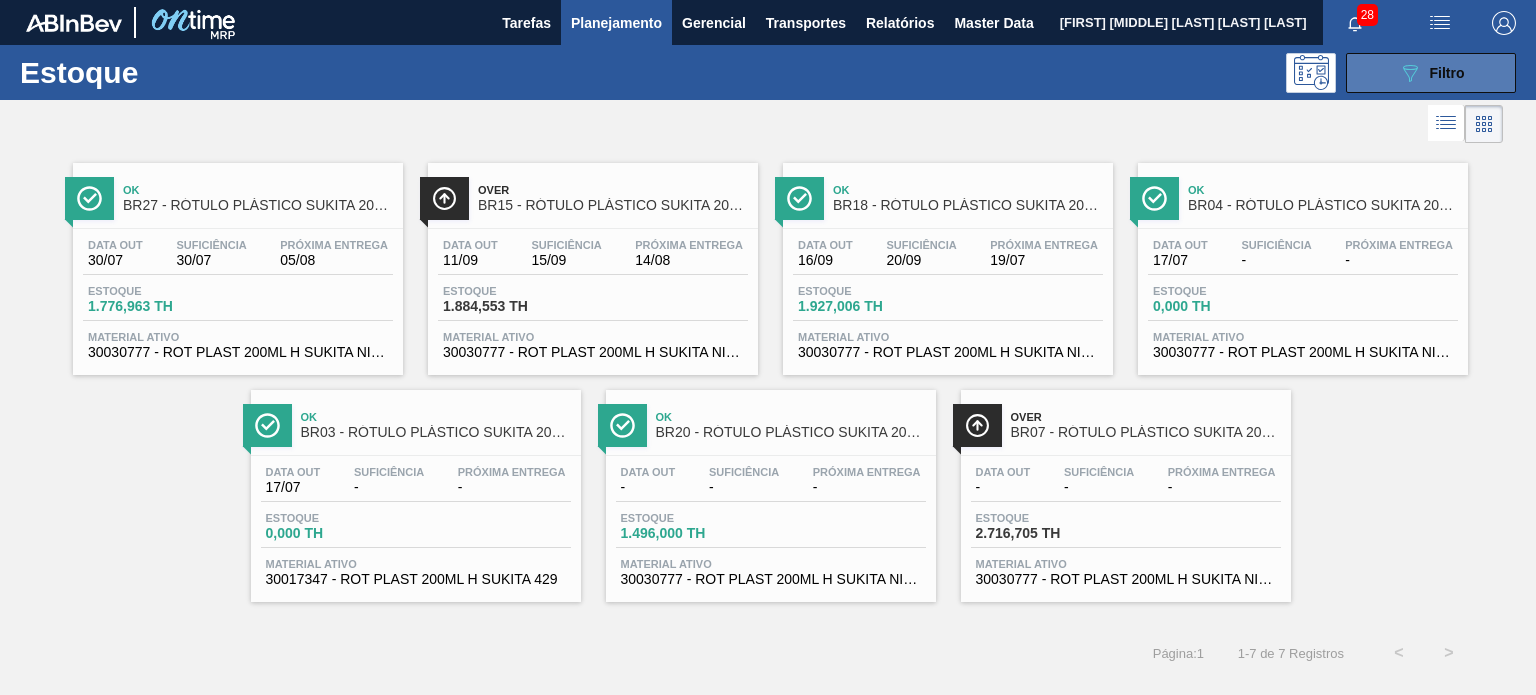 click on "089F7B8B-B2A5-4AFE-B5C0-19BA573D28AC Filtro" at bounding box center [1431, 73] 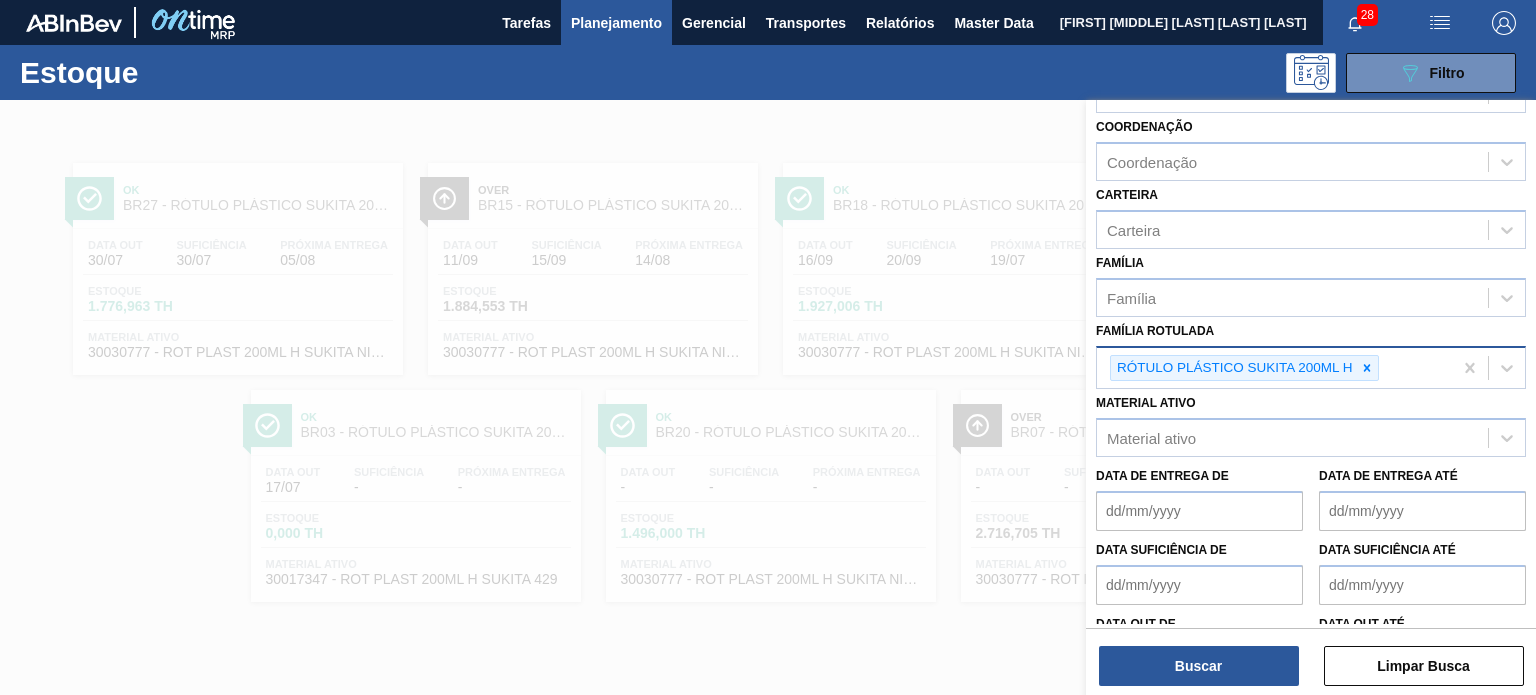 click 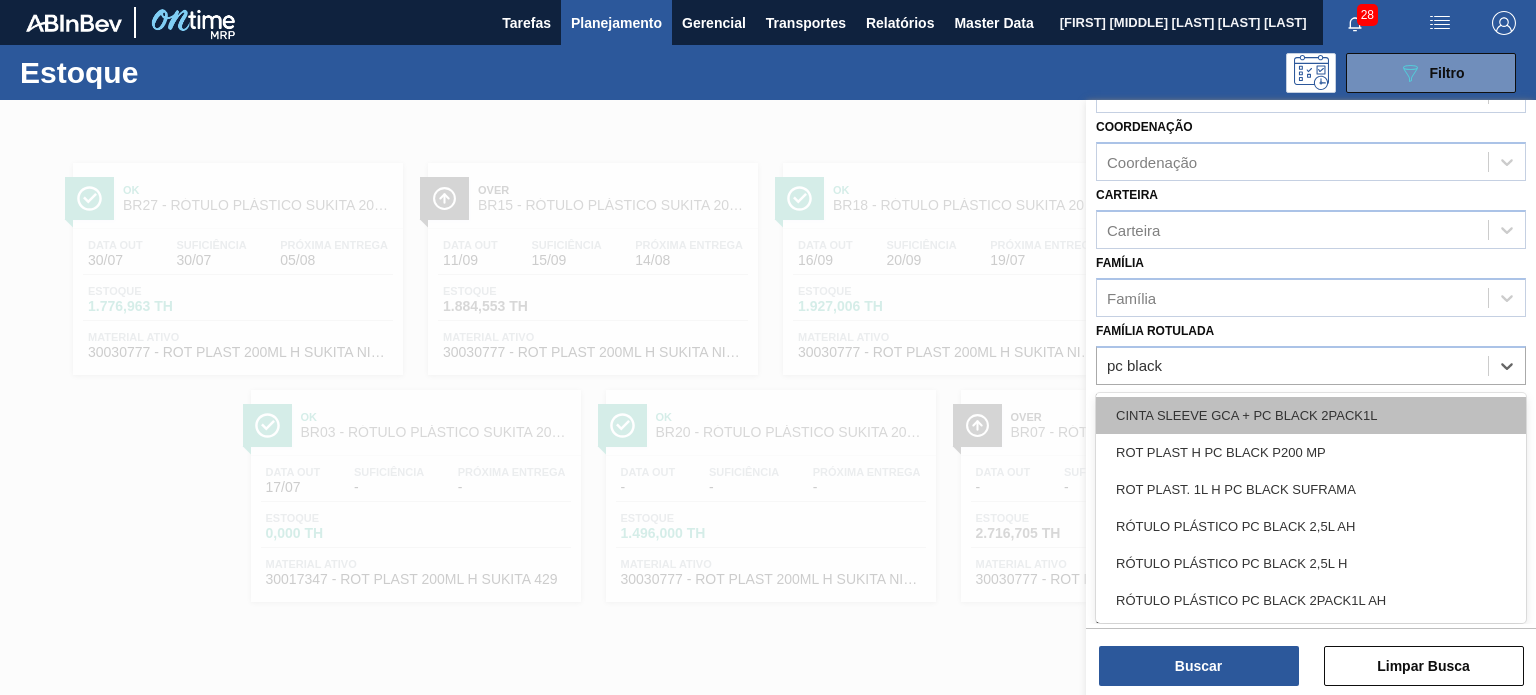 type on "pc black" 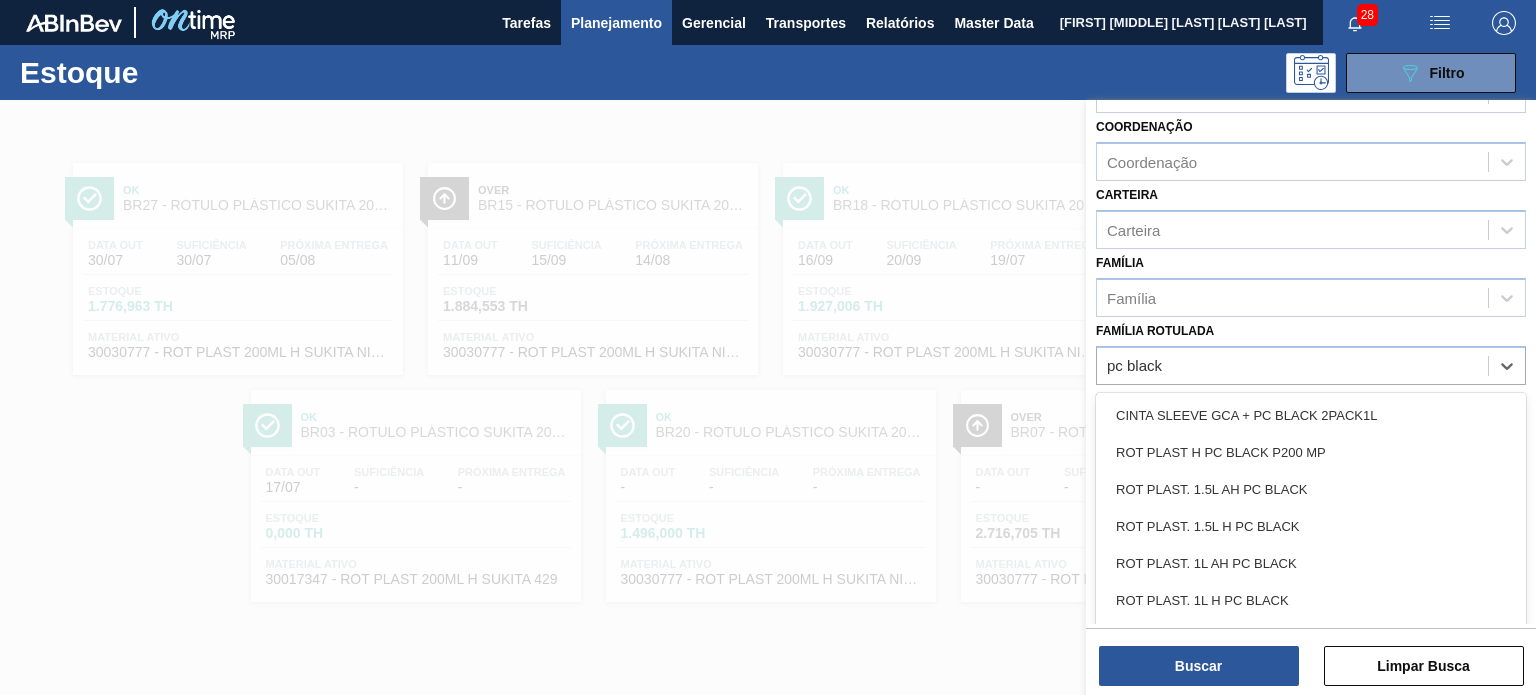 drag, startPoint x: 1301, startPoint y: 583, endPoint x: 1276, endPoint y: 634, distance: 56.797886 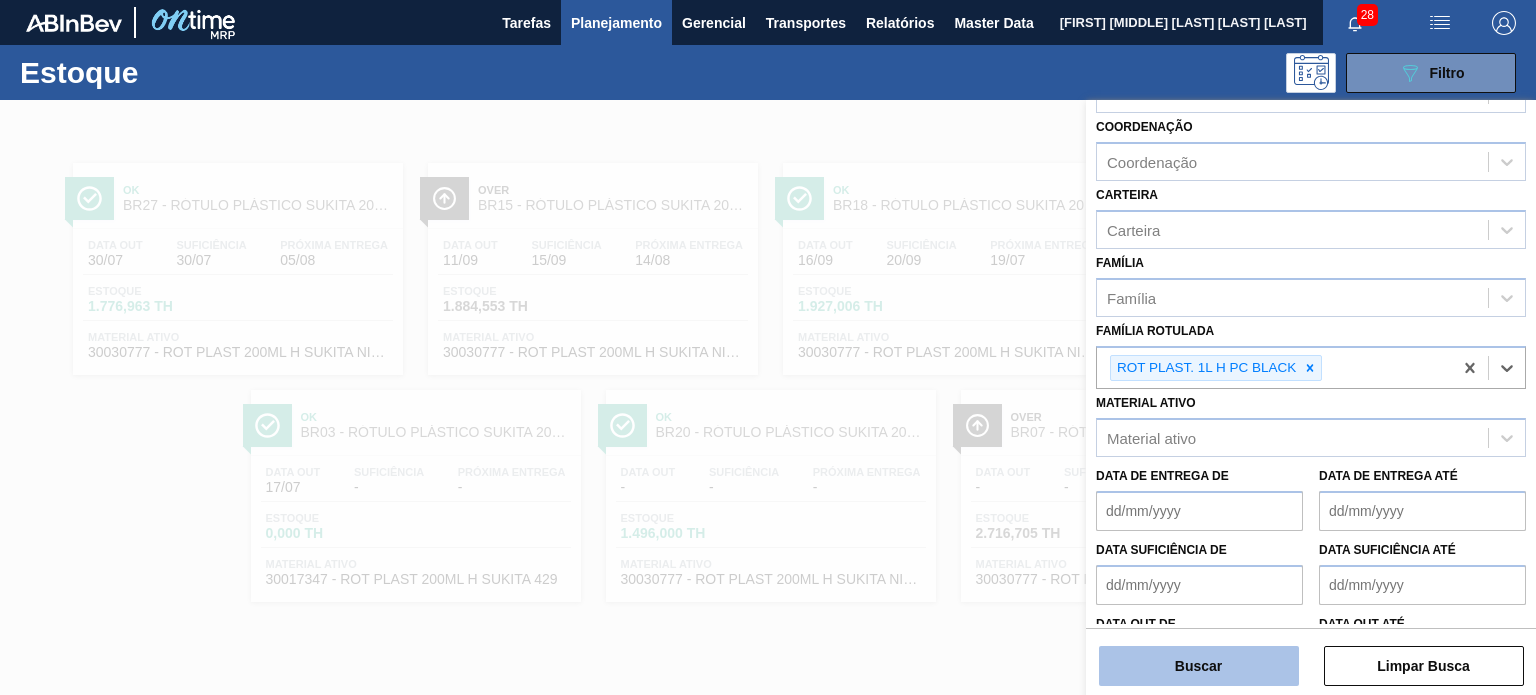 click on "Buscar" at bounding box center [1199, 666] 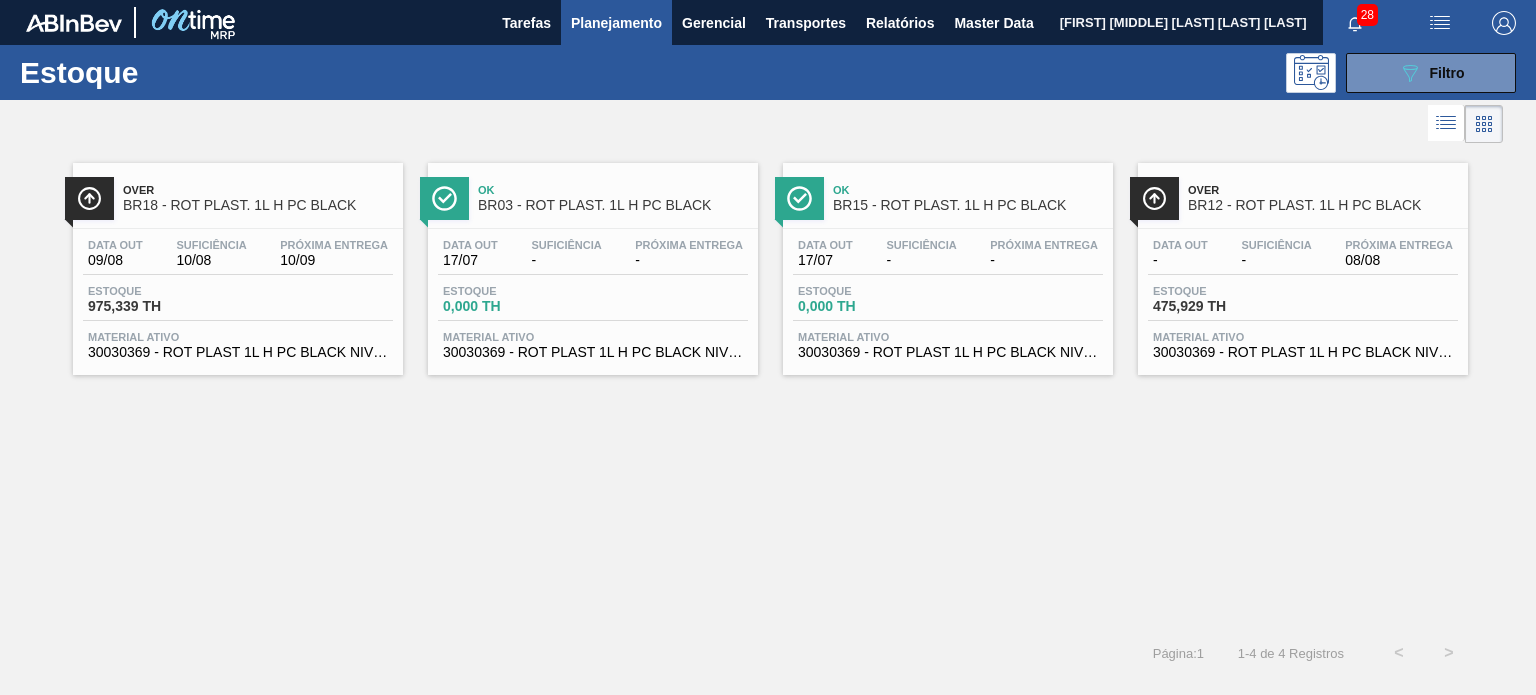 click on "Over BR18 - ROT PLAST. 1L H PC BLACK Data out 09/08 Suficiência 10/08 Próxima Entrega 10/09 Estoque 975,339 TH Material ativo 30030369 - ROT PLAST 1L H PC BLACK NIV24 Ok BR03 - ROT PLAST. 1L H PC BLACK Data out 17/07 Suficiência - Próxima Entrega - Estoque 0,000 TH Material ativo 30030369 - ROT PLAST 1L H PC BLACK NIV24 Ok BR15 - ROT PLAST. 1L H PC BLACK Data out 17/07 Suficiência - Próxima Entrega - Estoque 0,000 TH Material ativo 30030369 - ROT PLAST 1L H PC BLACK NIV24 Over BR12 - ROT PLAST. 1L H PC BLACK Data out - Suficiência - Próxima Entrega 08/08 Estoque 475,929 TH Material ativo 30030369 - ROT PLAST 1L H PC BLACK NIV24" at bounding box center [768, 388] 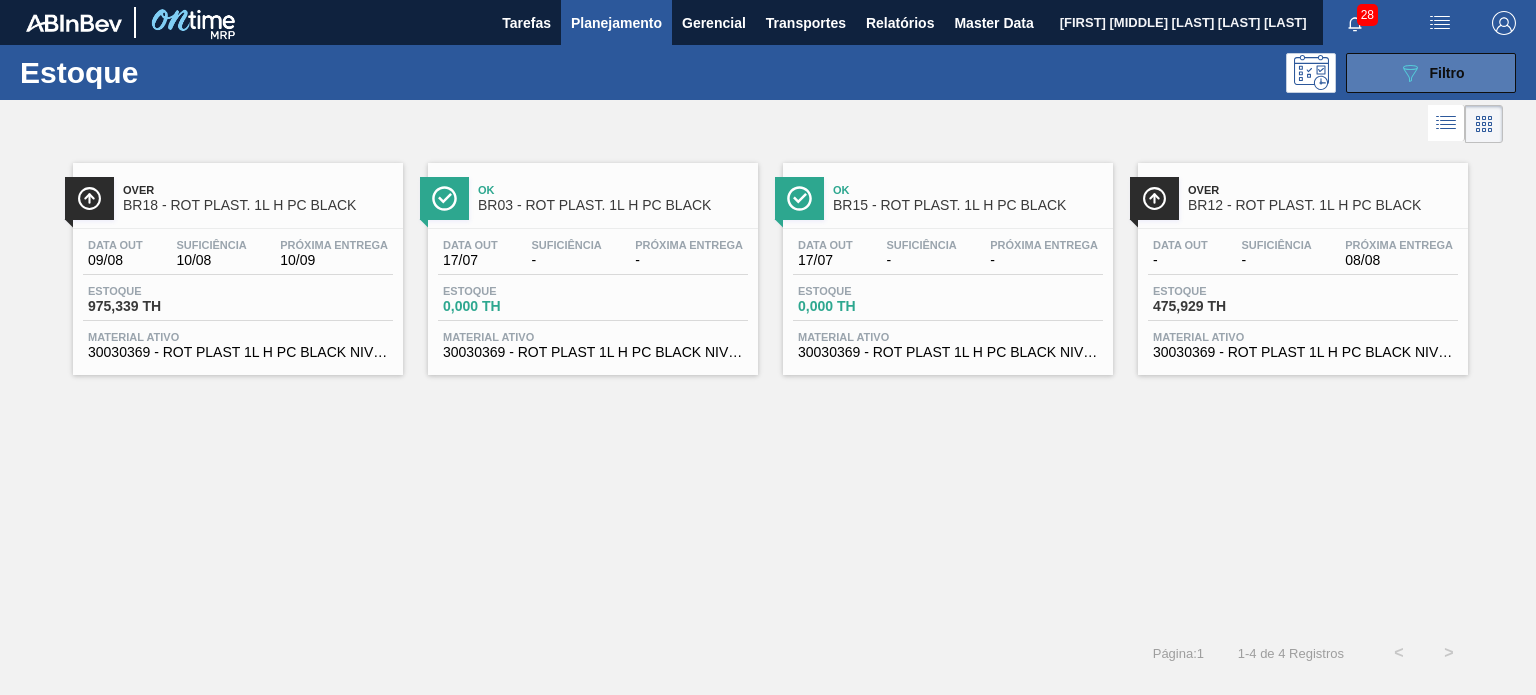 click on "089F7B8B-B2A5-4AFE-B5C0-19BA573D28AC Filtro" at bounding box center (1431, 73) 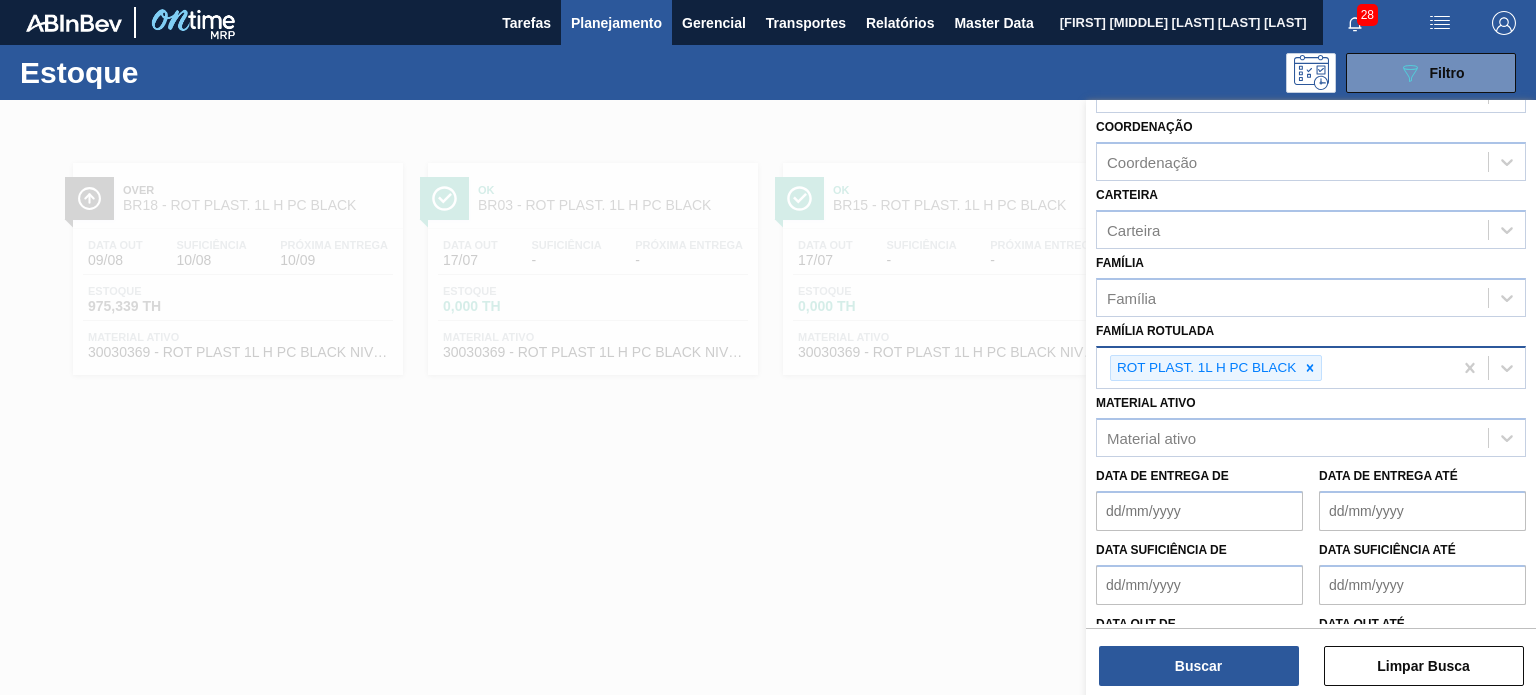 click at bounding box center (1310, 368) 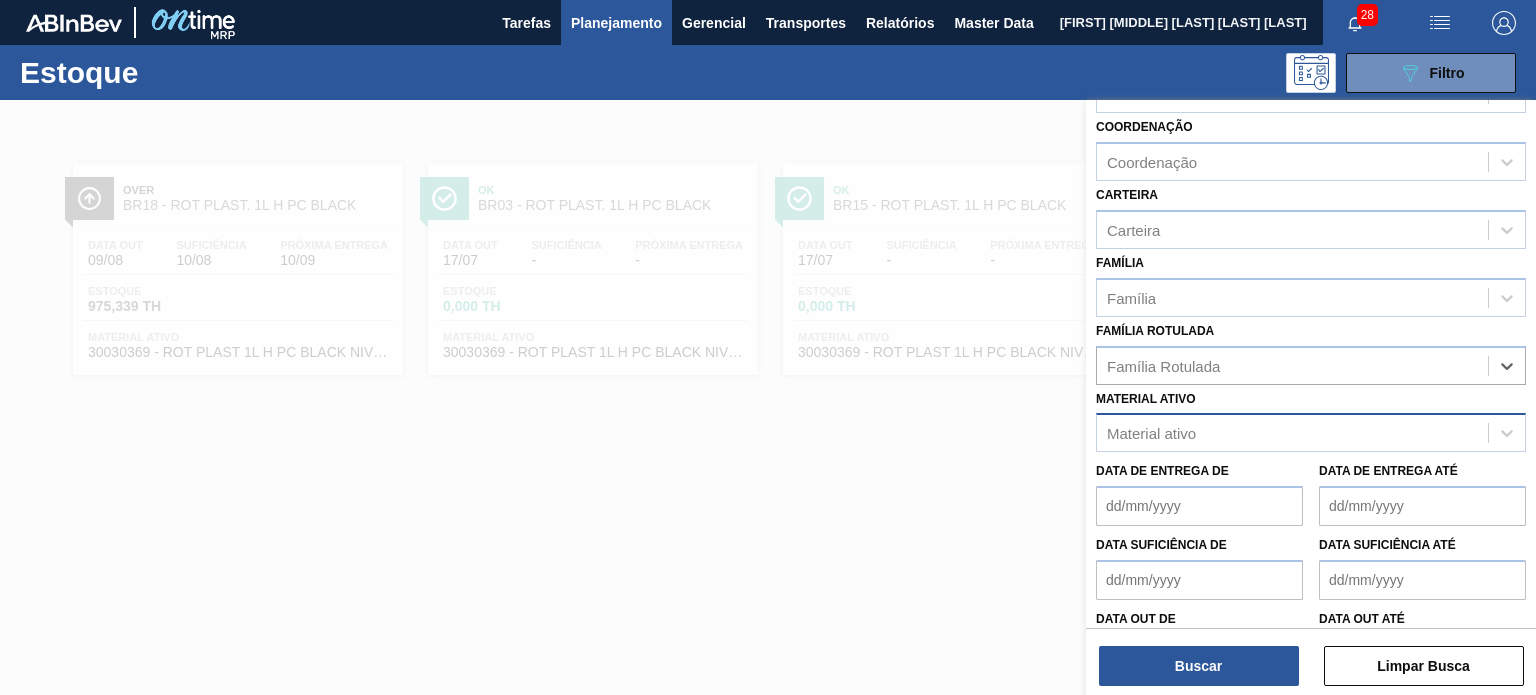 drag, startPoint x: 1279, startPoint y: 415, endPoint x: 1264, endPoint y: 428, distance: 19.849434 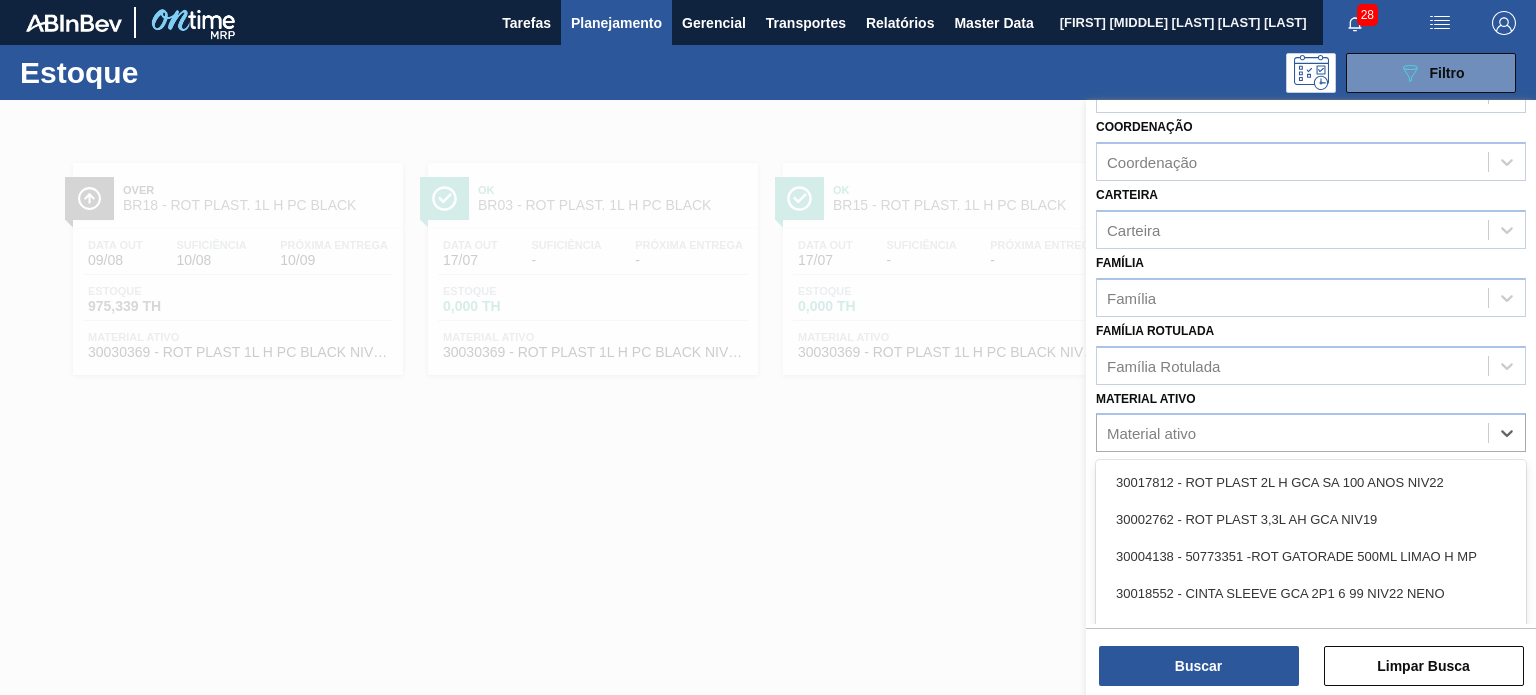 paste on "30030777" 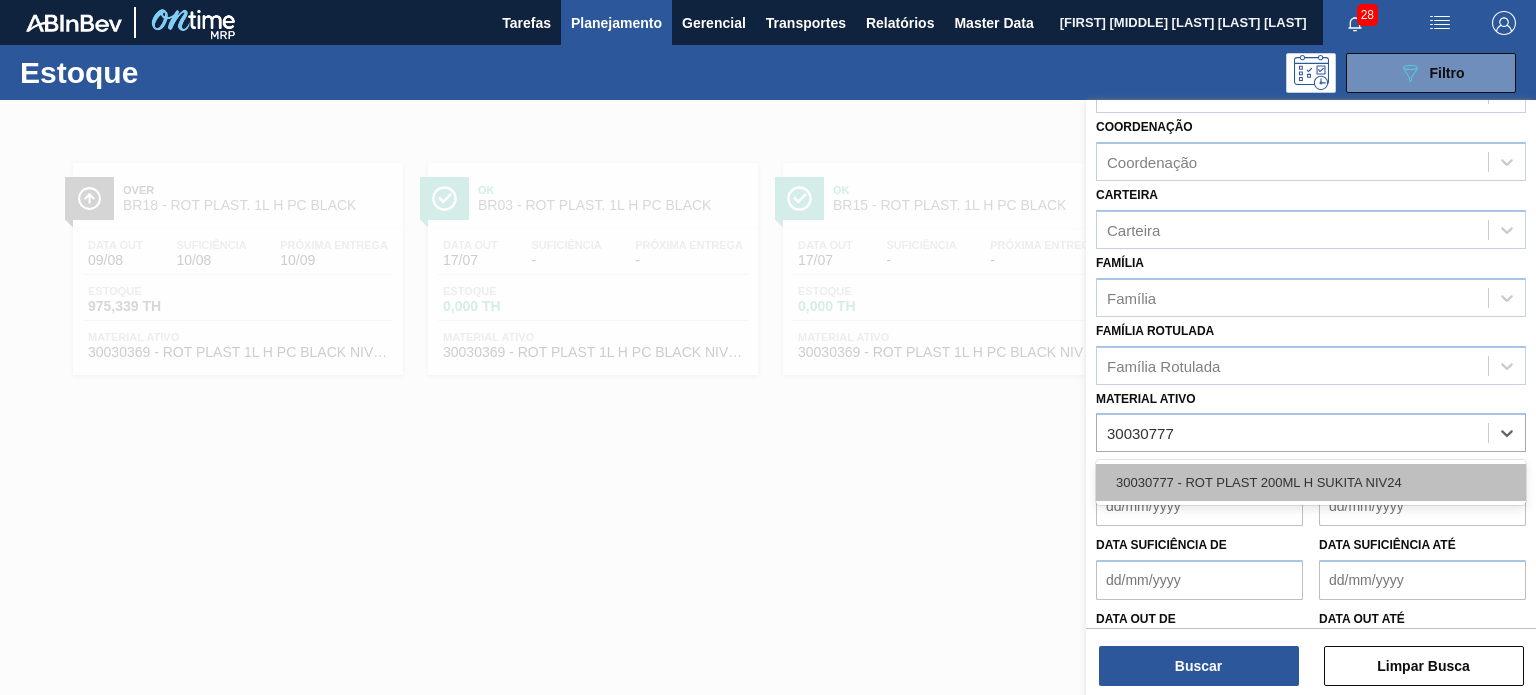 click on "30030777 - ROT PLAST 200ML H SUKITA NIV24" at bounding box center (1311, 482) 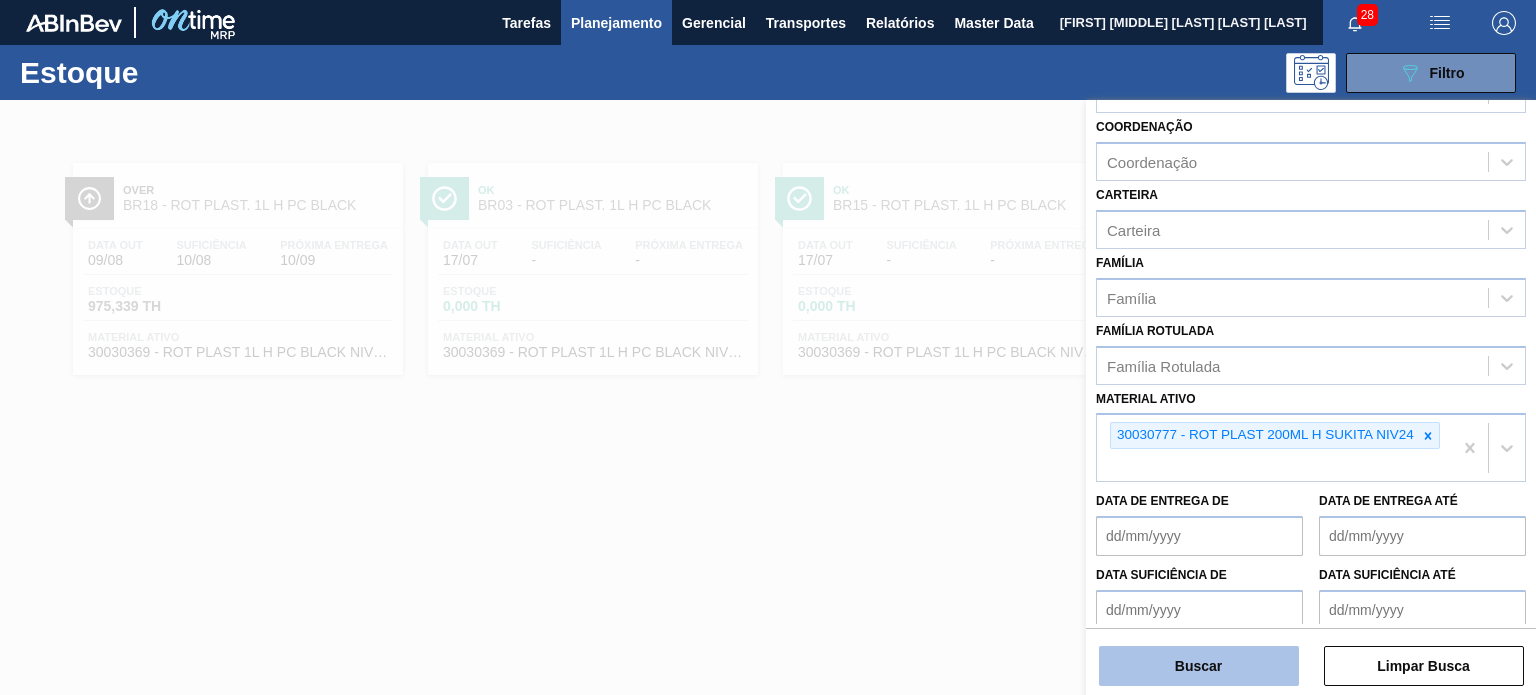 click on "Buscar" at bounding box center [1199, 666] 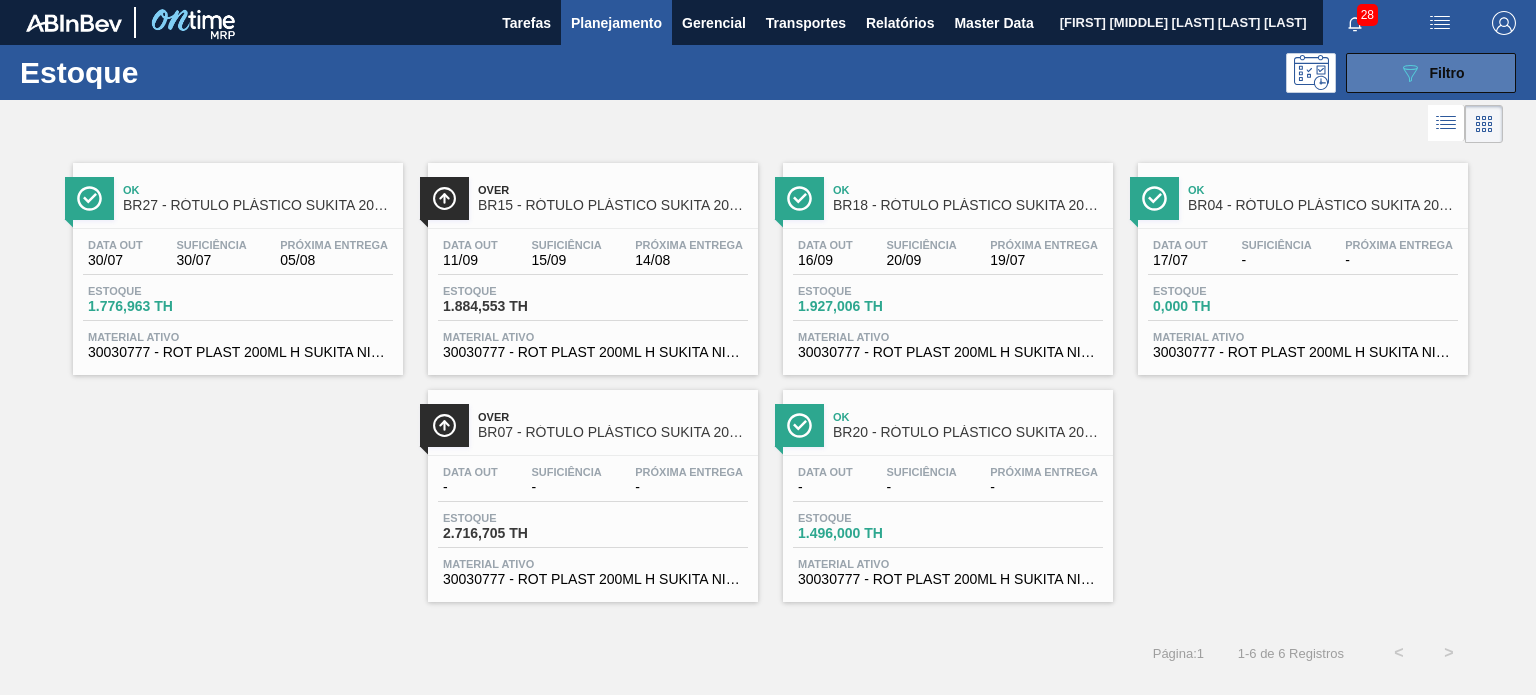 click on "089F7B8B-B2A5-4AFE-B5C0-19BA573D28AC Filtro" at bounding box center [1431, 73] 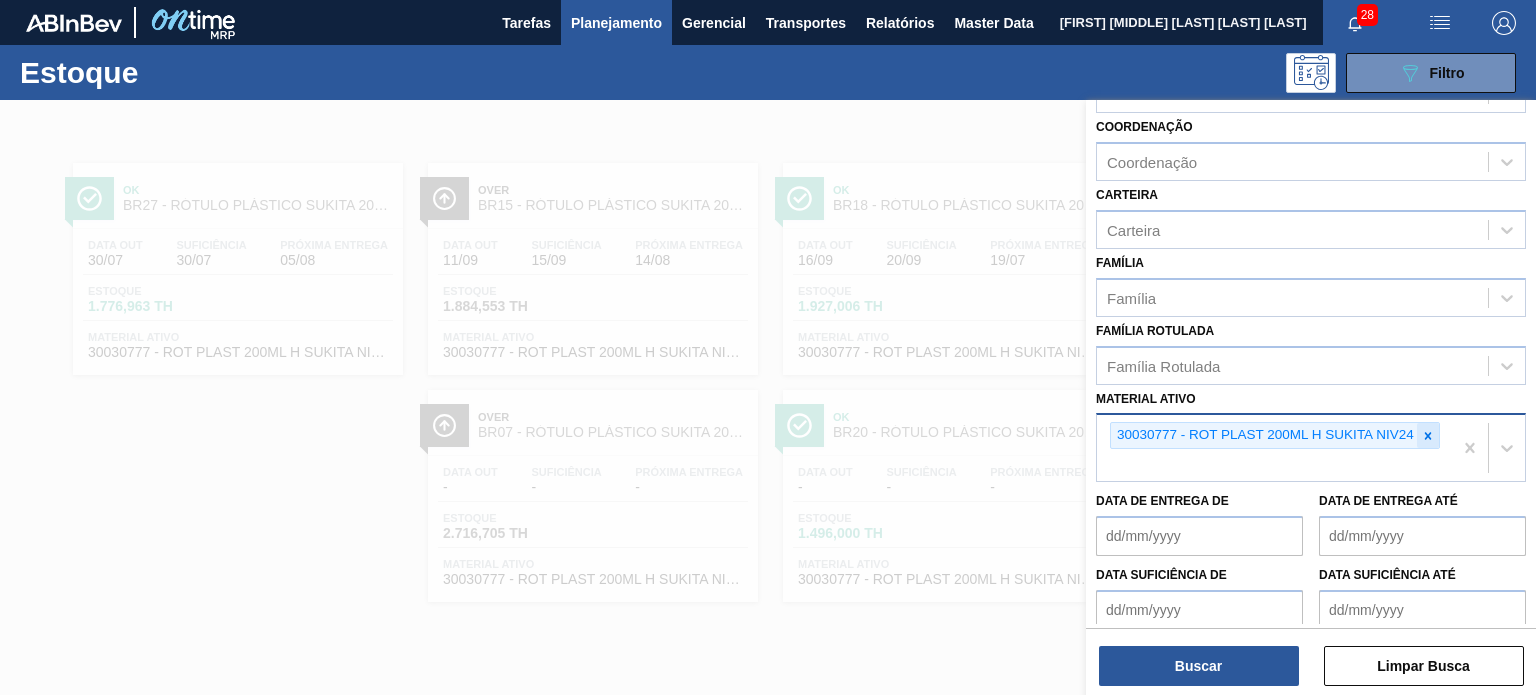 click 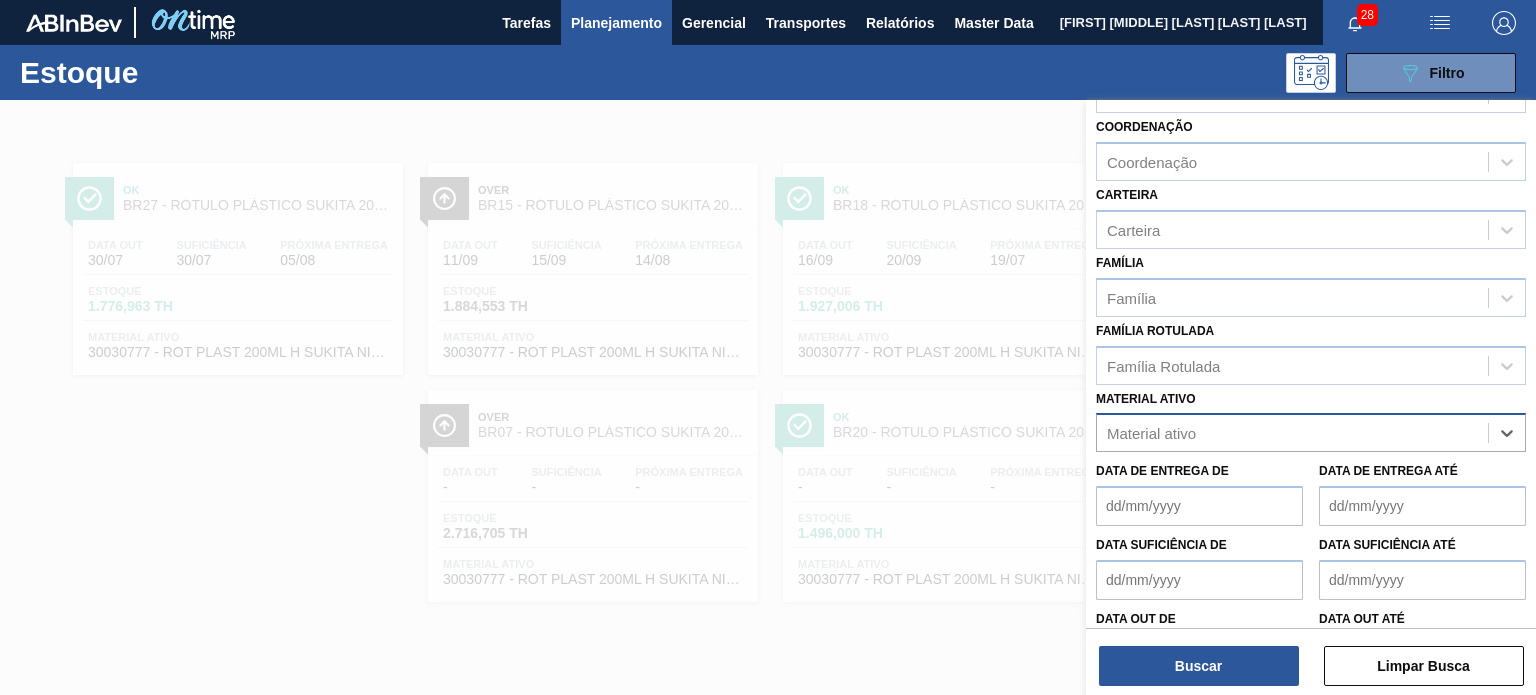 paste on "30003809" 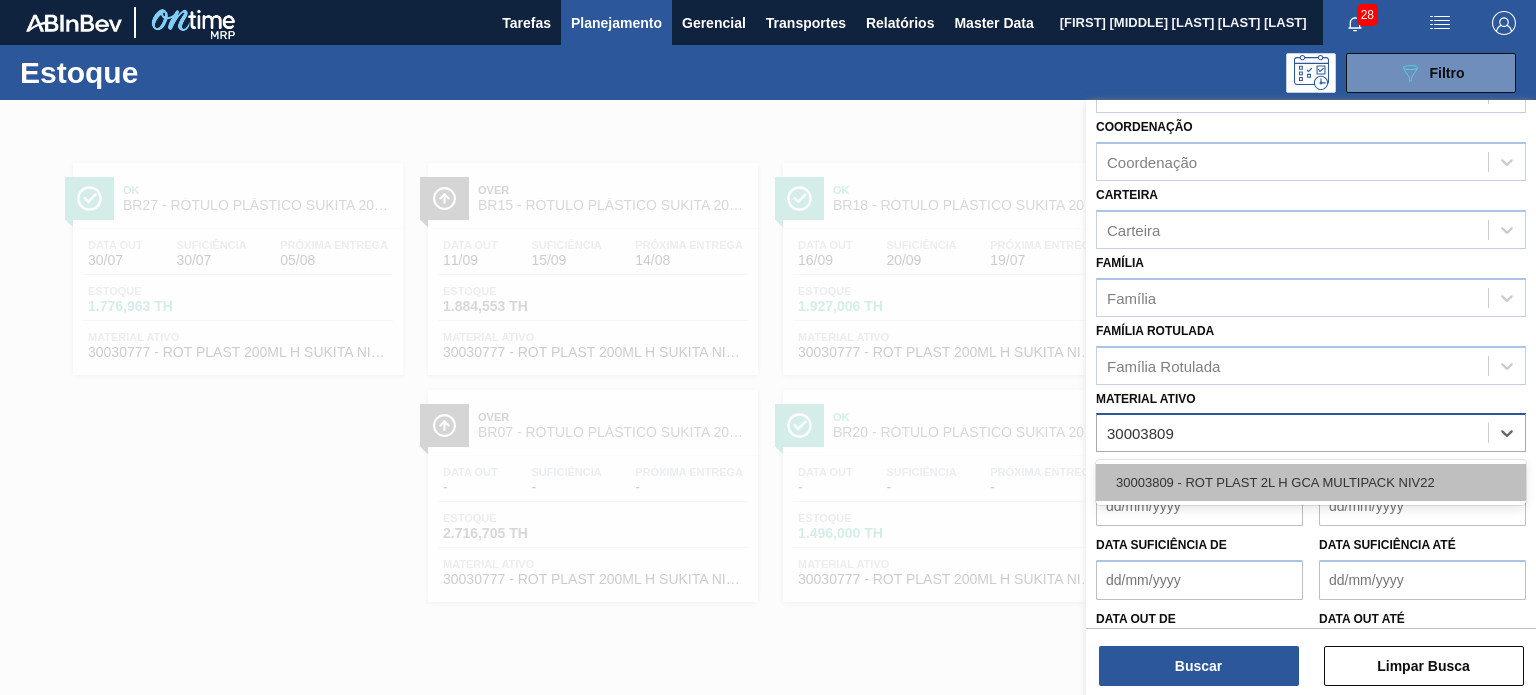 click on "30003809 - ROT PLAST 2L H GCA MULTIPACK NIV22" at bounding box center (1311, 482) 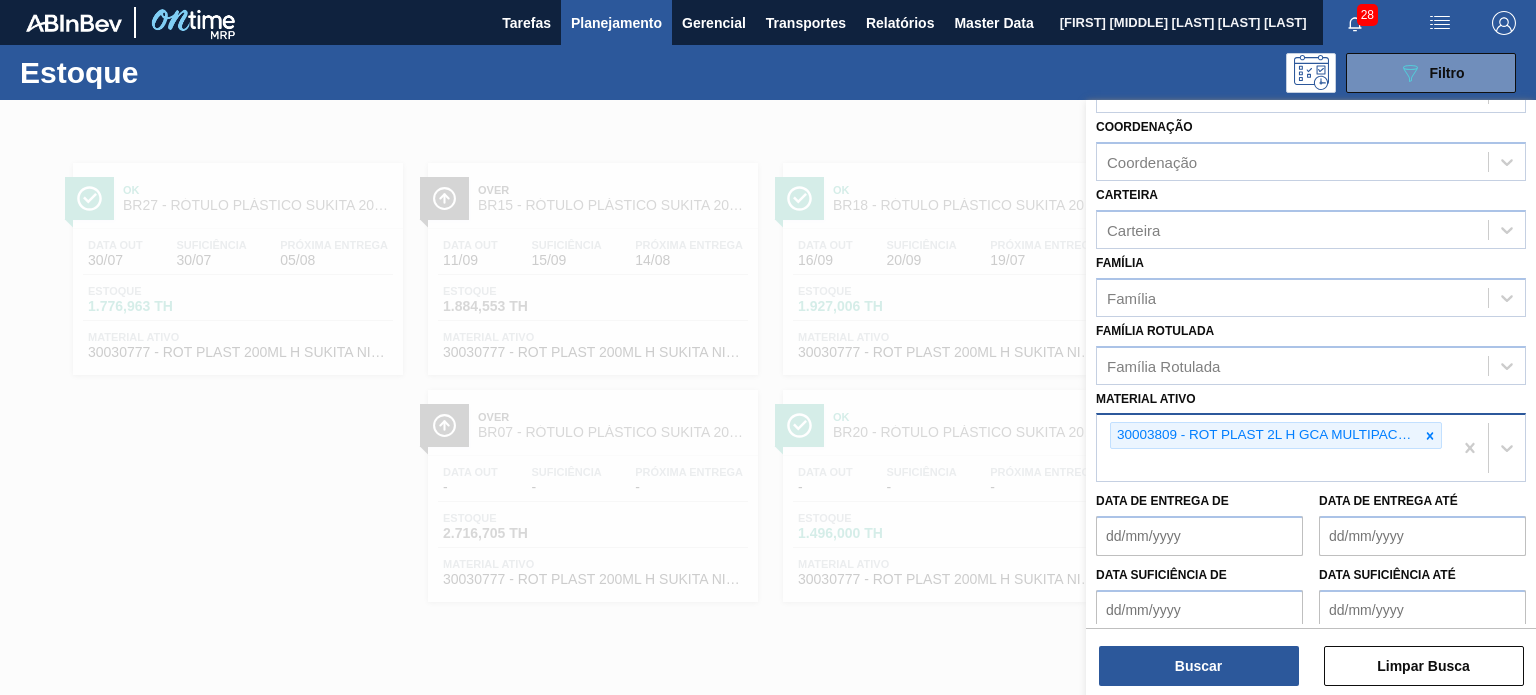 click on "Buscar Limpar Busca" at bounding box center [1311, 656] 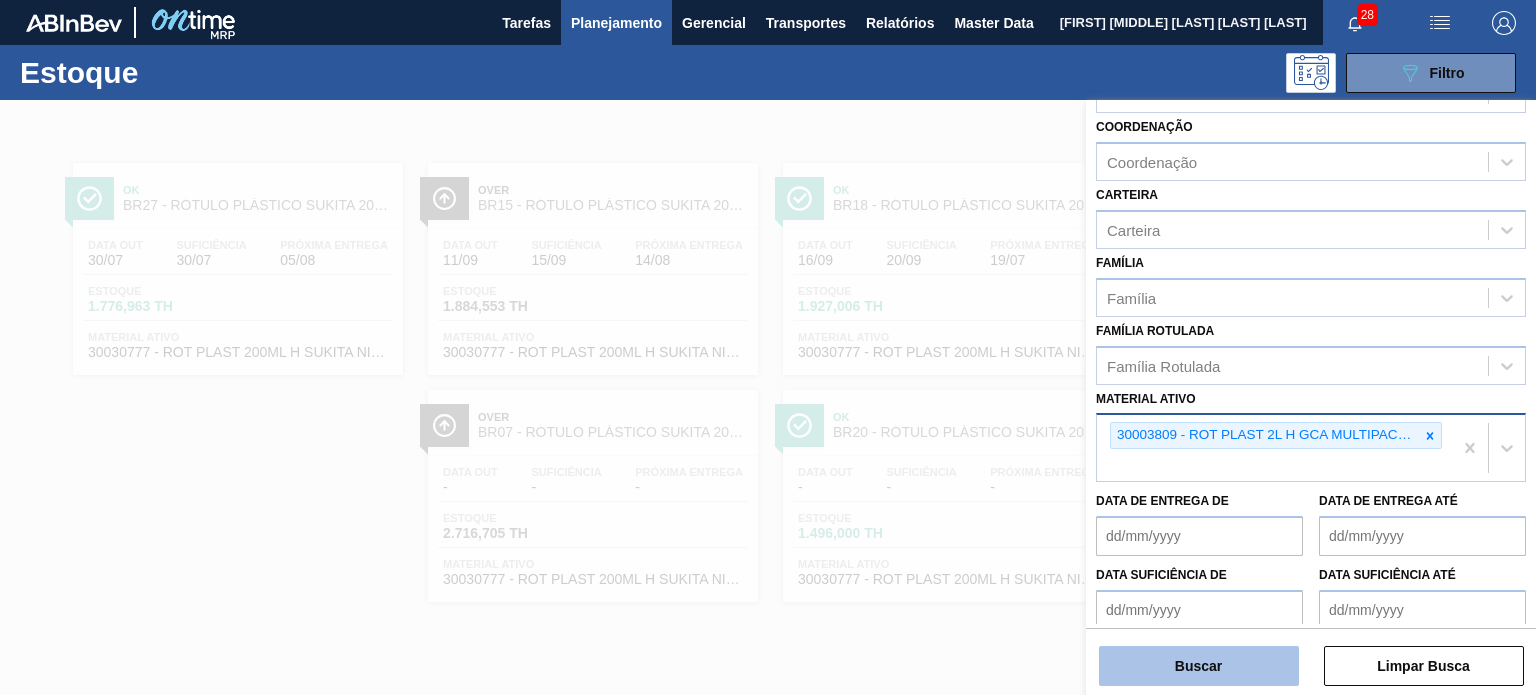 click on "Buscar" at bounding box center [1199, 666] 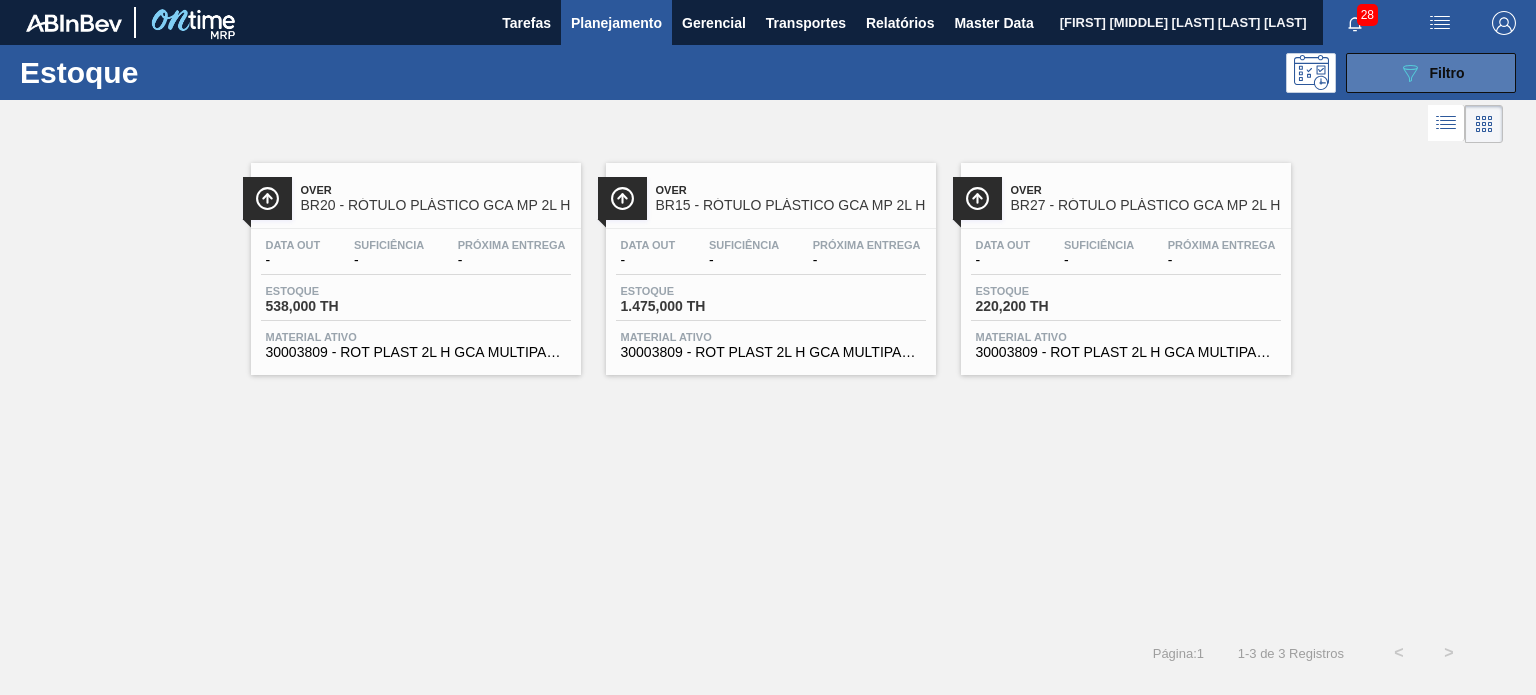 click on "089F7B8B-B2A5-4AFE-B5C0-19BA573D28AC Filtro" at bounding box center [1431, 73] 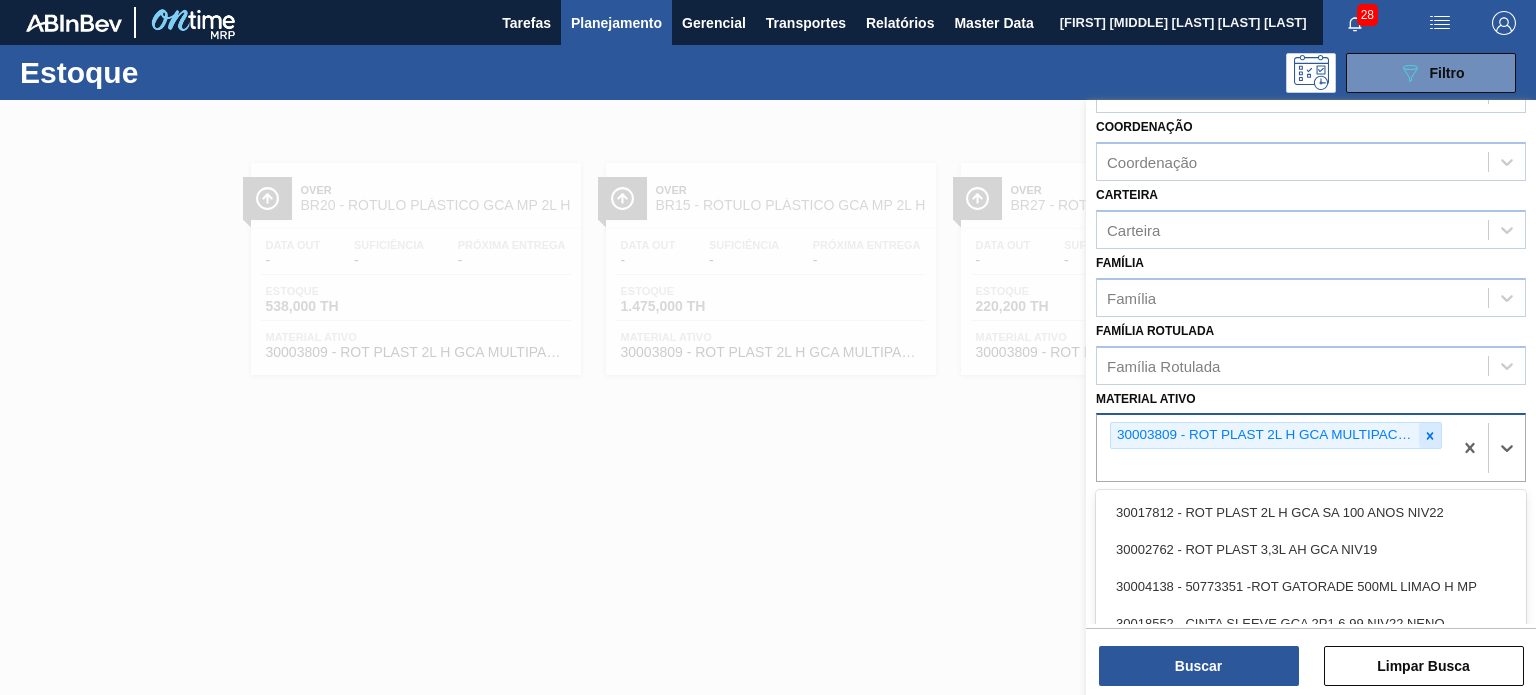 click on "30003809 - ROT PLAST 2L H GCA MULTIPACK NIV22" at bounding box center [1276, 435] 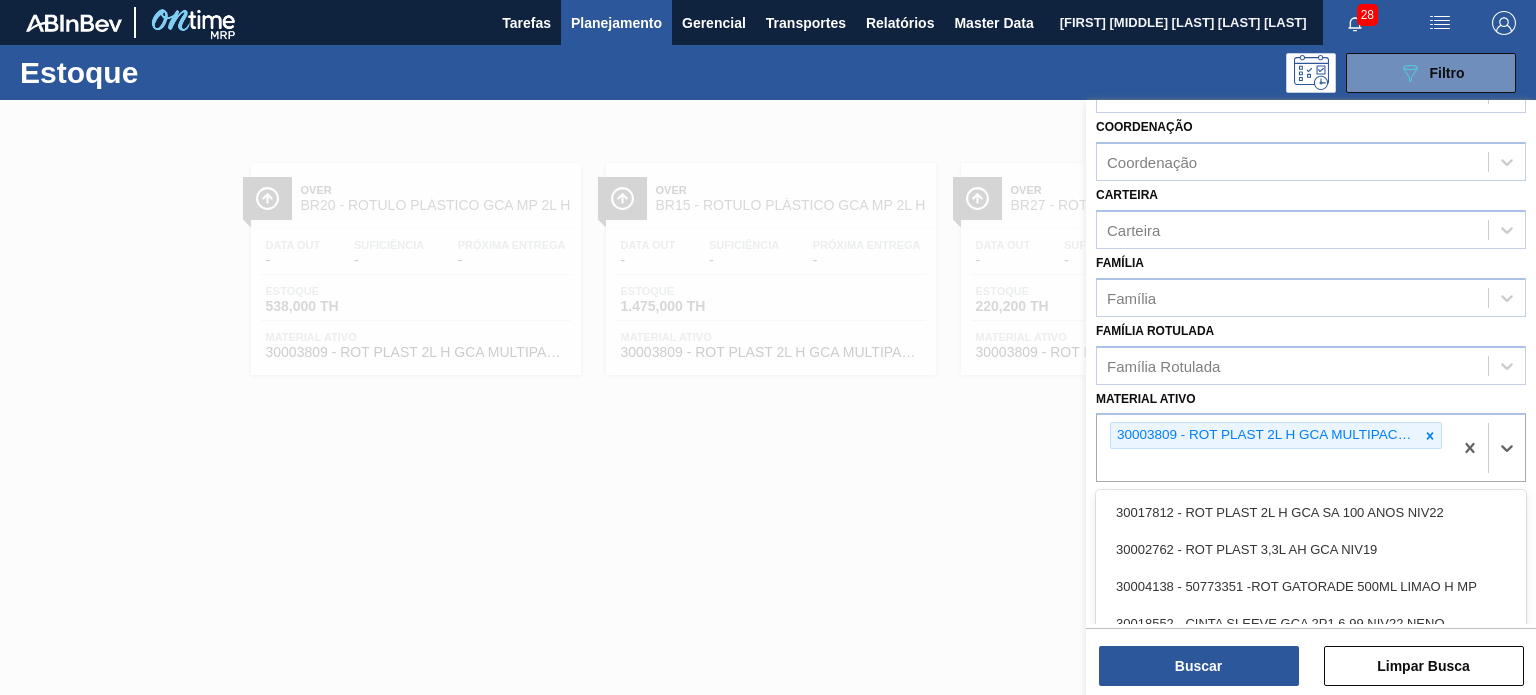 paste on "RÓTULO PLÁSTICO SUKITA 200ML H" 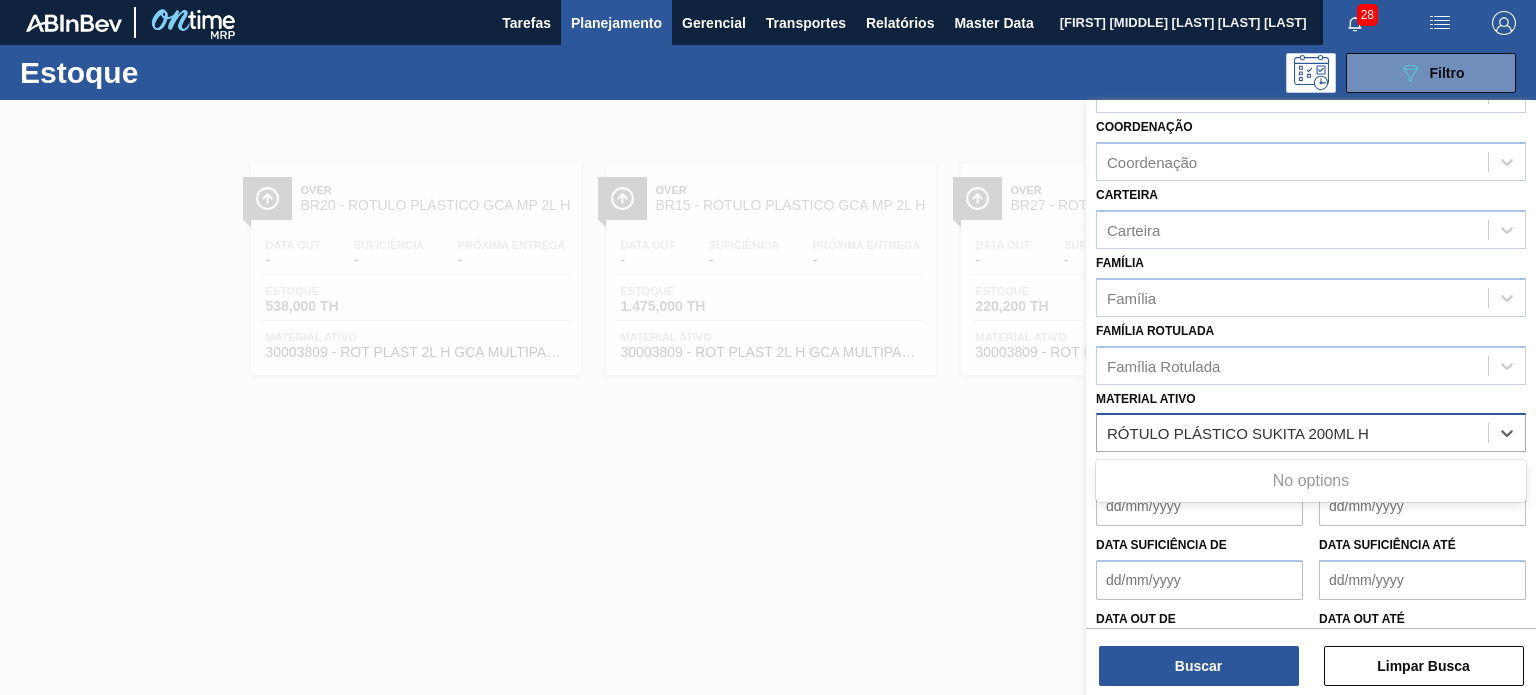 click on "RÓTULO PLÁSTICO SUKITA 200ML H" at bounding box center [1239, 433] 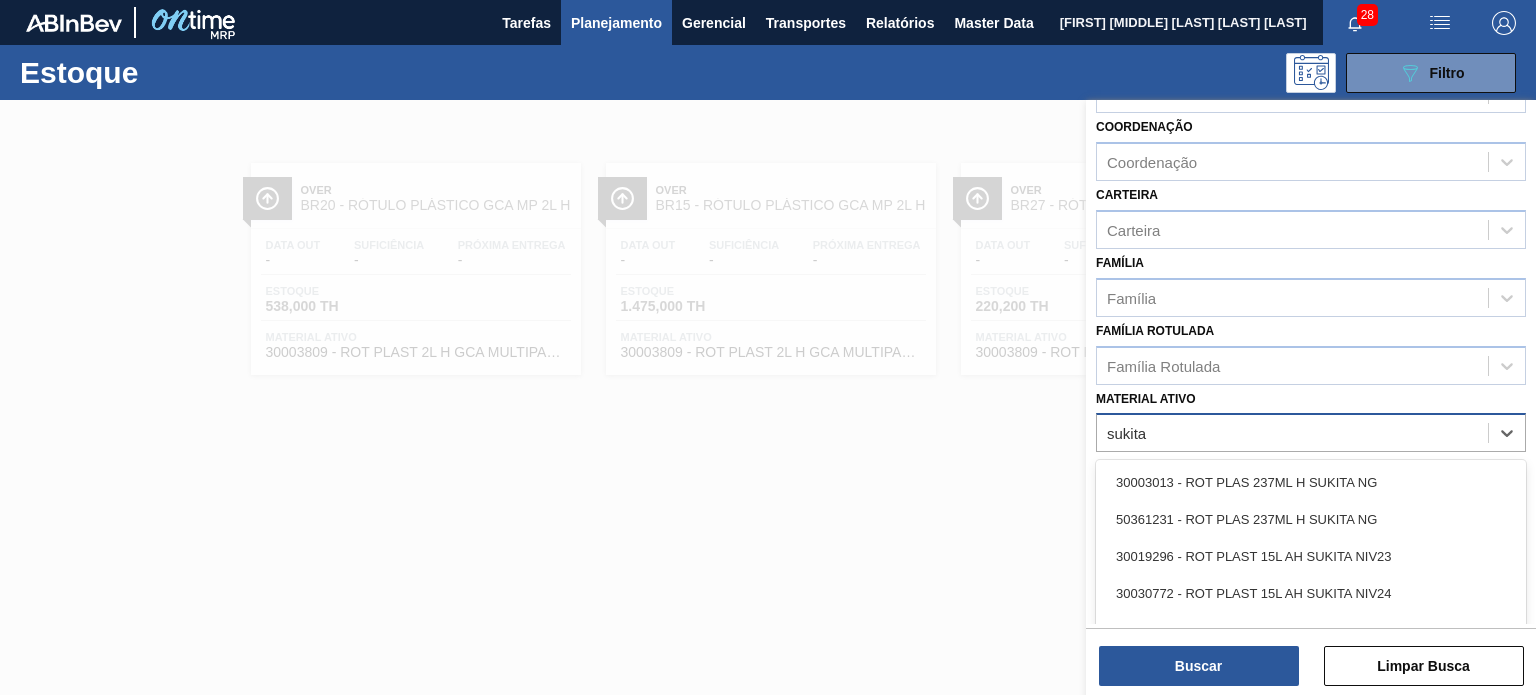 type on "sukita" 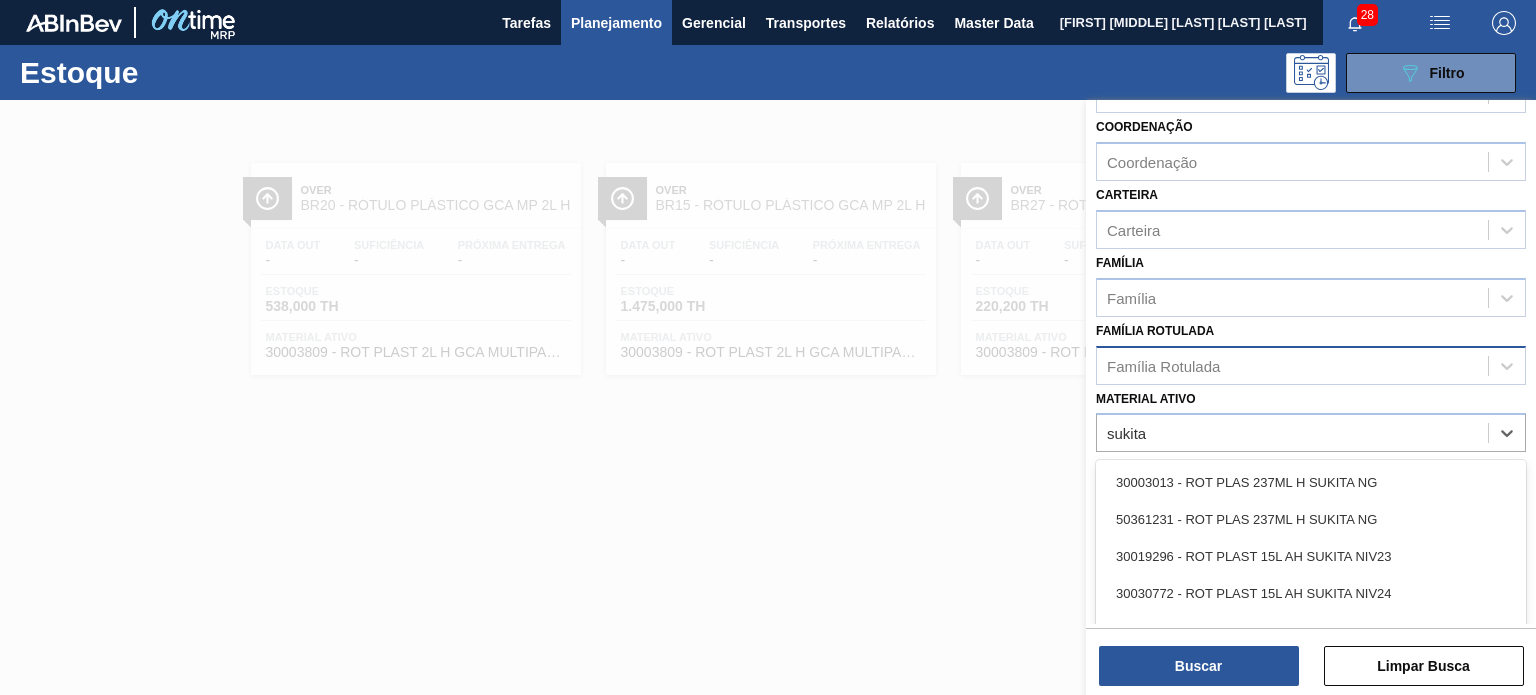 type 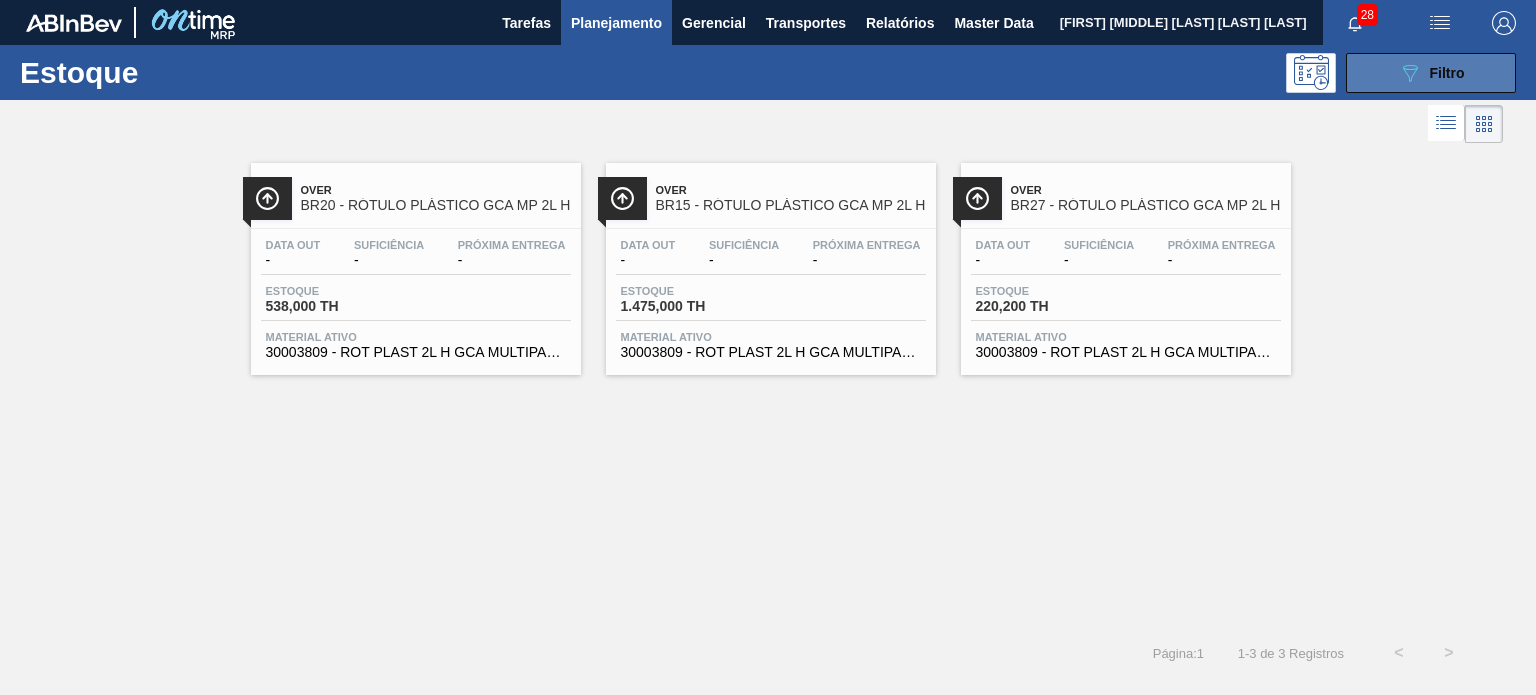 click on "089F7B8B-B2A5-4AFE-B5C0-19BA573D28AC Filtro" at bounding box center (1431, 73) 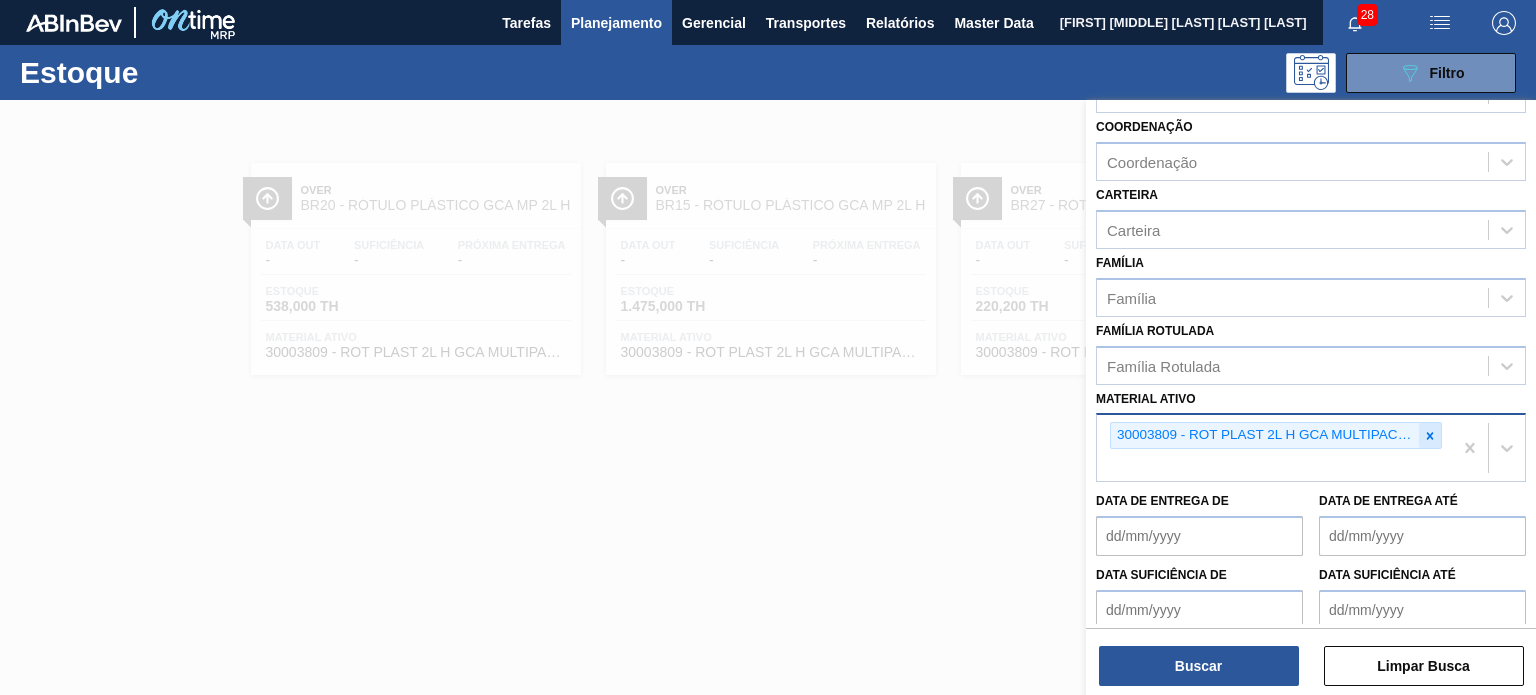 click 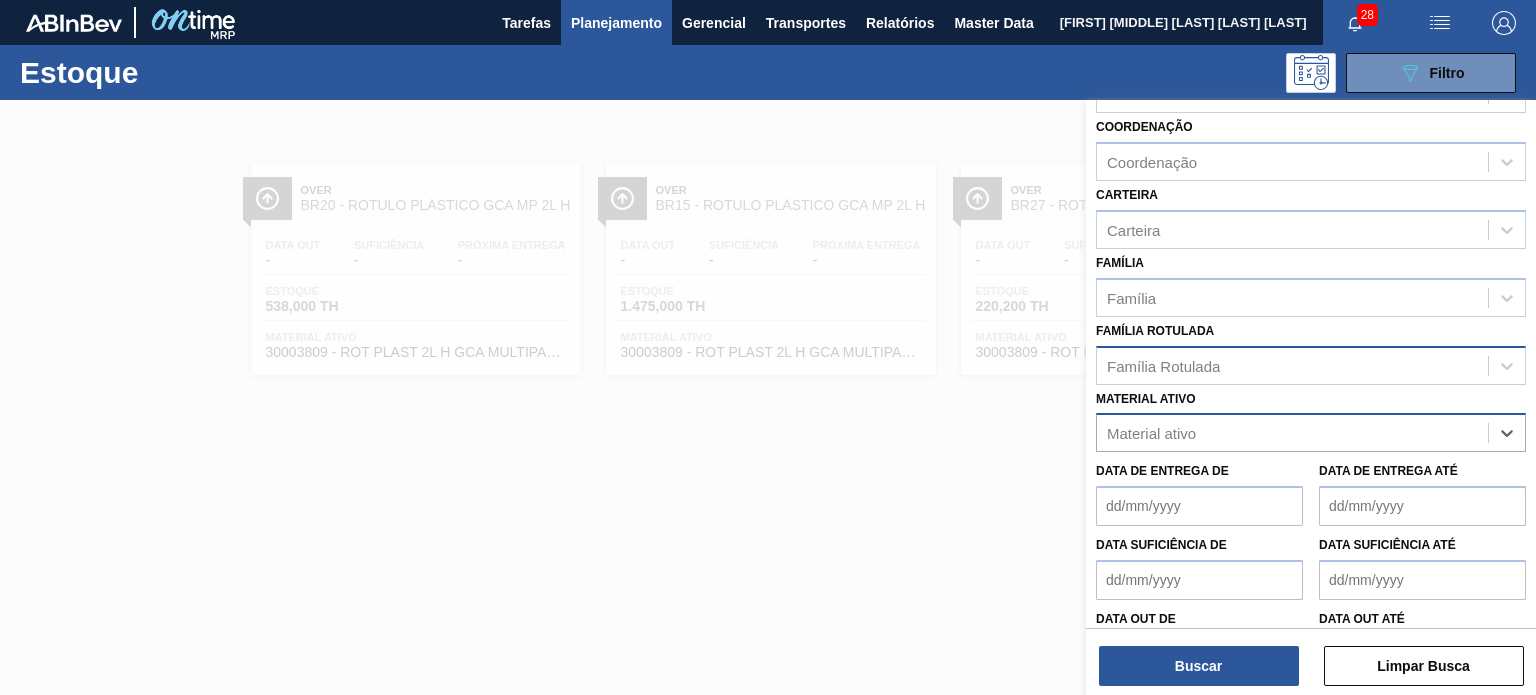 click on "Família Rotulada" at bounding box center [1292, 365] 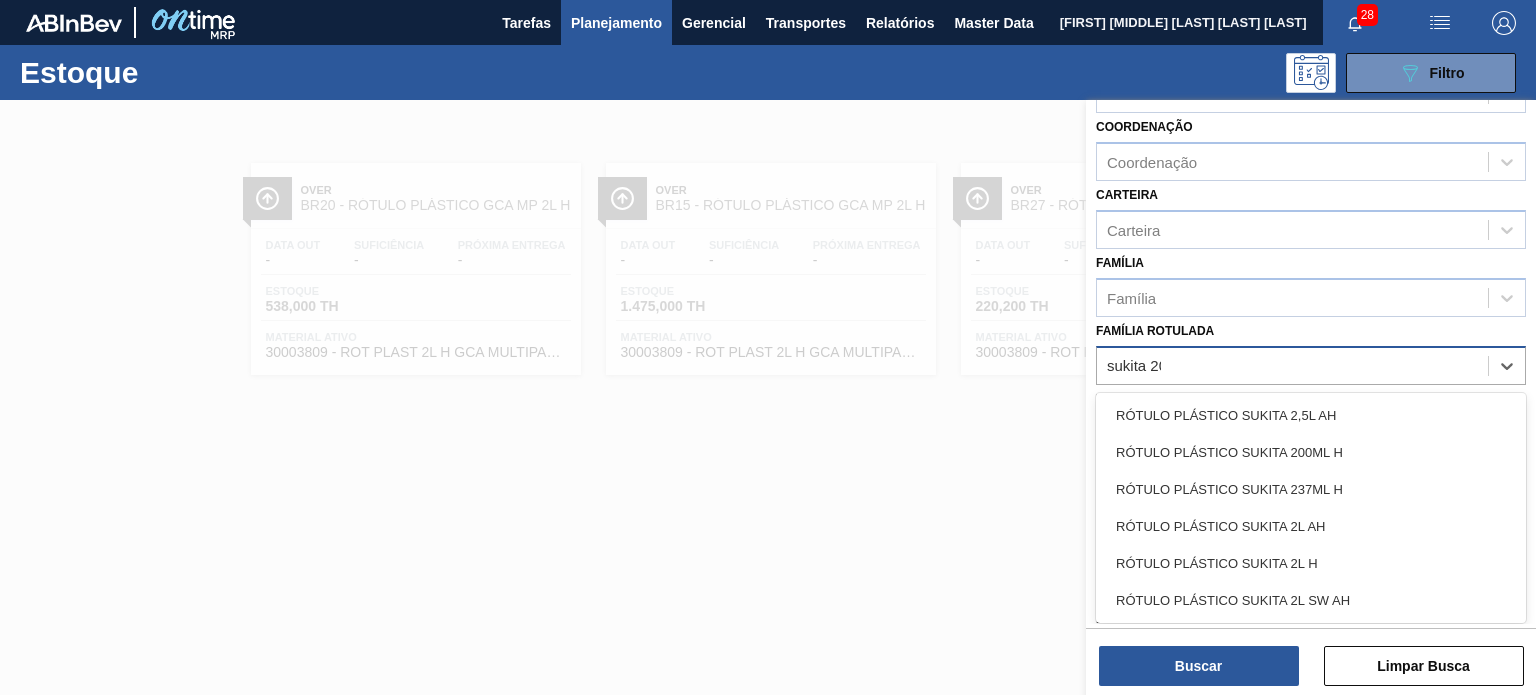 type on "sukita 200" 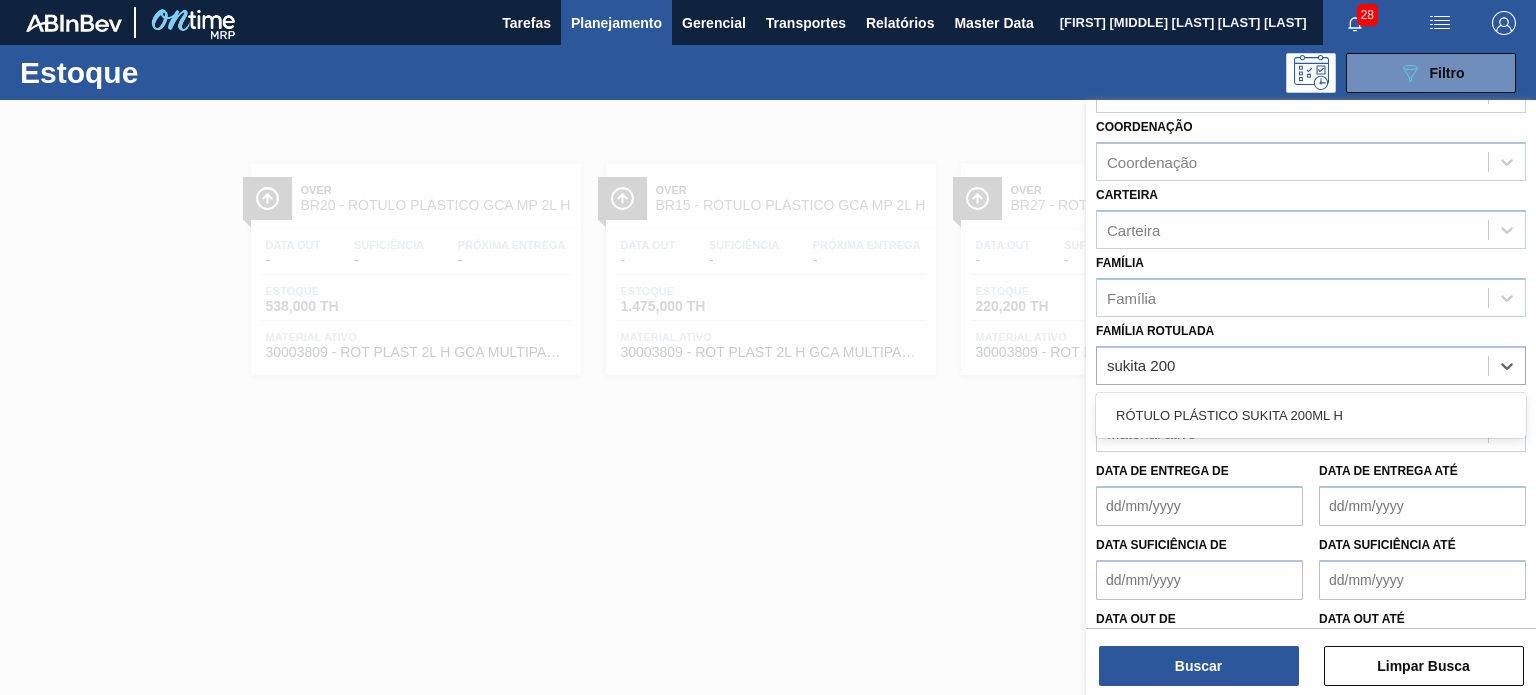 click on "RÓTULO PLÁSTICO SUKITA 200ML H" at bounding box center [1311, 415] 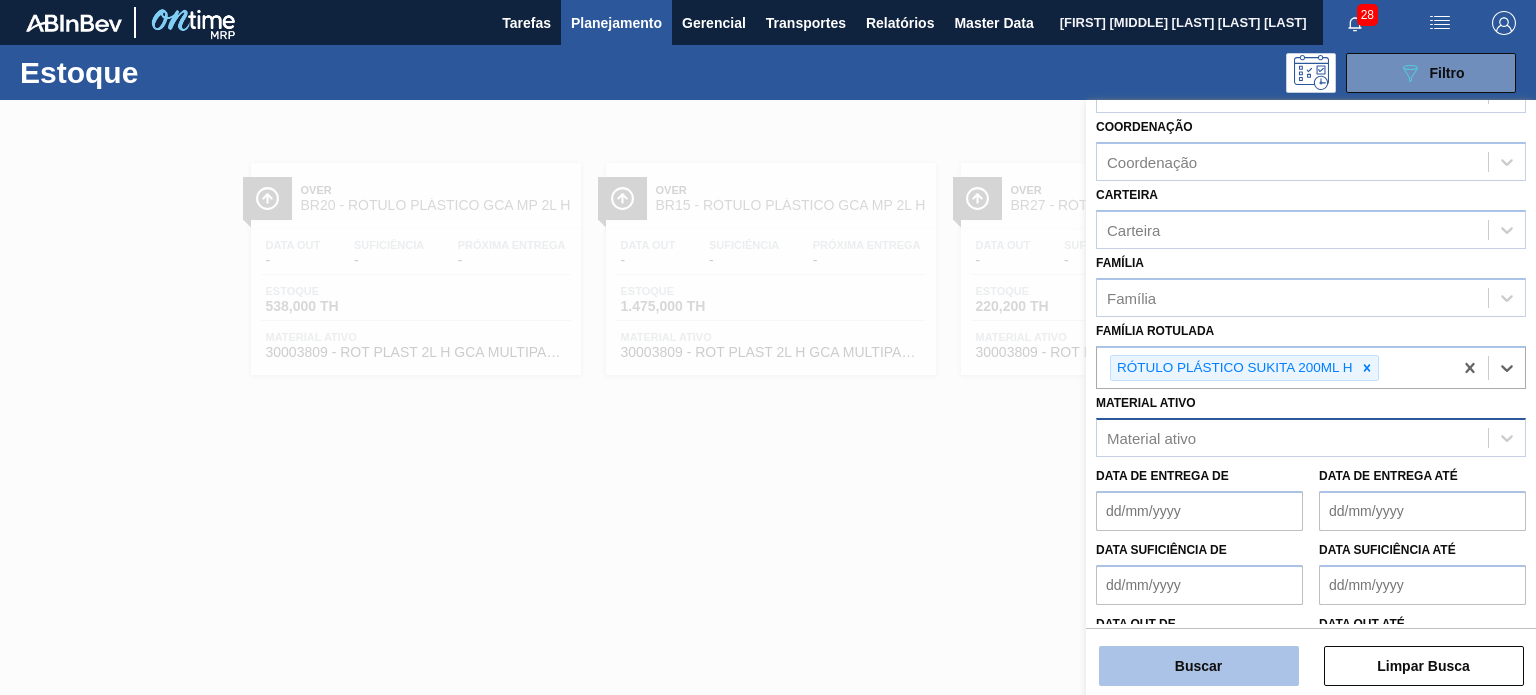 click on "Buscar" at bounding box center (1199, 666) 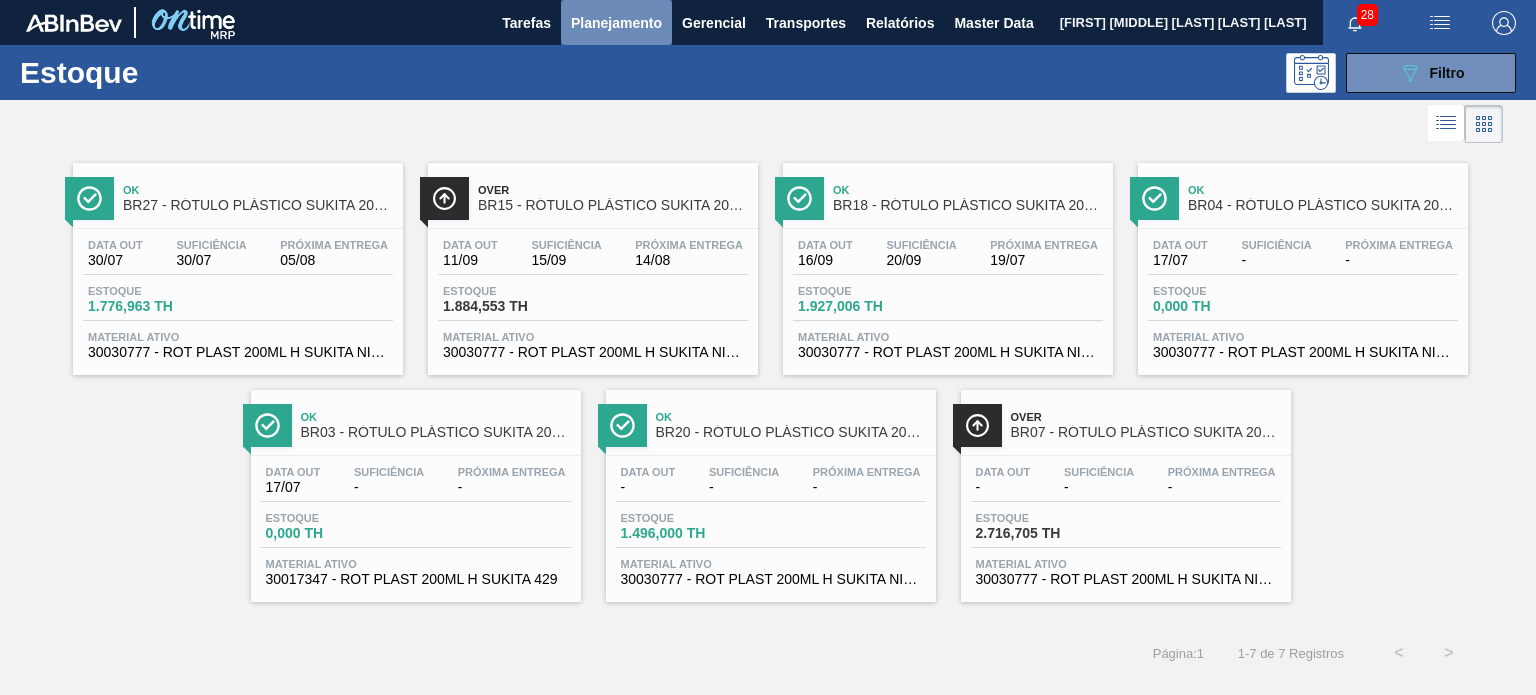 click on "Planejamento" at bounding box center (616, 23) 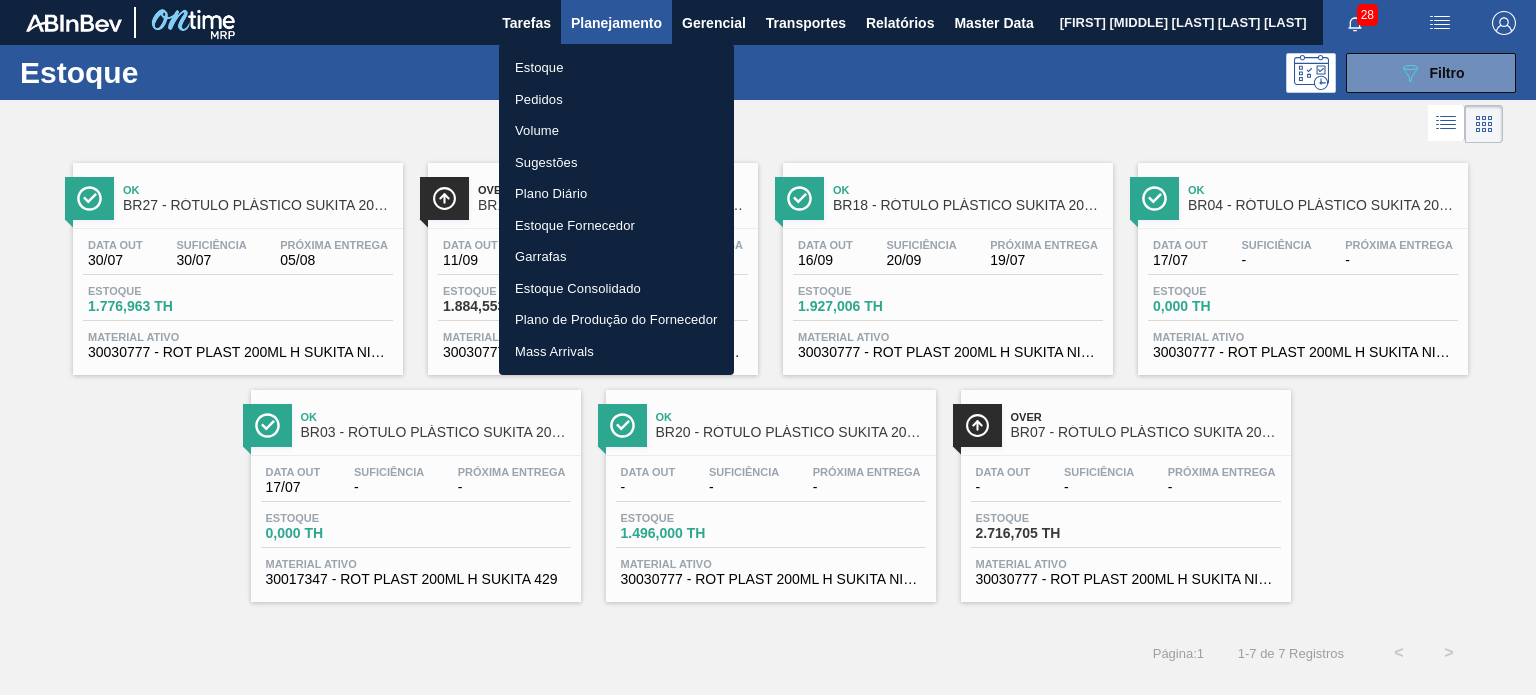 click on "Estoque" at bounding box center [616, 68] 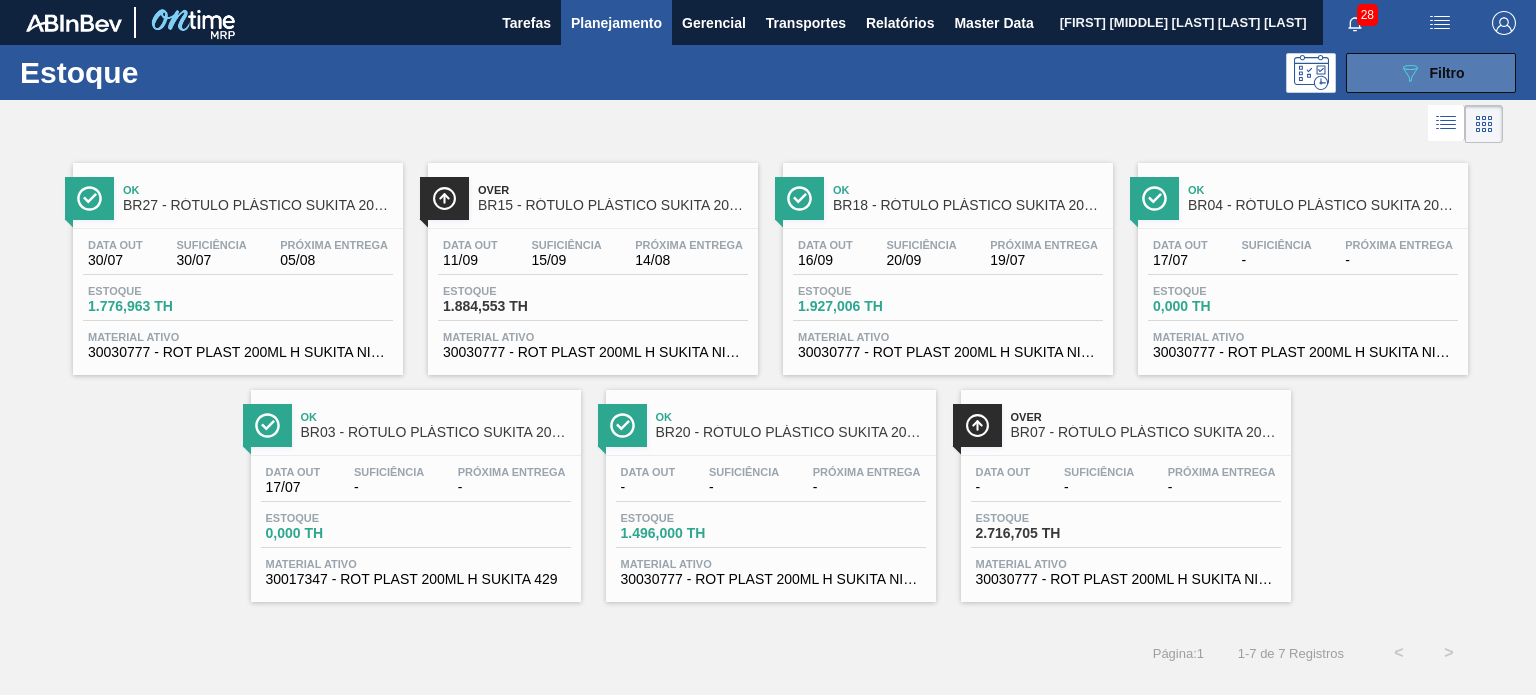 click on "089F7B8B-B2A5-4AFE-B5C0-19BA573D28AC Filtro" at bounding box center [1431, 73] 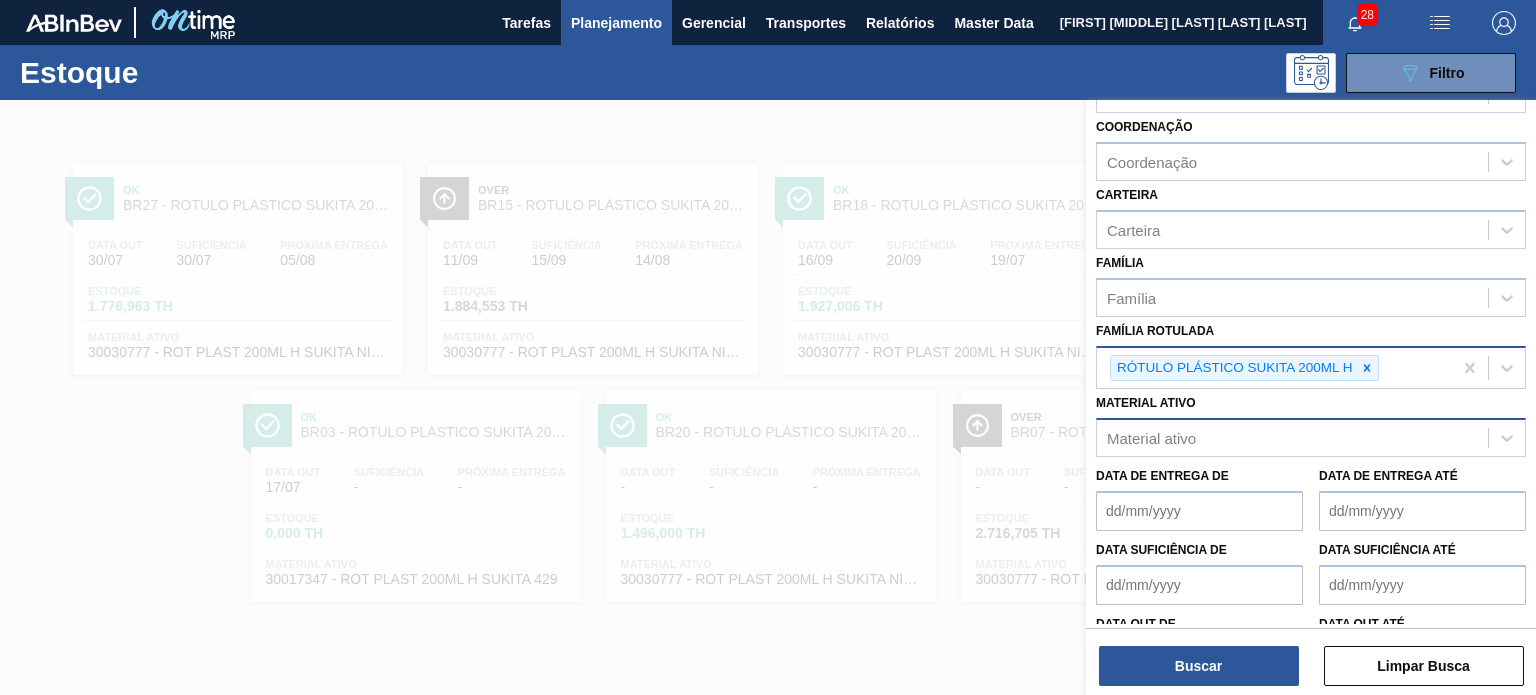 click 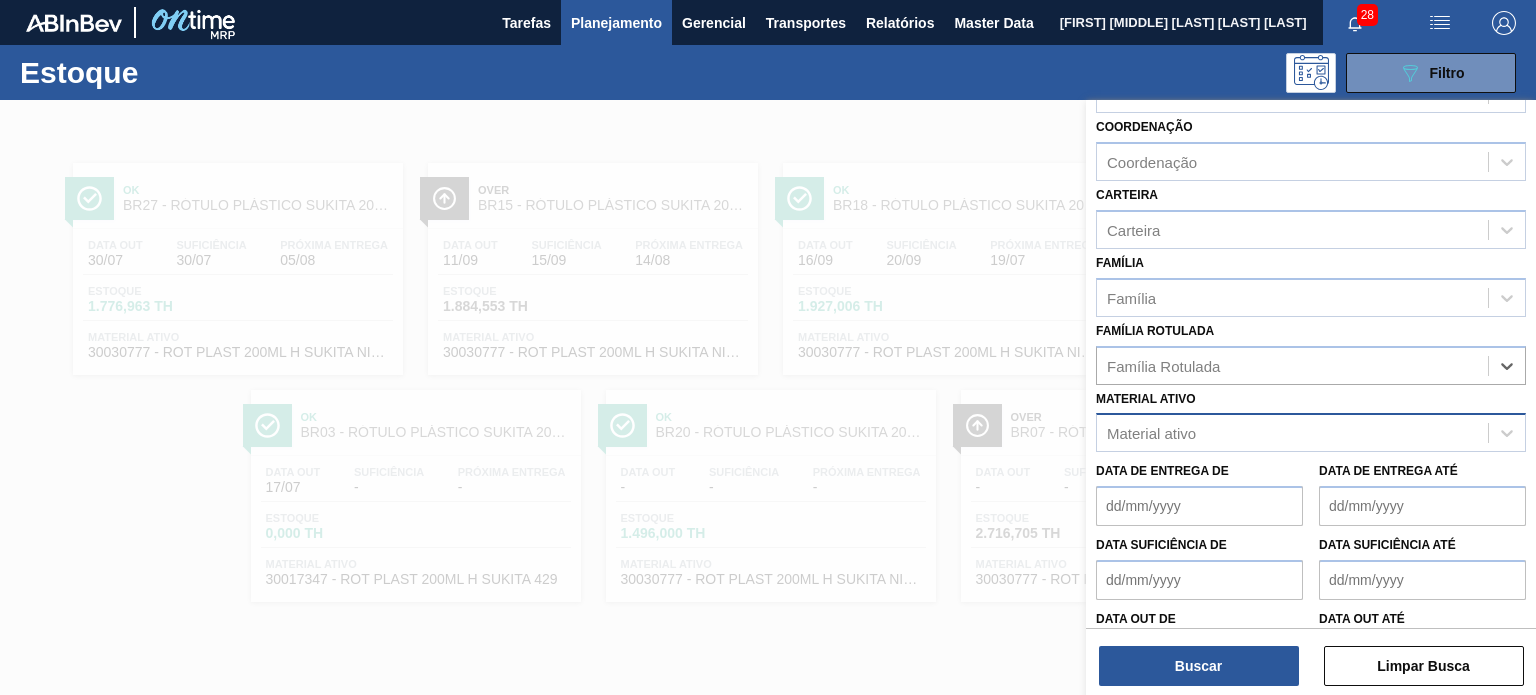 paste on "RÓTULO PLÁSTICO SUKITA 1L" 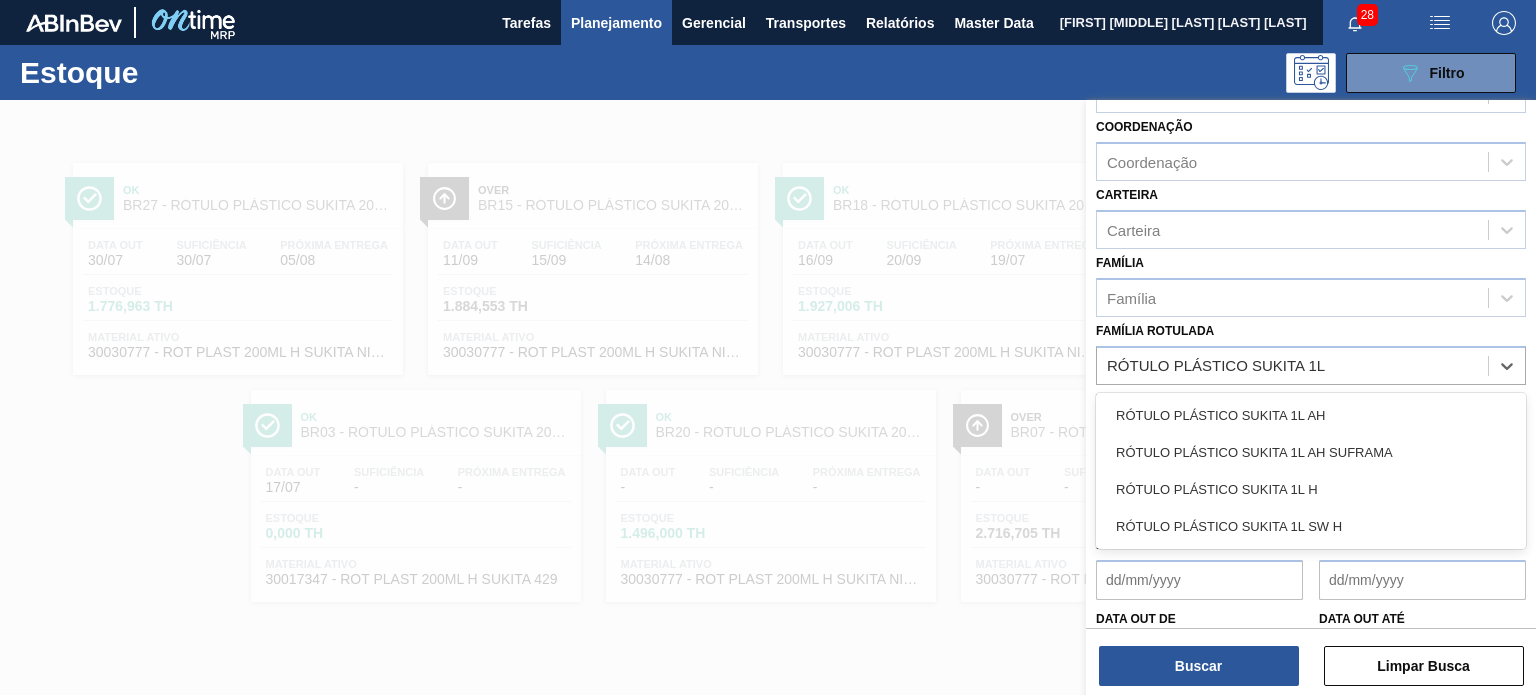 click on "RÓTULO PLÁSTICO SUKITA 1L AH" at bounding box center [1311, 415] 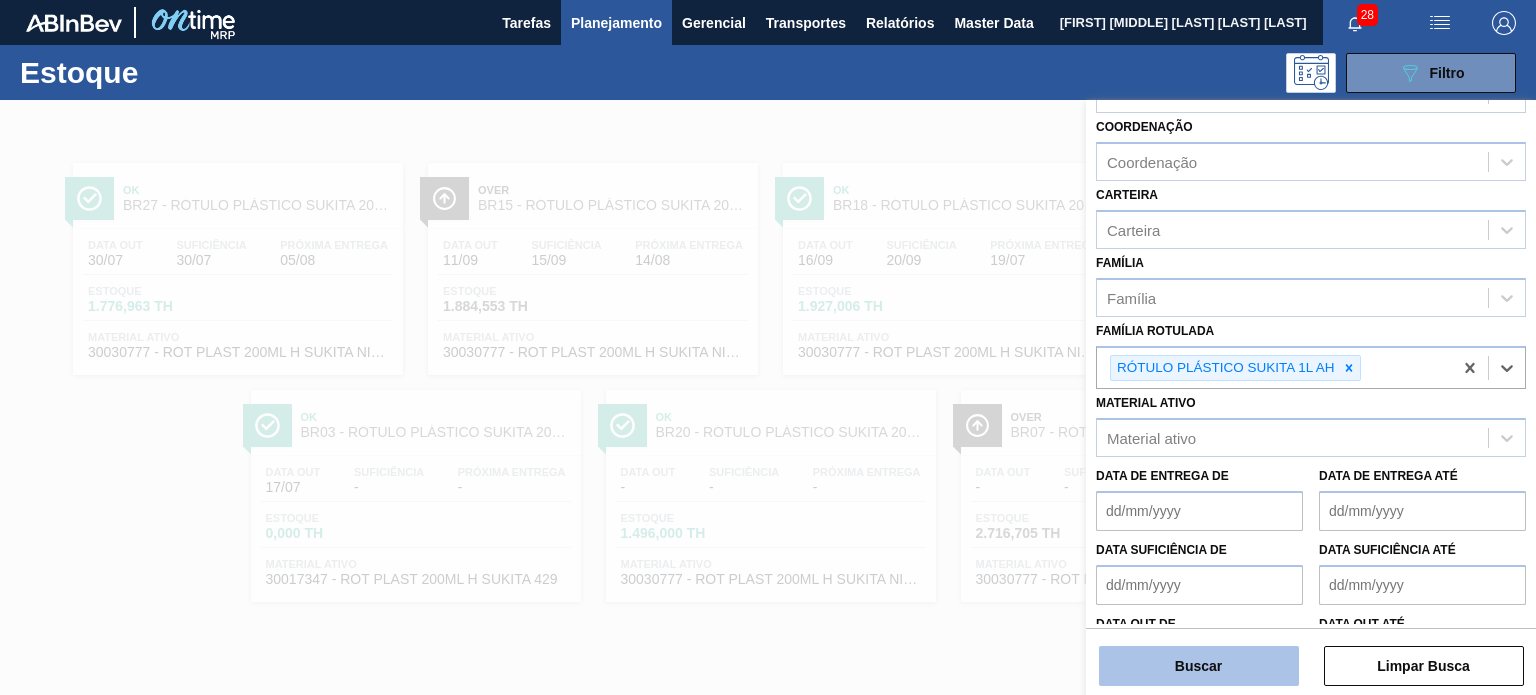 click on "Buscar" at bounding box center (1199, 666) 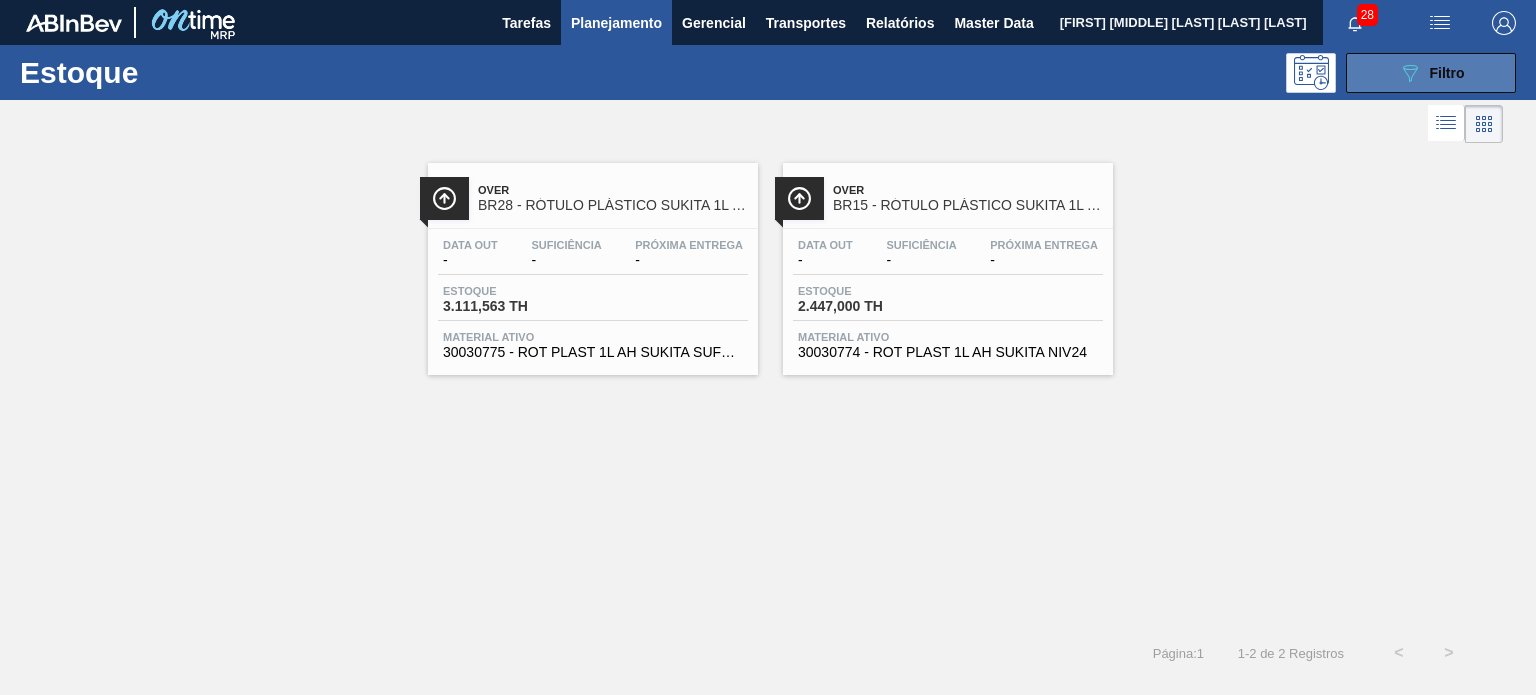 click on "089F7B8B-B2A5-4AFE-B5C0-19BA573D28AC Filtro" at bounding box center (1431, 73) 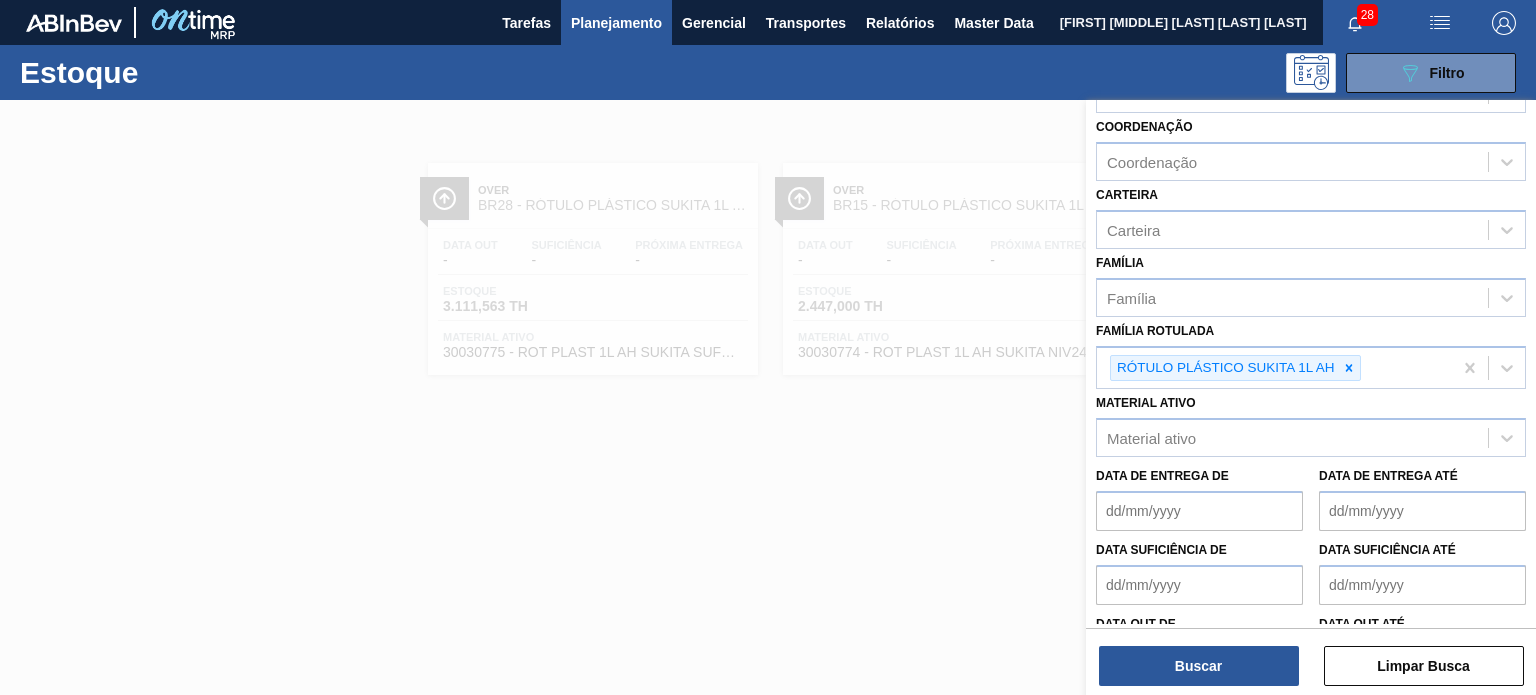 type 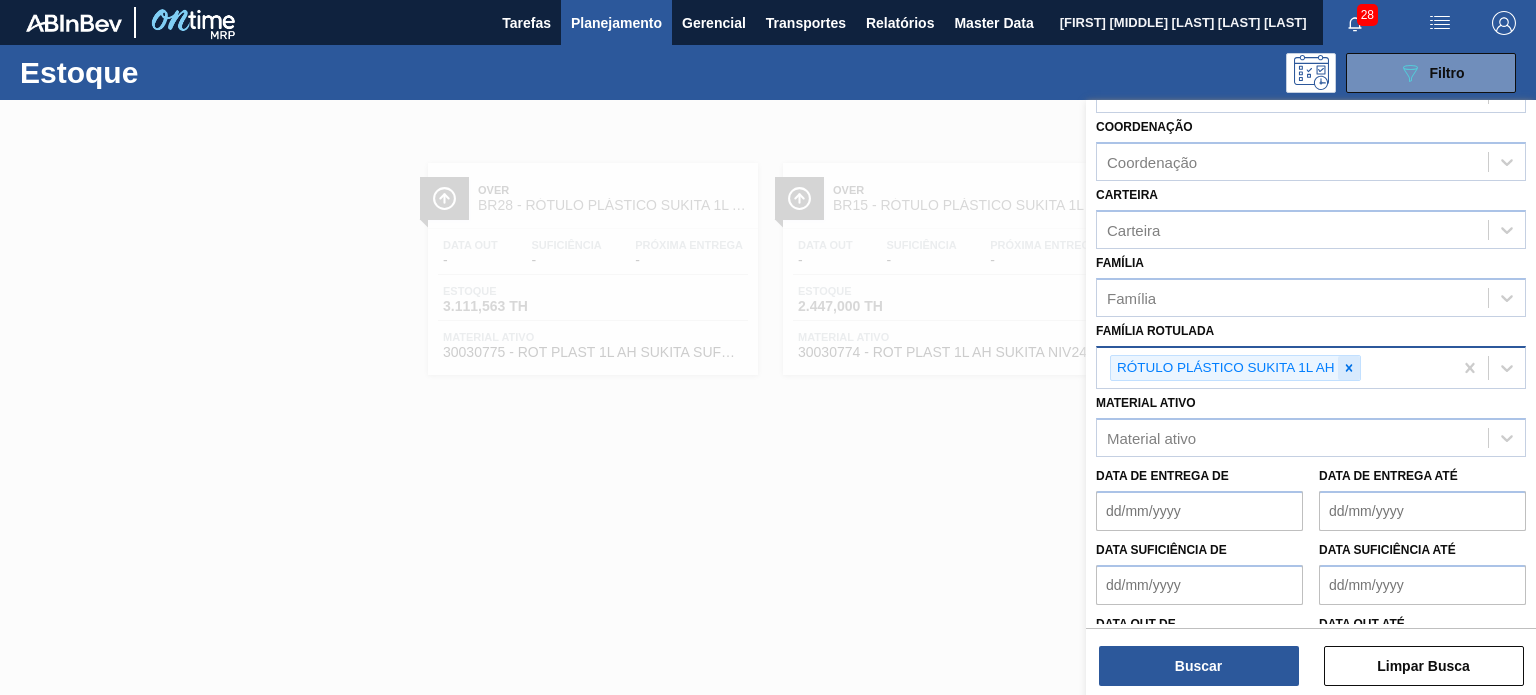 click 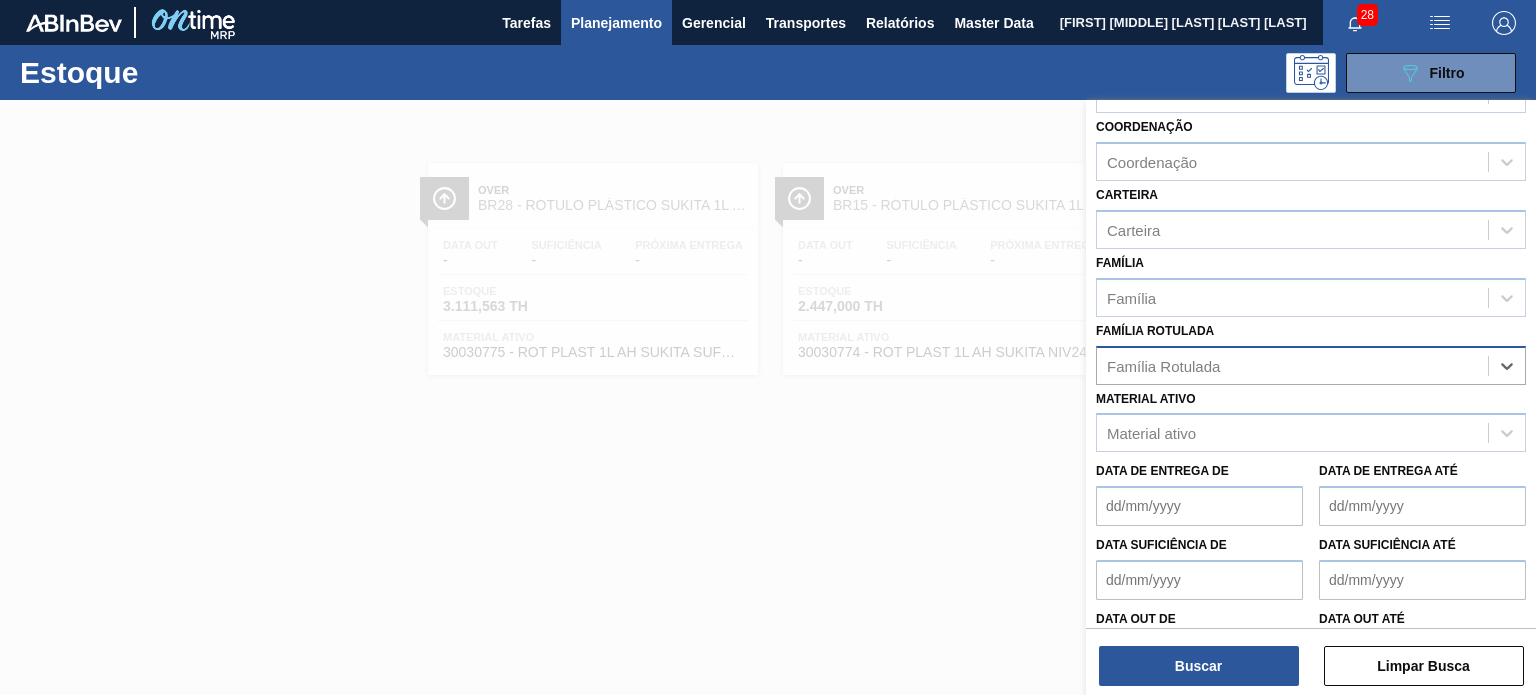 paste on "RÓTULO PLÁSTICO SUKITA 1L" 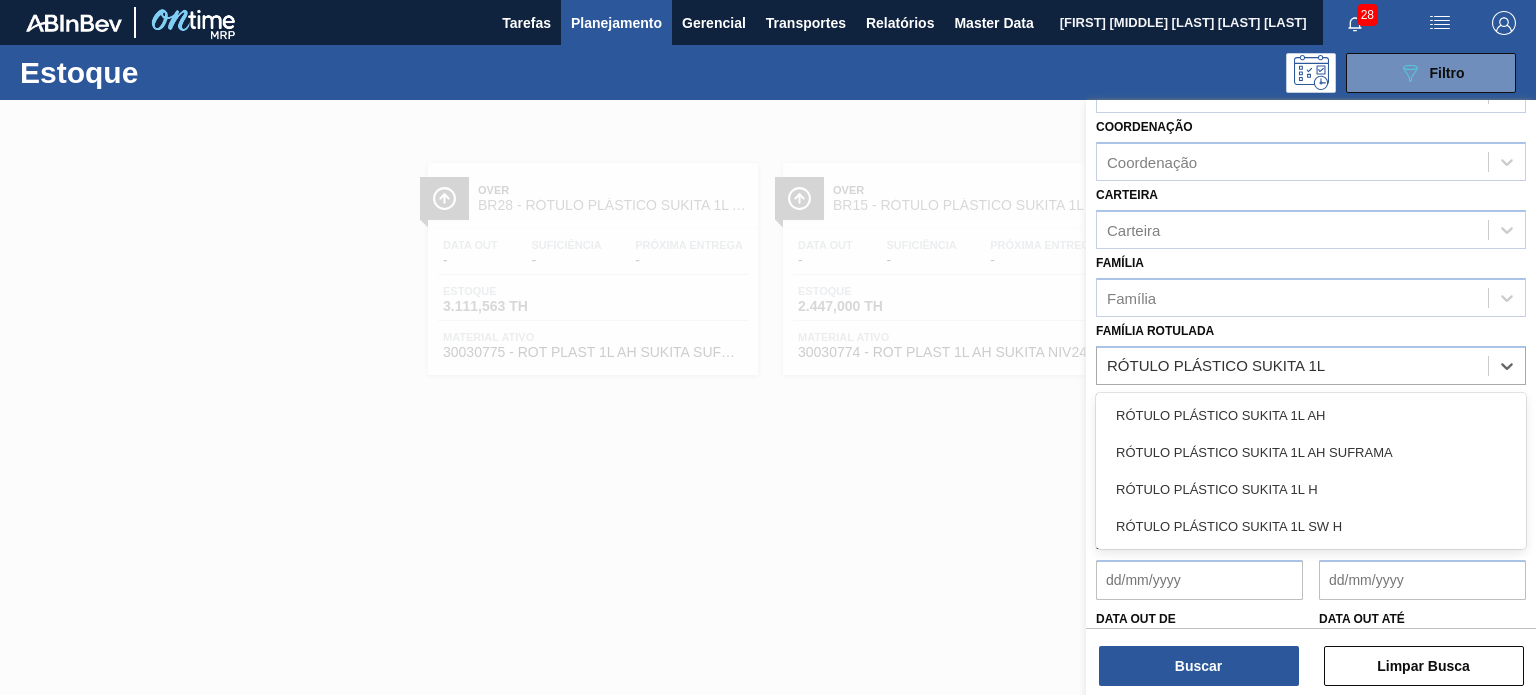 drag, startPoint x: 1324, startPoint y: 477, endPoint x: 1292, endPoint y: 546, distance: 76.05919 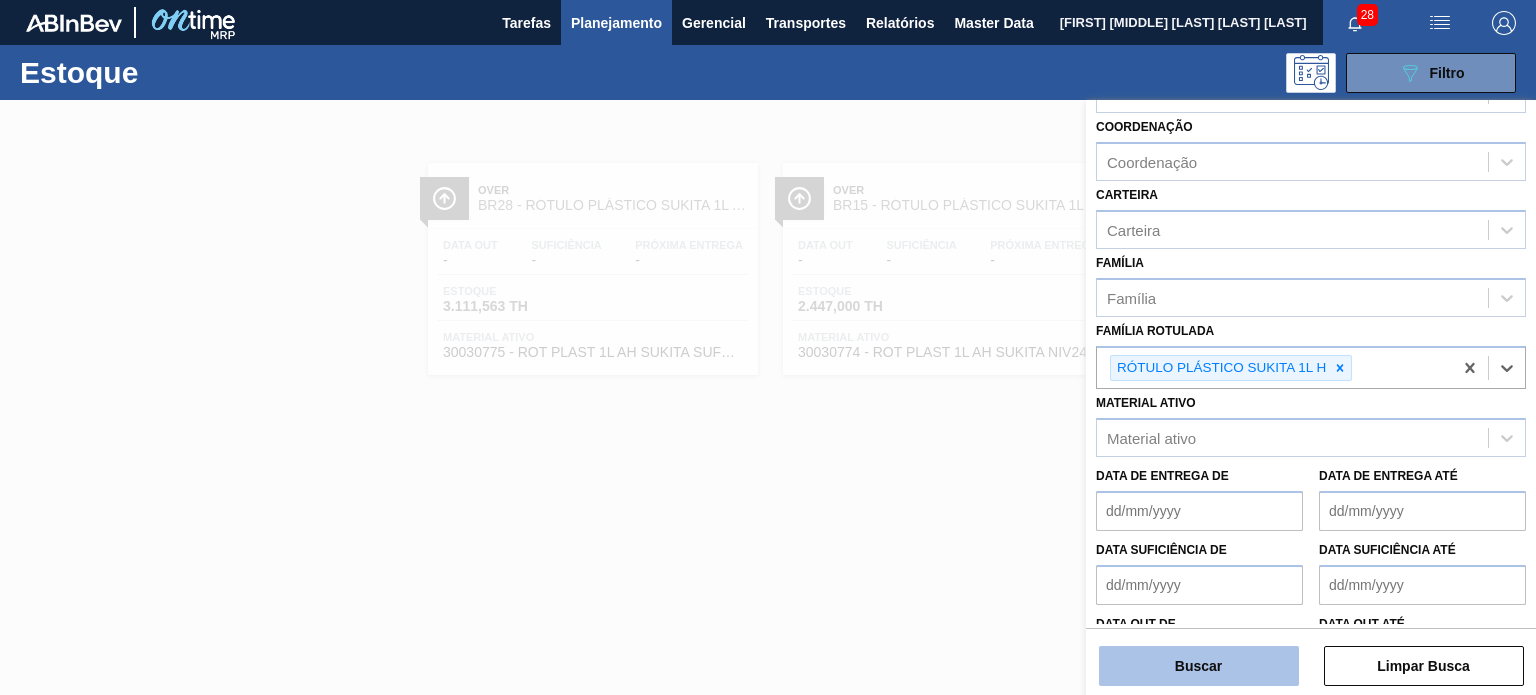 click on "Buscar" at bounding box center (1199, 666) 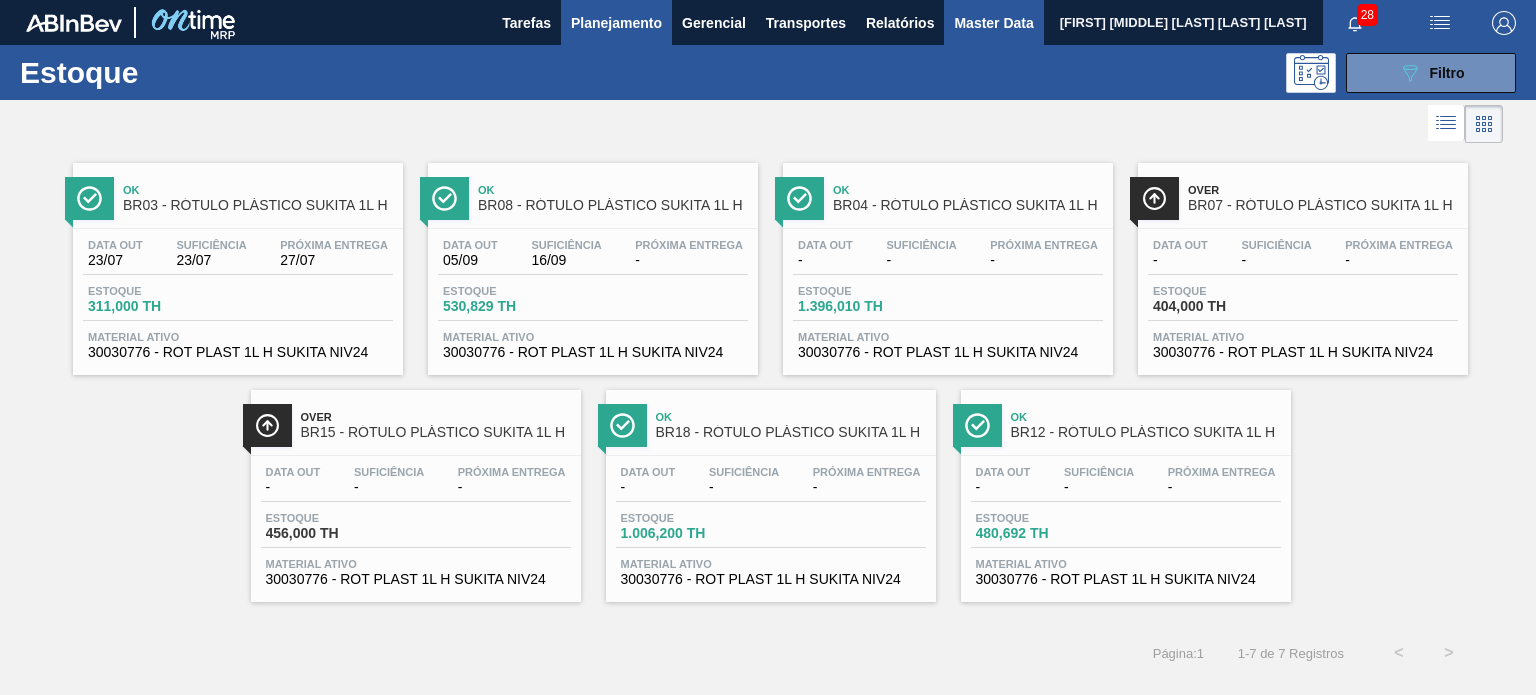 click on "Master Data" at bounding box center (993, 23) 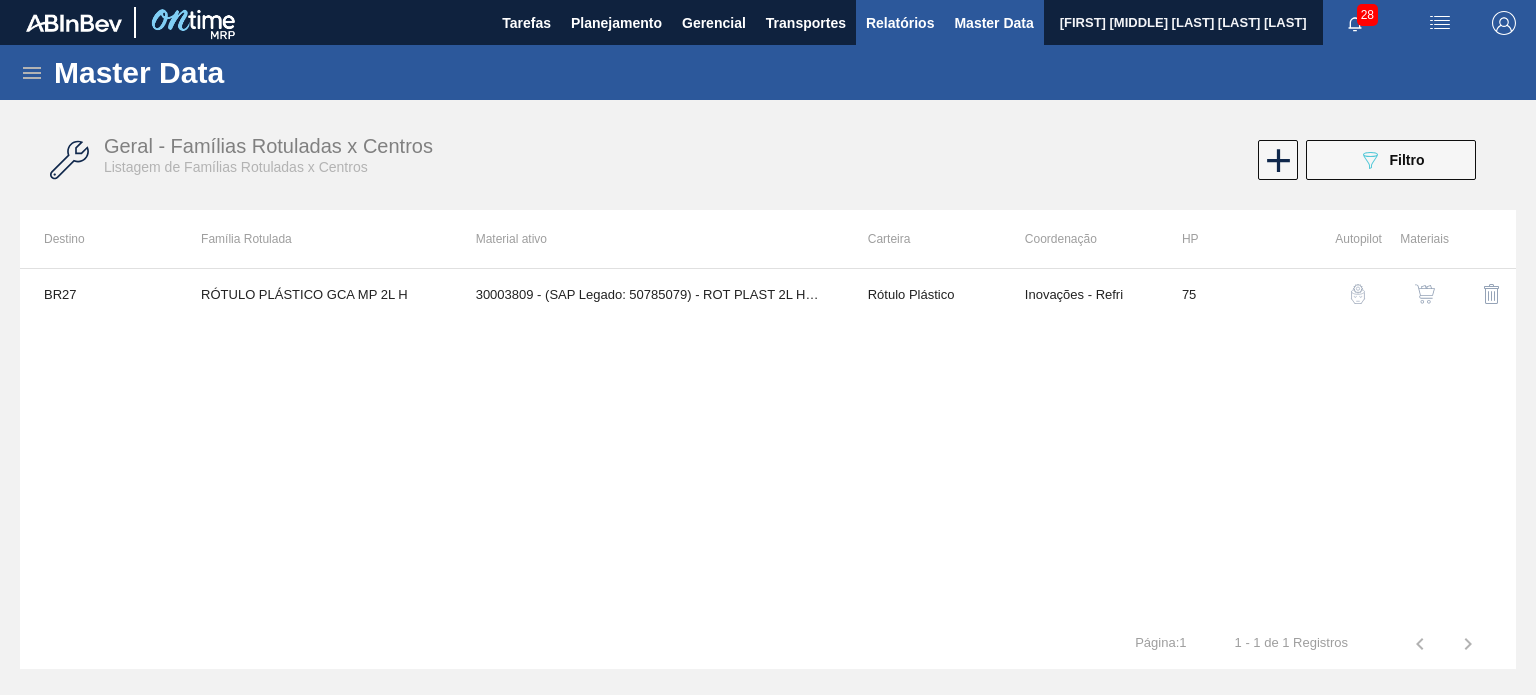 click on "Relatórios" at bounding box center [900, 23] 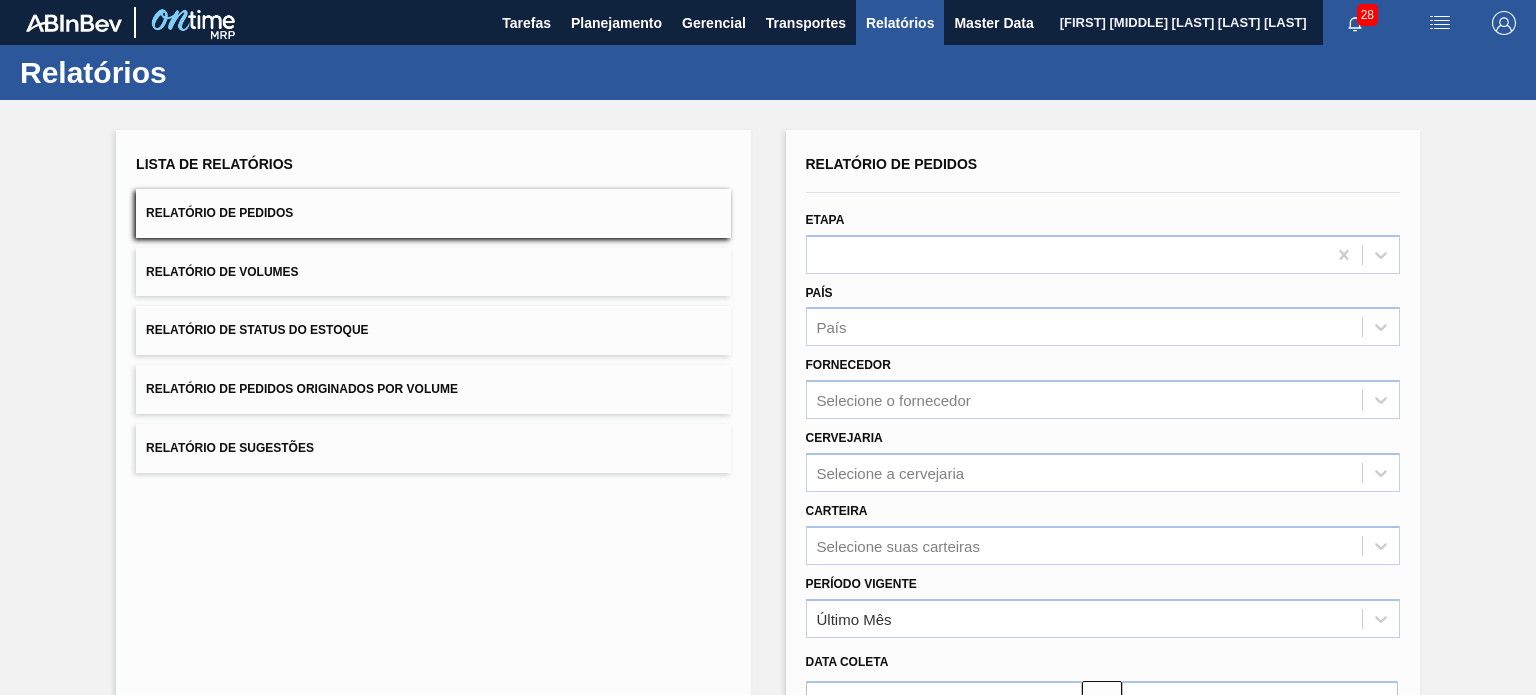 click on "Relatório de Volumes" at bounding box center [433, 272] 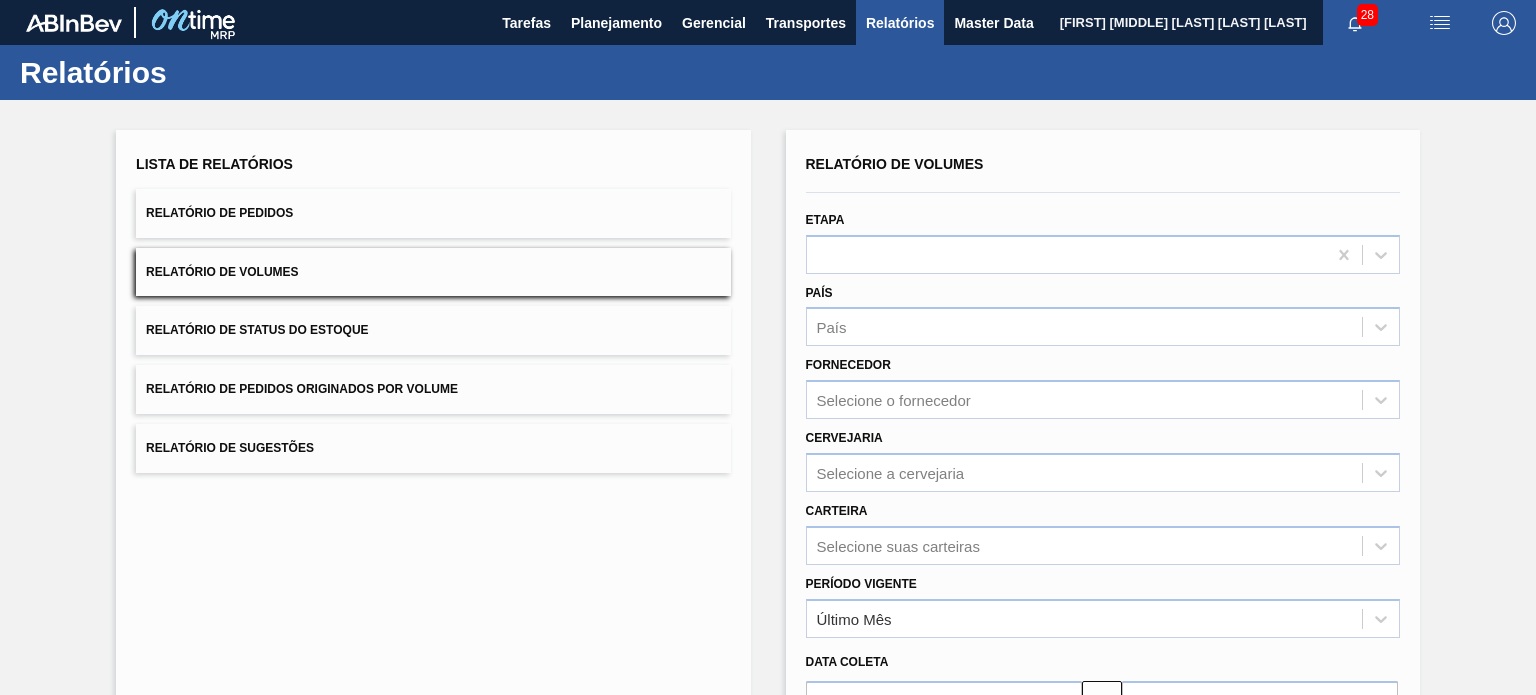 drag, startPoint x: 485, startPoint y: 207, endPoint x: 501, endPoint y: 232, distance: 29.681644 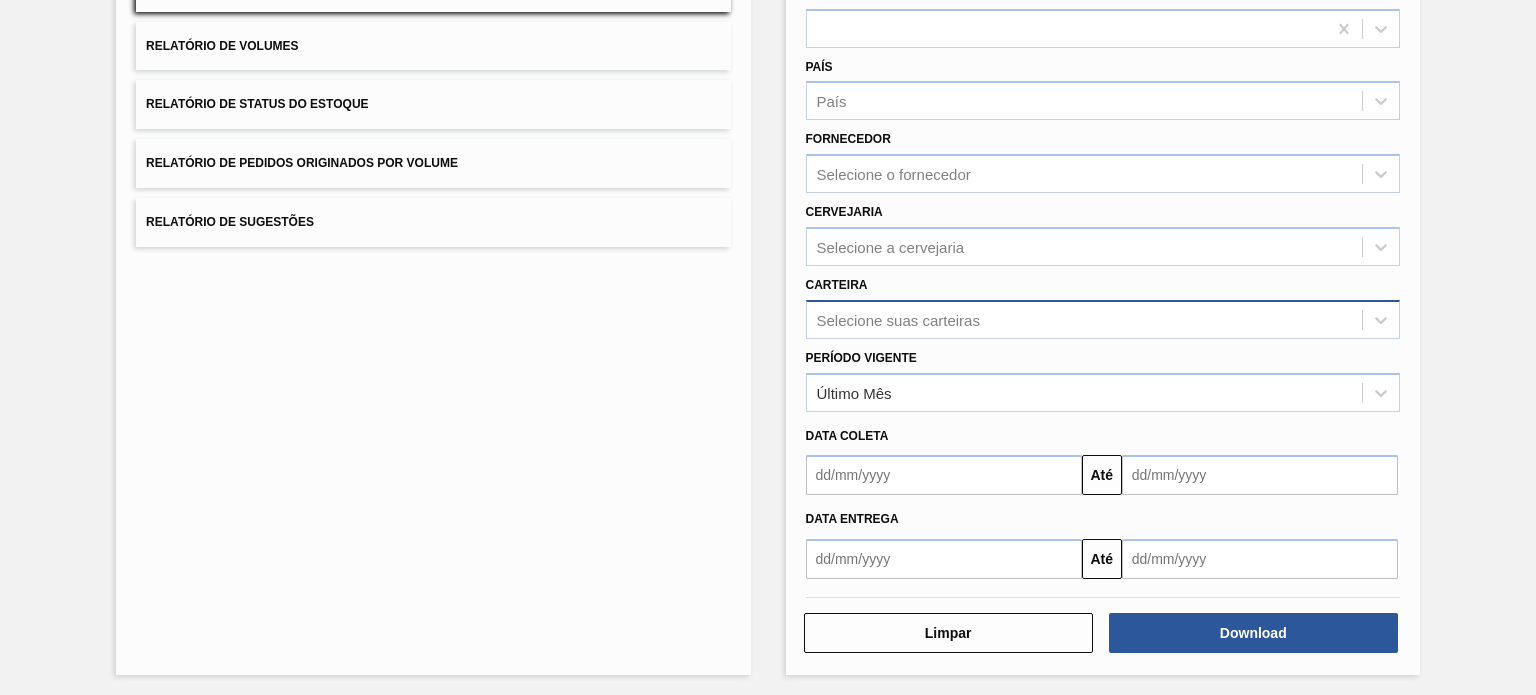 scroll, scrollTop: 227, scrollLeft: 0, axis: vertical 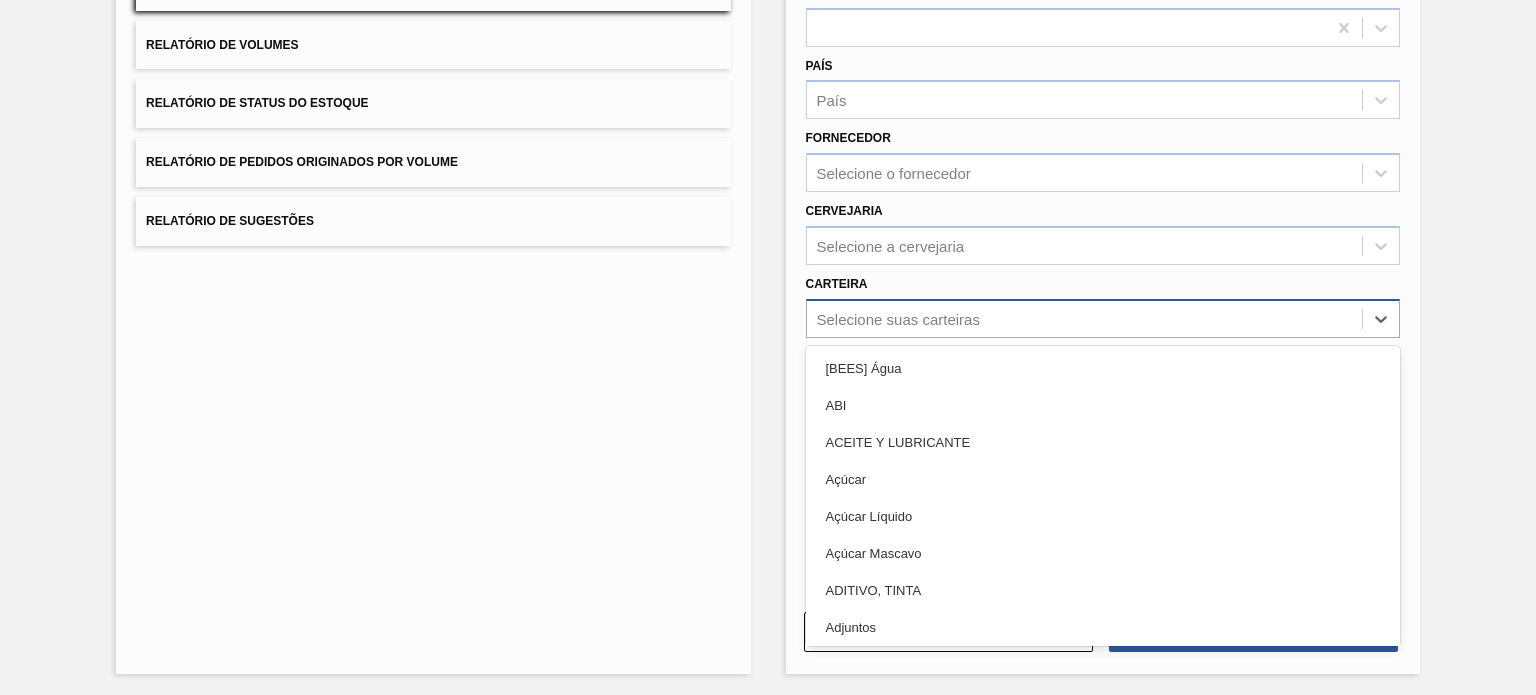 click on "Selecione suas carteiras" at bounding box center [898, 318] 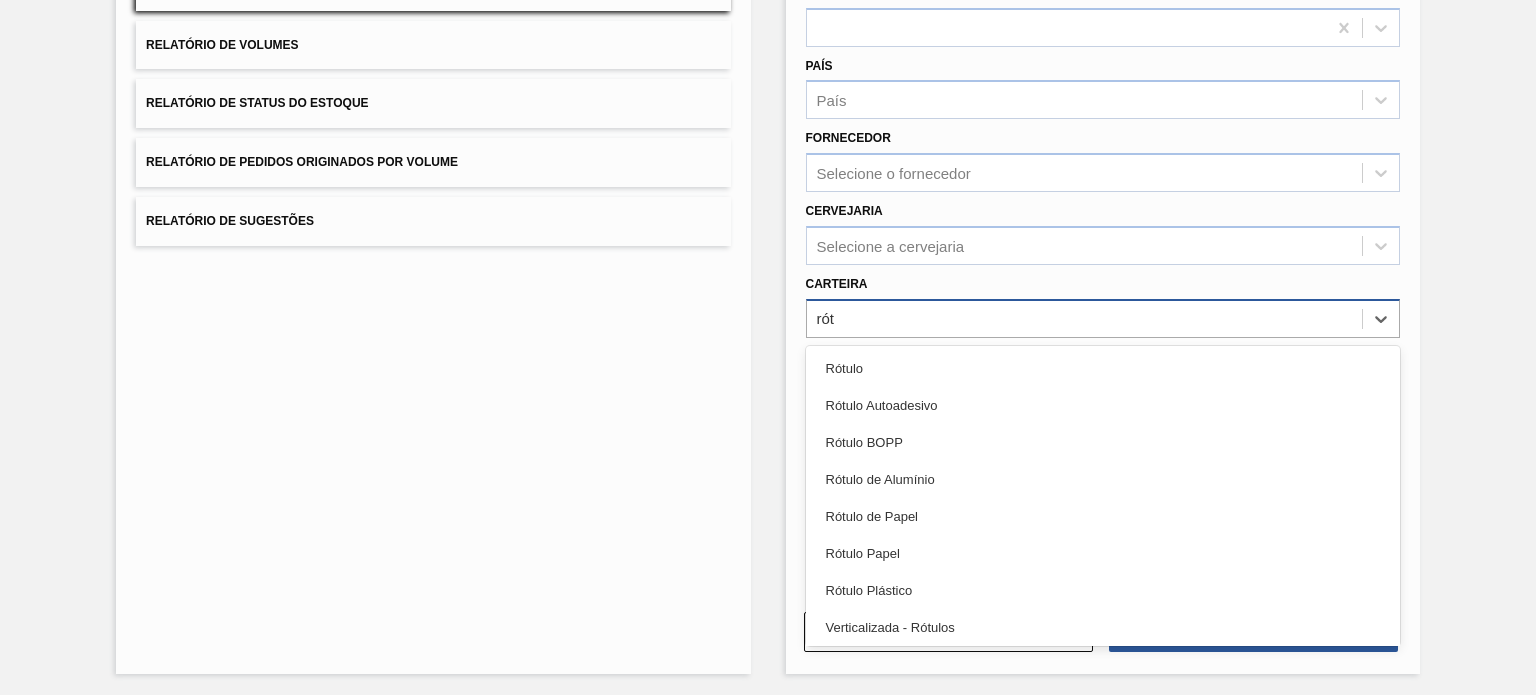 type on "rótu" 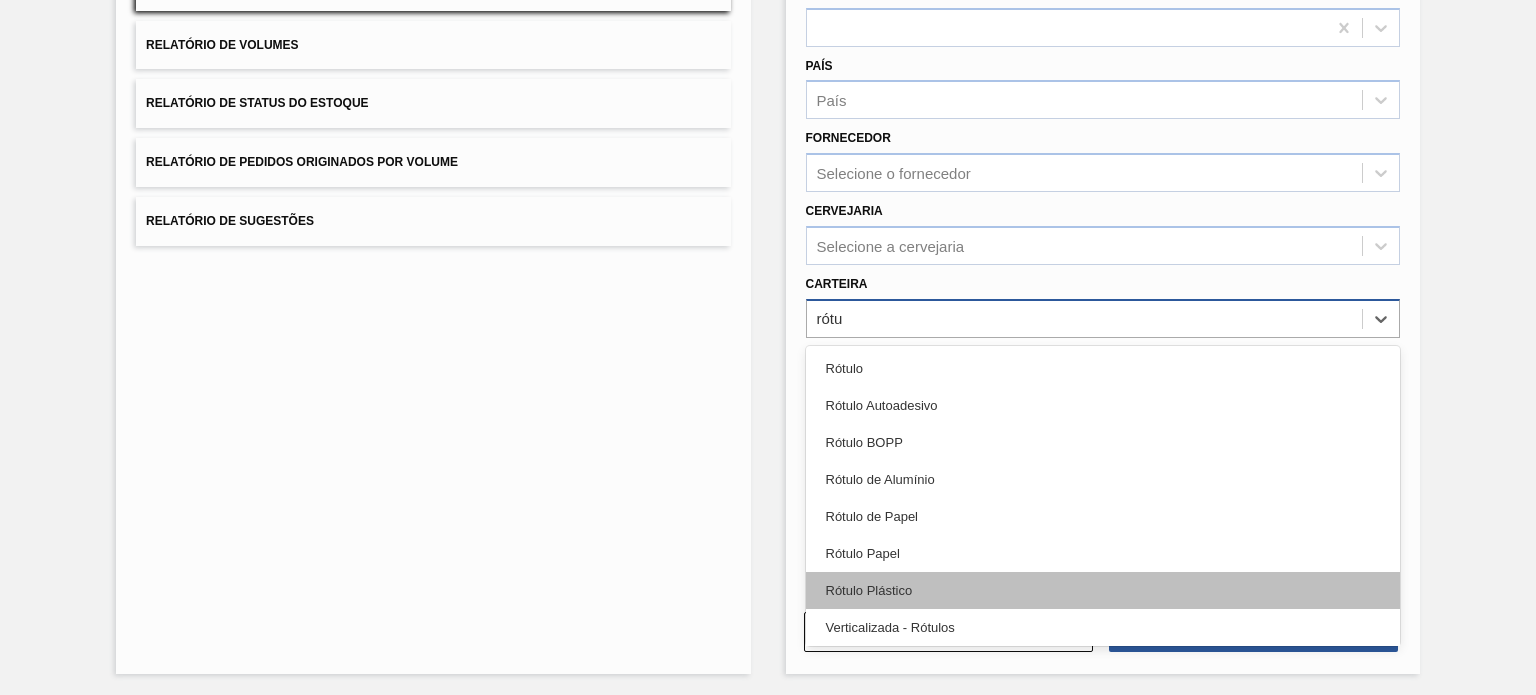 click on "Rótulo Plástico" at bounding box center (1103, 590) 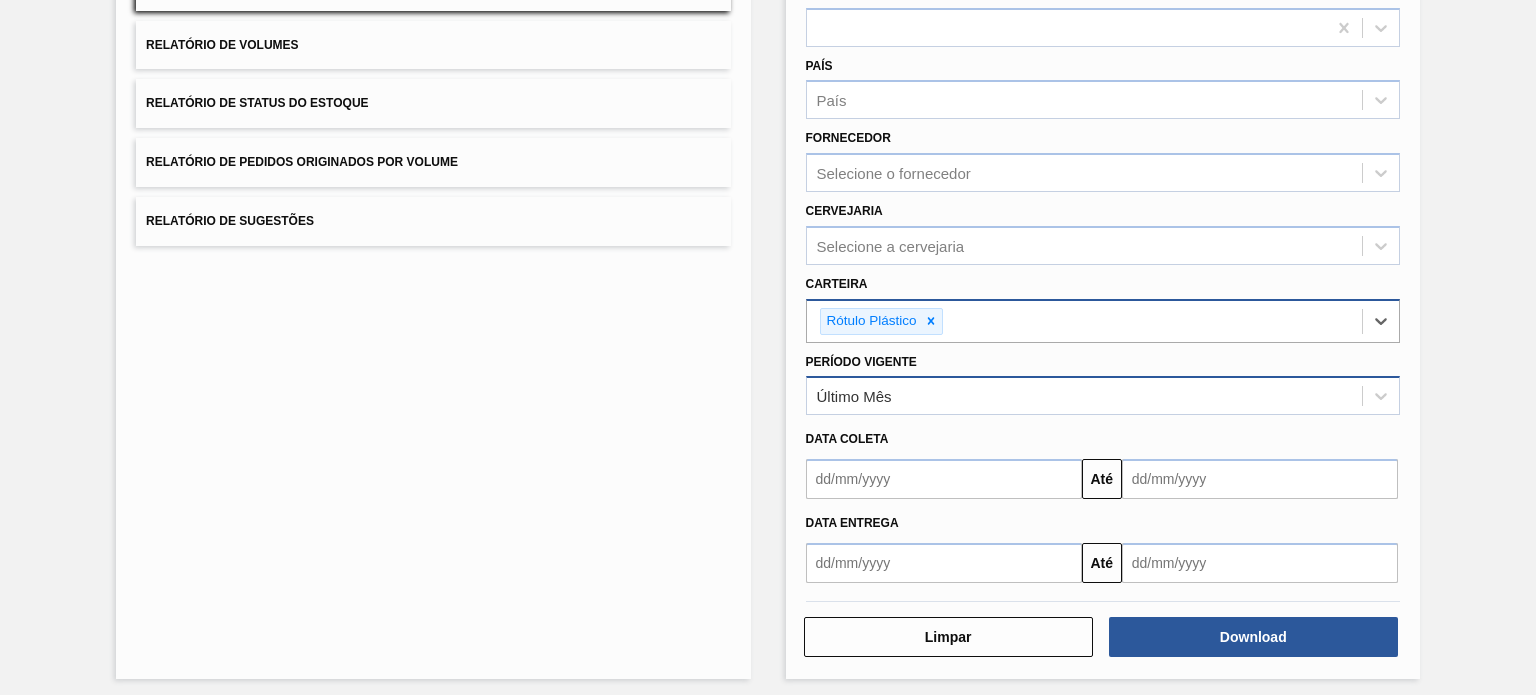 click on "Último Mês" at bounding box center [1084, 396] 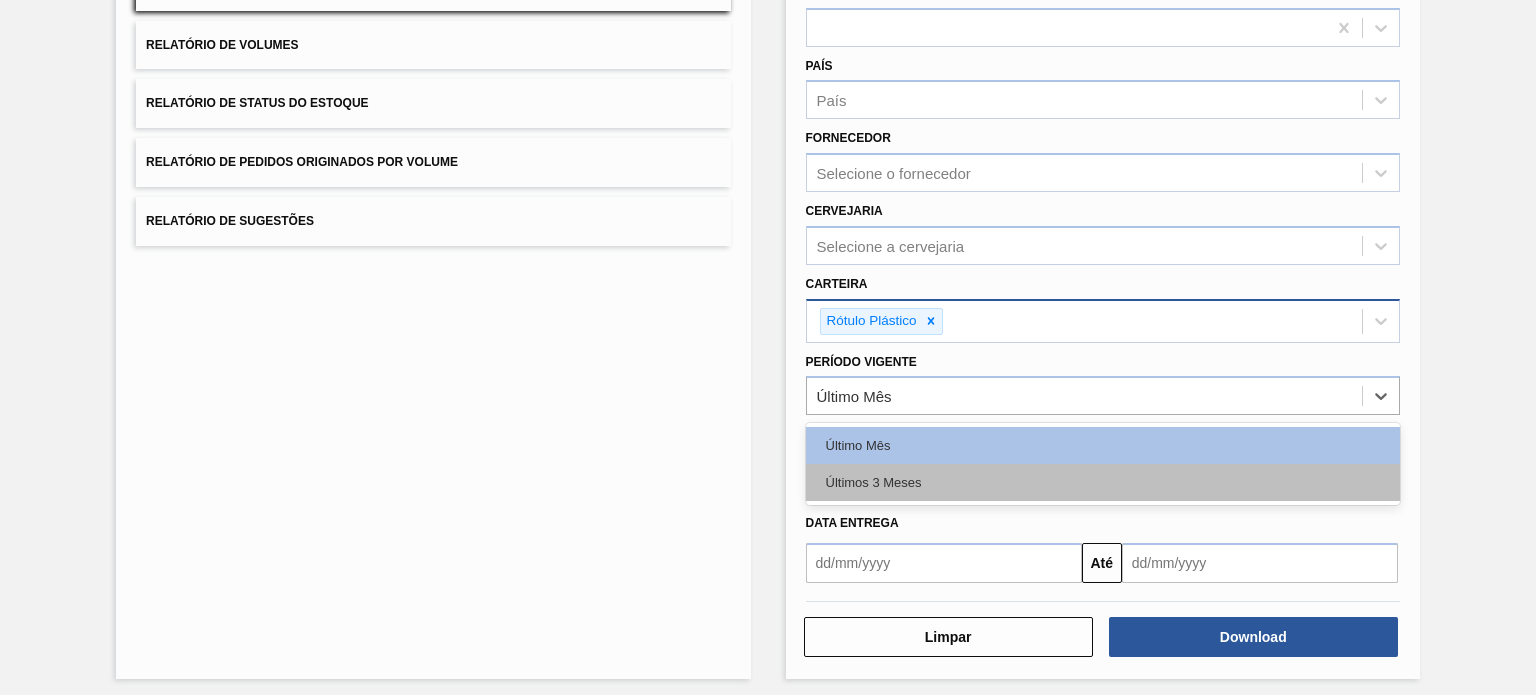 click on "Últimos 3 Meses" at bounding box center [1103, 482] 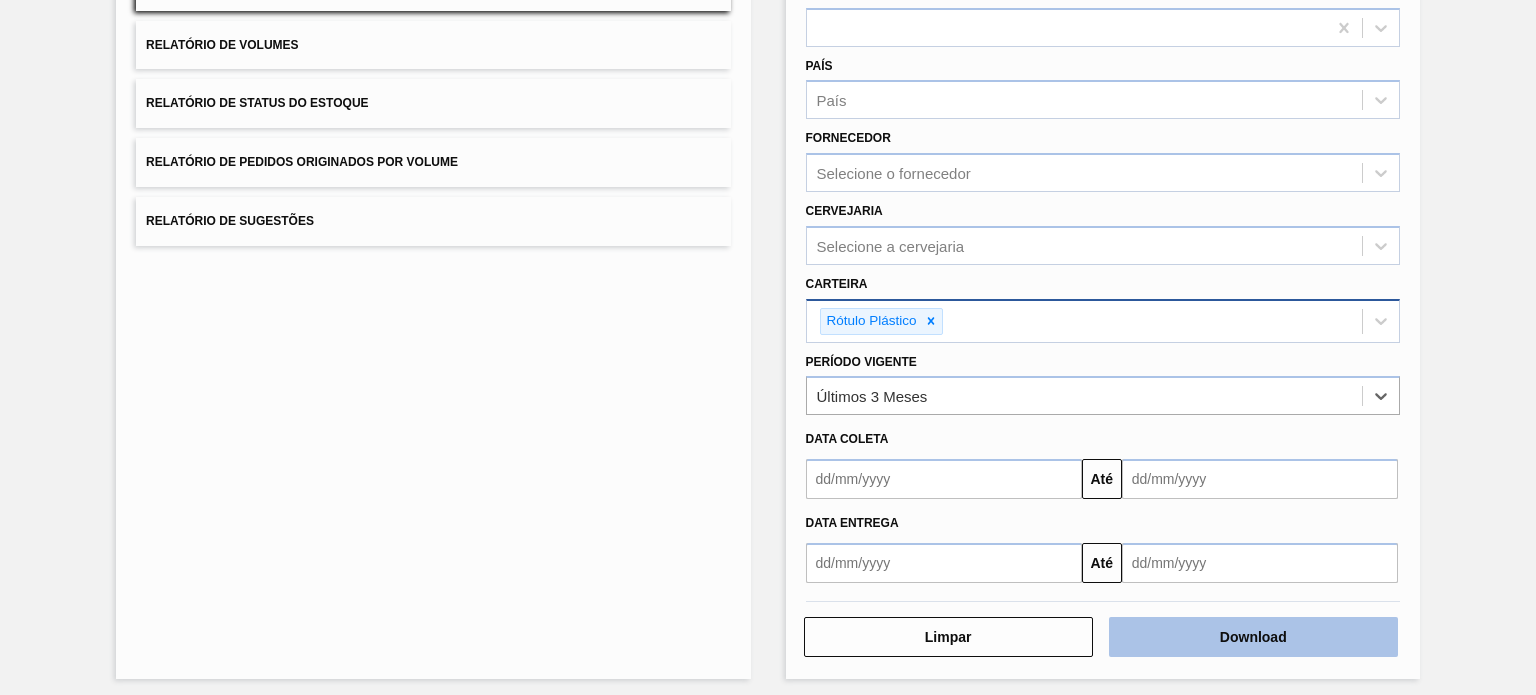 click on "Download" at bounding box center [1253, 637] 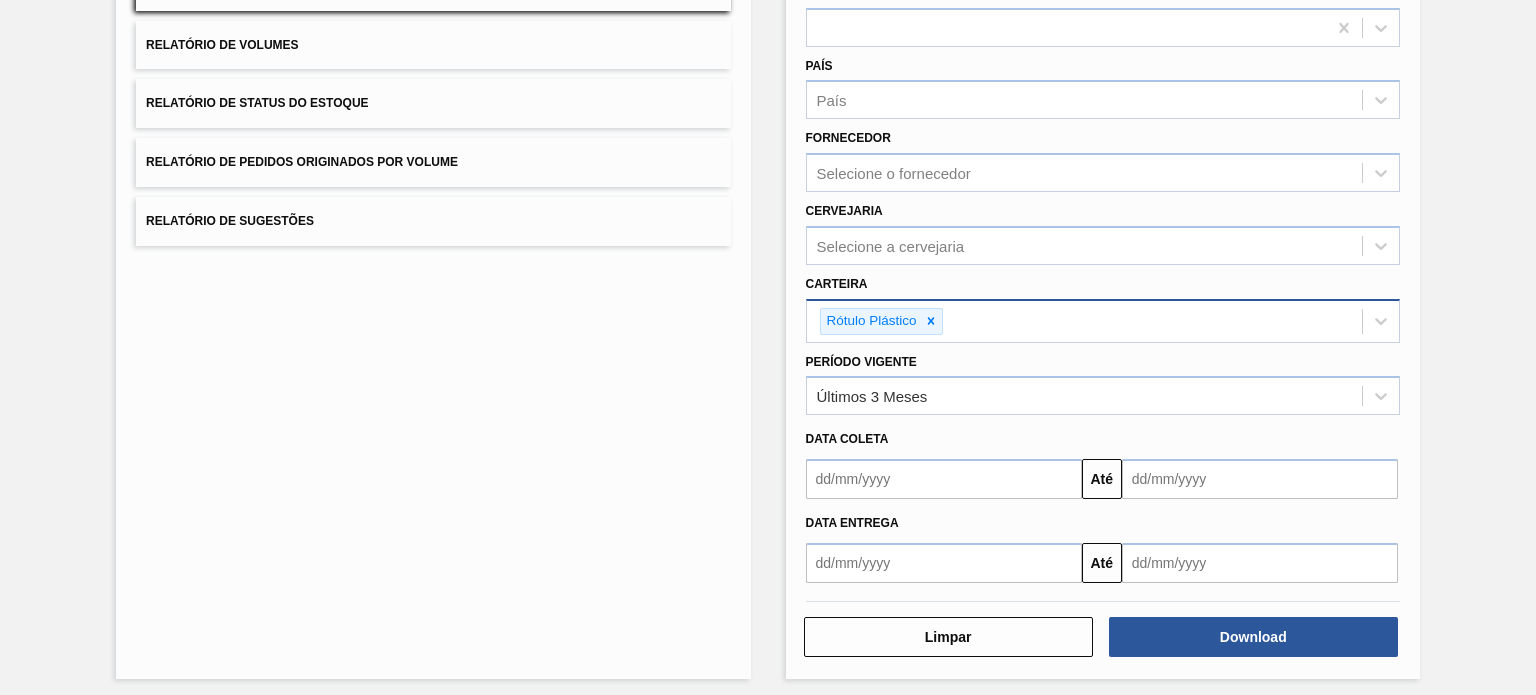 type 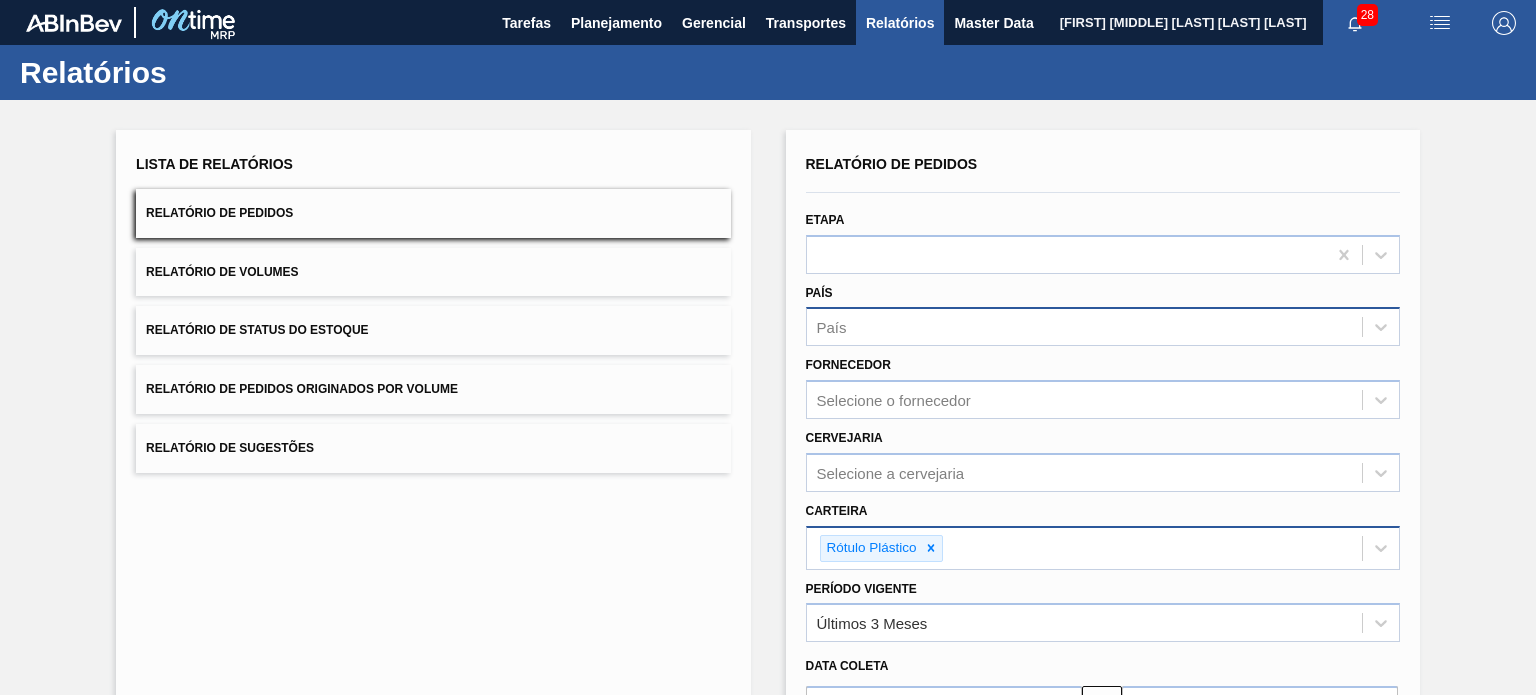 scroll, scrollTop: 232, scrollLeft: 0, axis: vertical 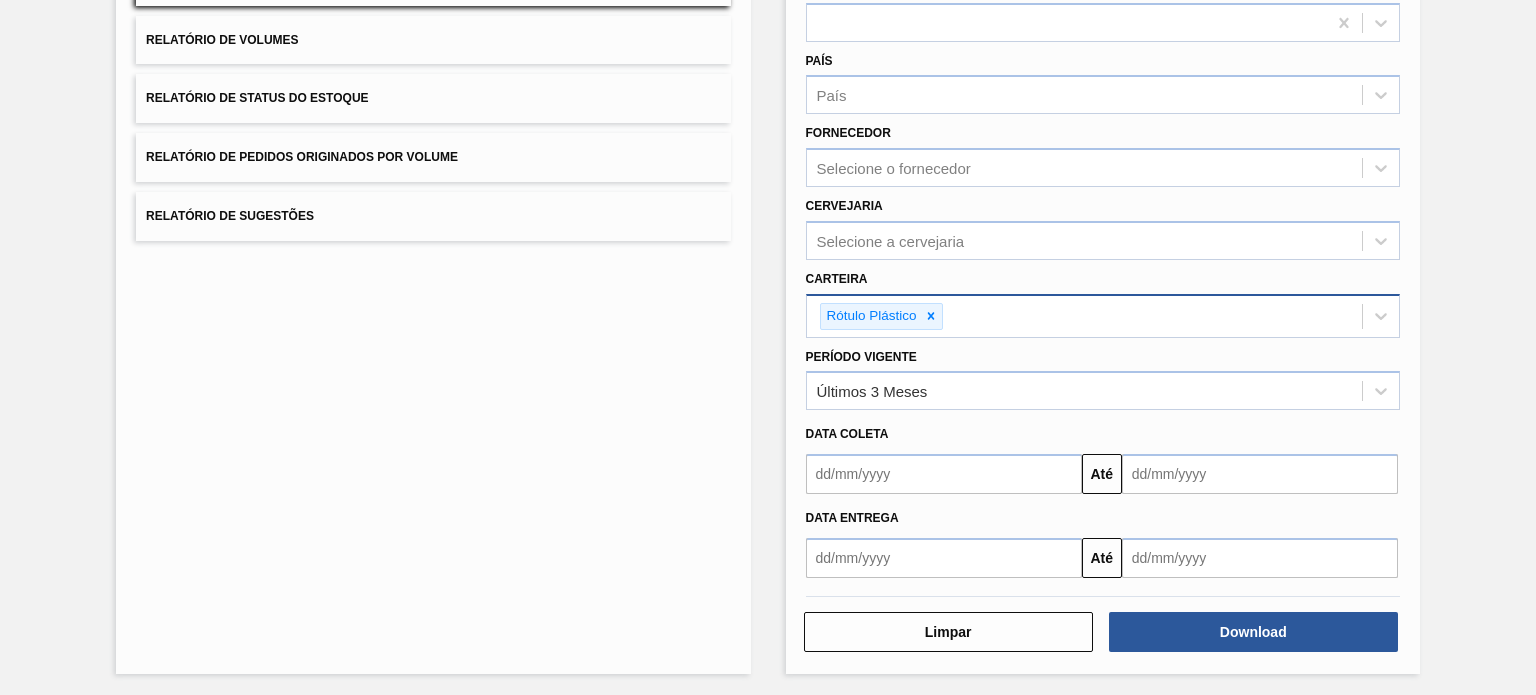 click on "Lista de Relatórios Relatório de Pedidos Relatório de Volumes Relatório de Status do Estoque Relatório de Pedidos Originados por Volume Relatório de Sugestões Relatório de Pedidos Etapa País País Fornecedor Selecione o fornecedor Cervejaria Selecione a cervejaria Carteira Rótulo Plástico Período Vigente Últimos 3 Meses Data coleta Até Data entrega Até Limpar Download" at bounding box center (768, 283) 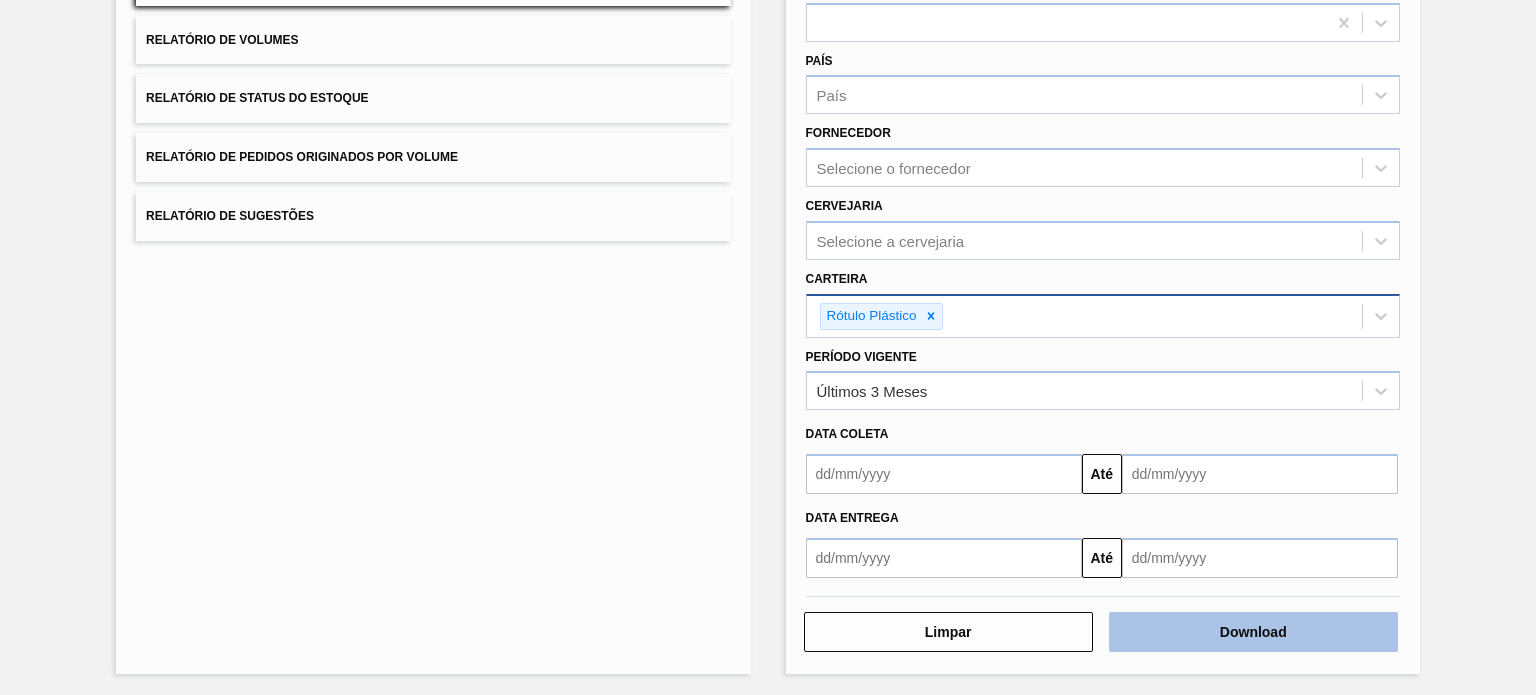 click on "Download" at bounding box center [1253, 632] 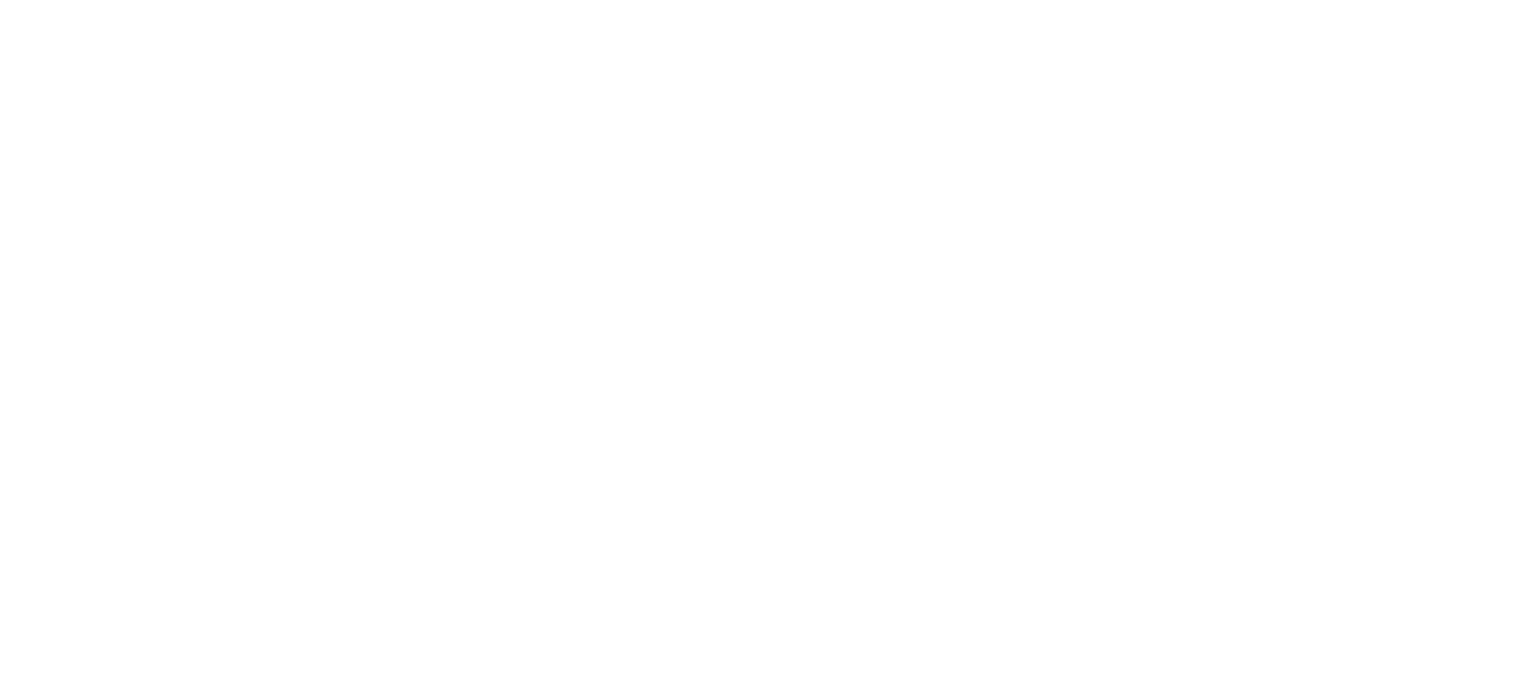 scroll, scrollTop: 0, scrollLeft: 0, axis: both 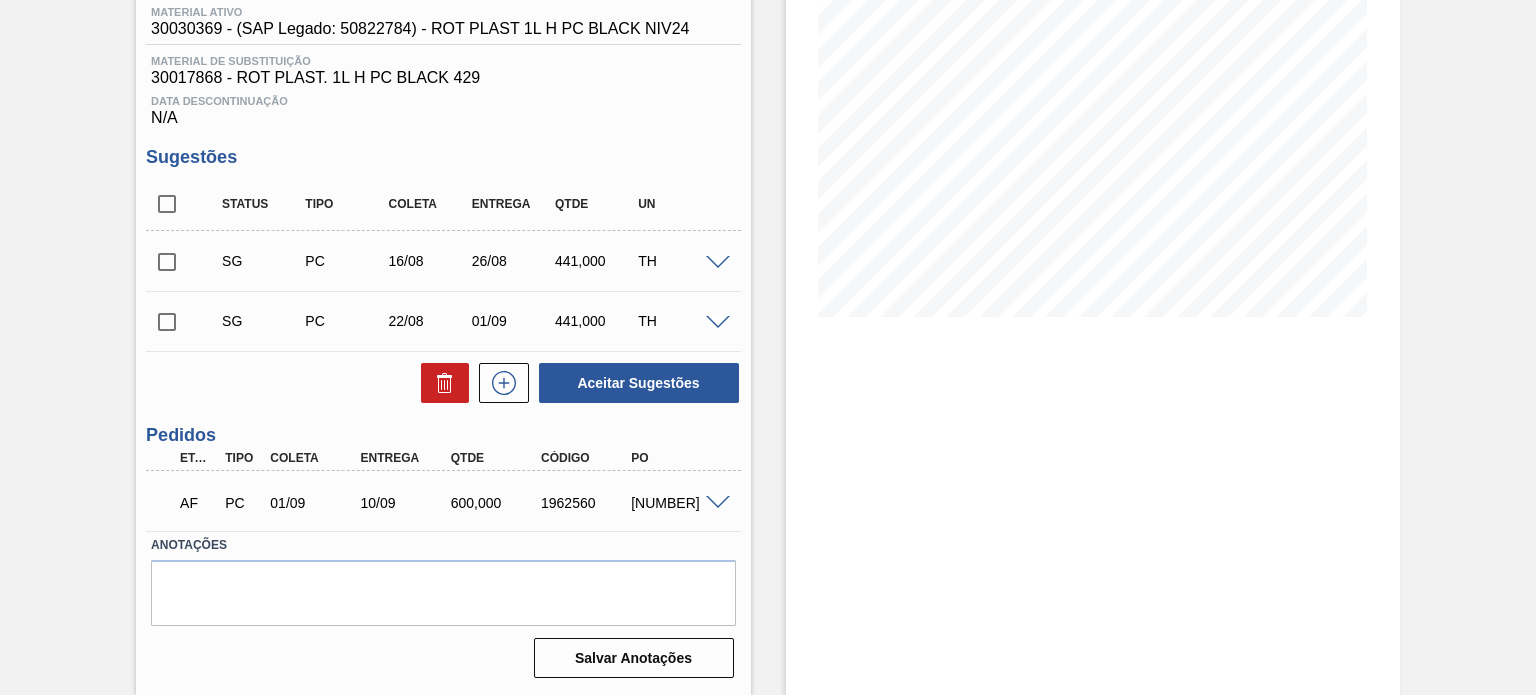 click on "1962560" at bounding box center [585, 503] 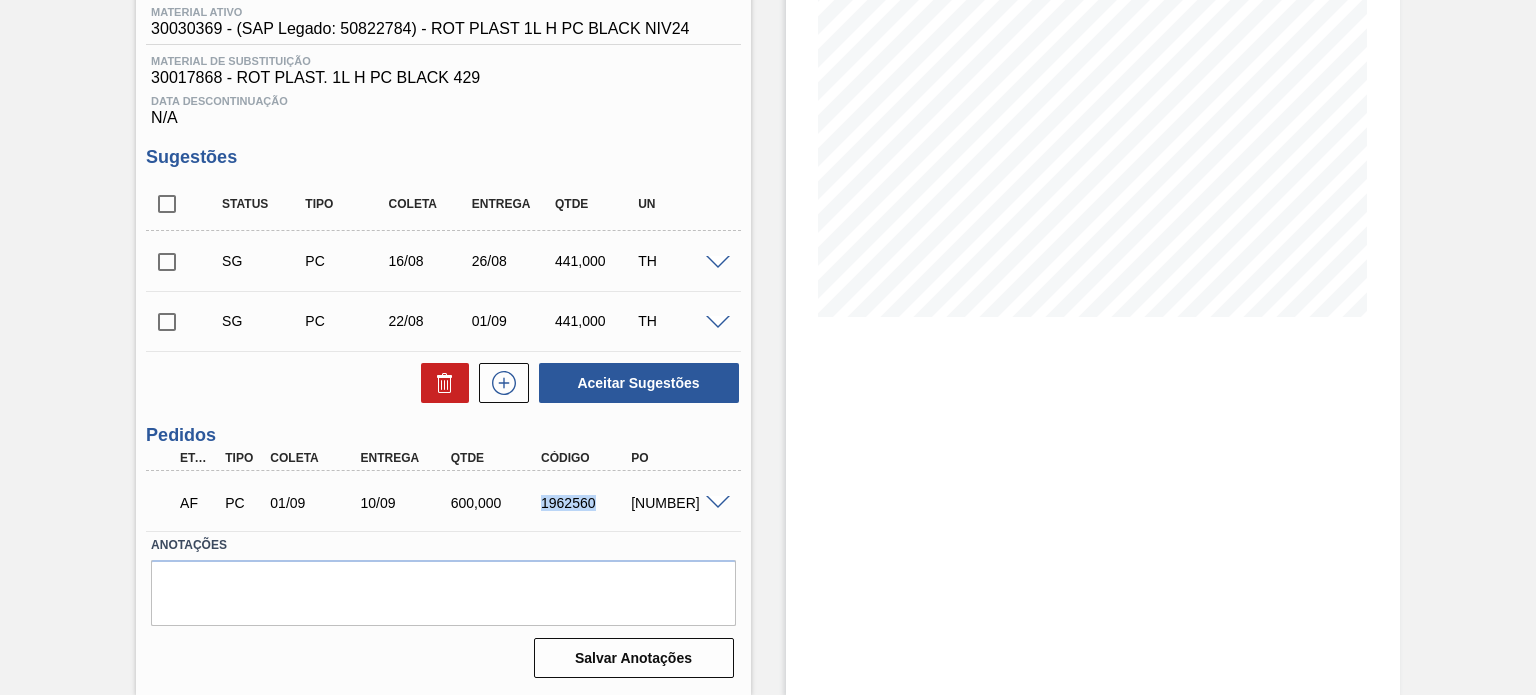 click on "1962560" at bounding box center [585, 503] 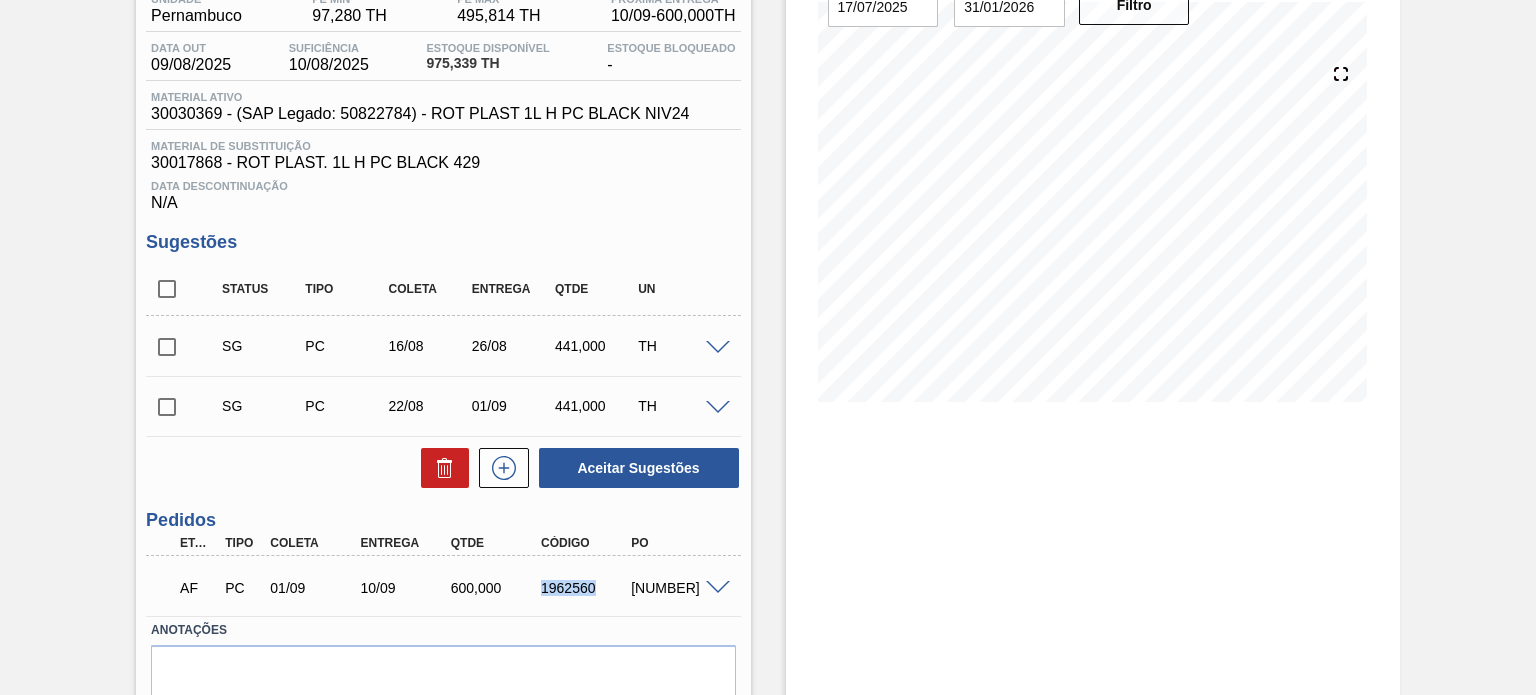 scroll, scrollTop: 200, scrollLeft: 0, axis: vertical 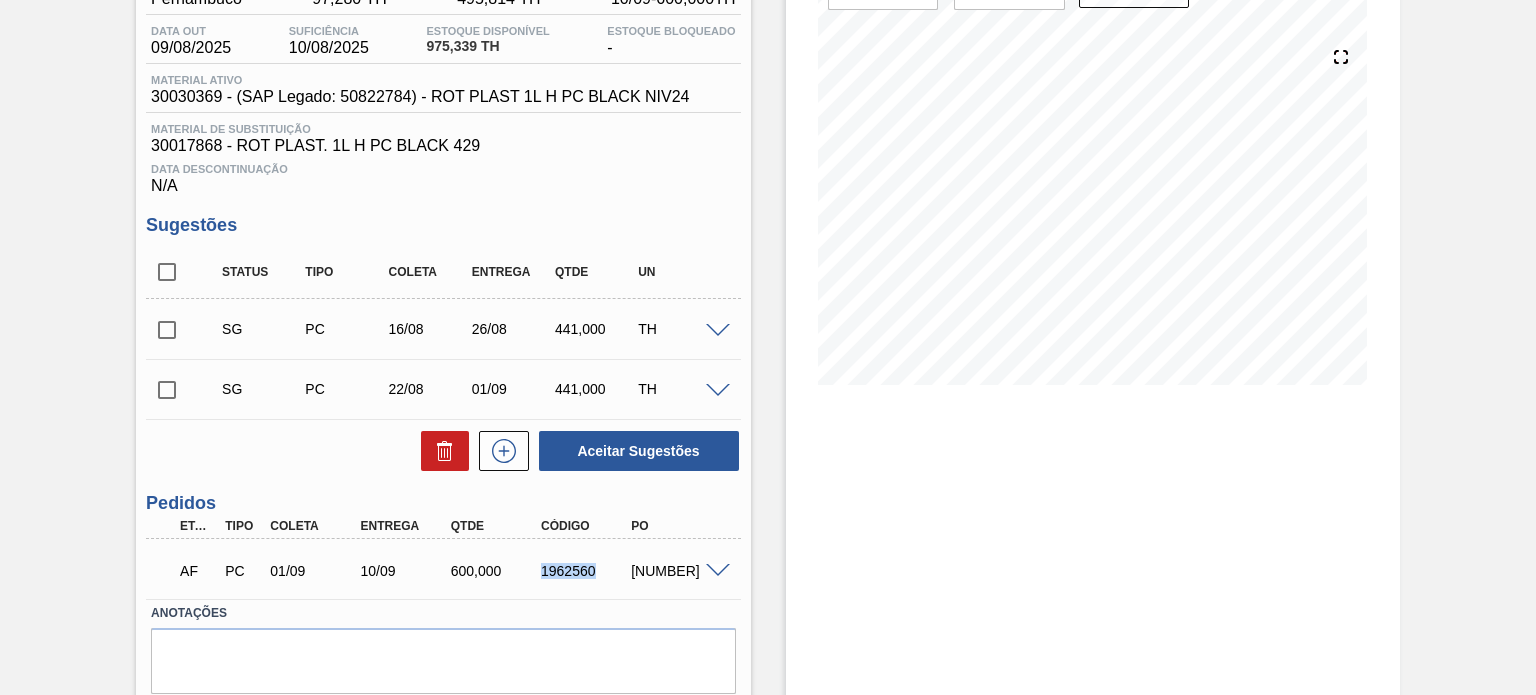 click on "1962560" at bounding box center [585, 571] 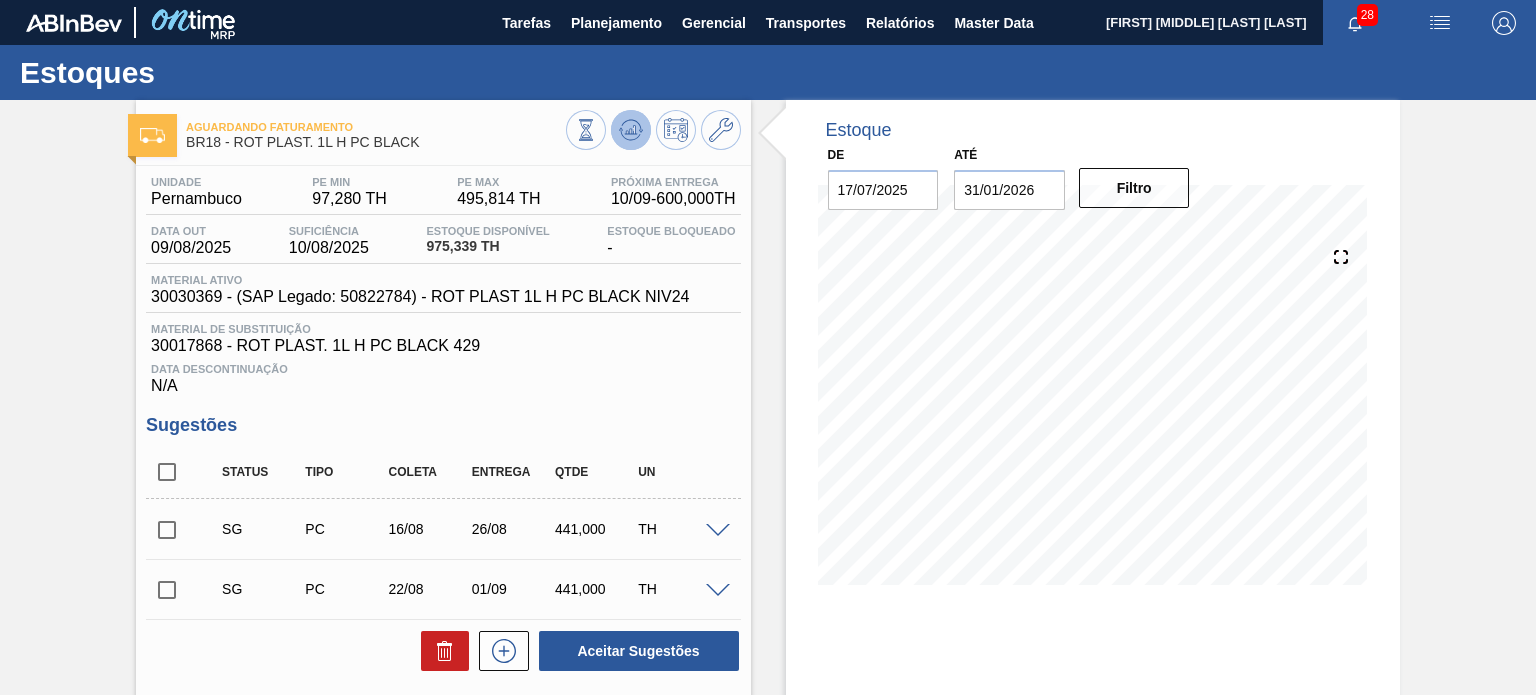 click 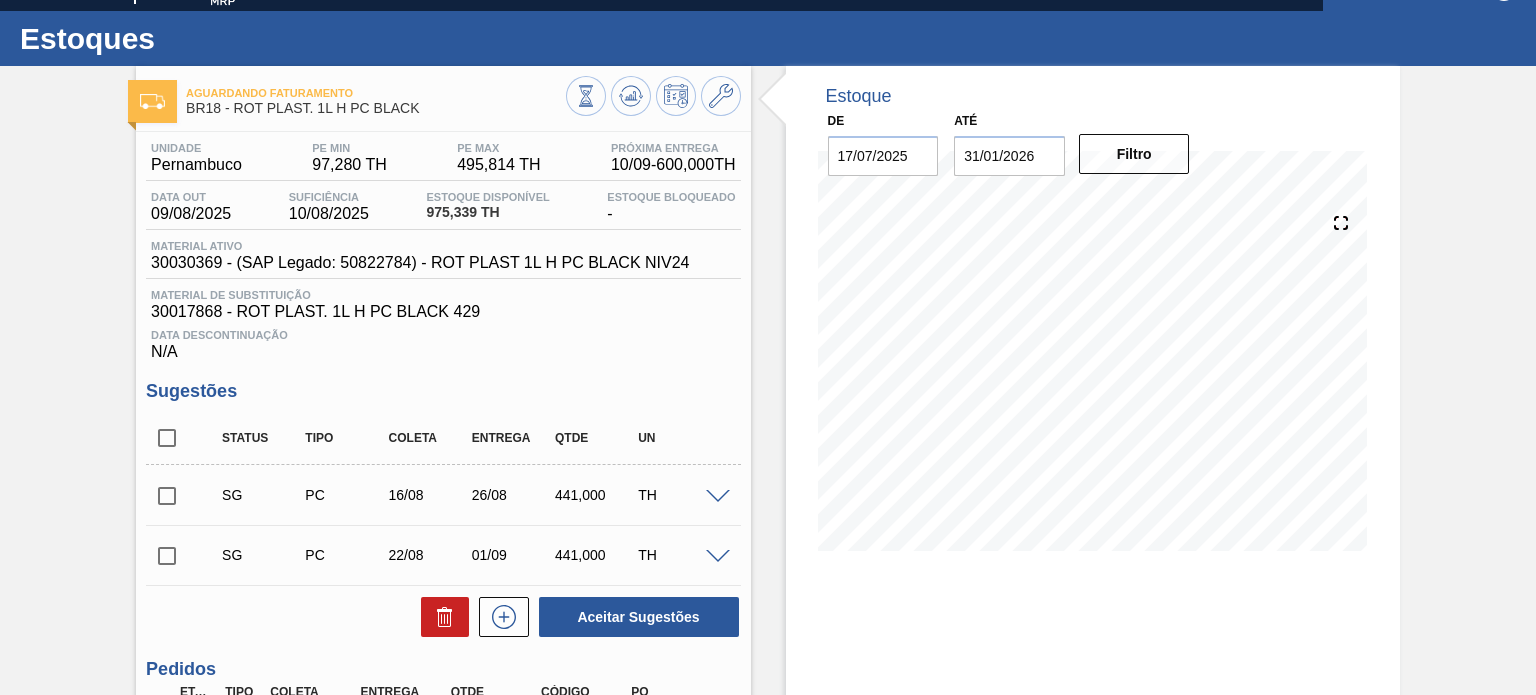 scroll, scrollTop: 0, scrollLeft: 0, axis: both 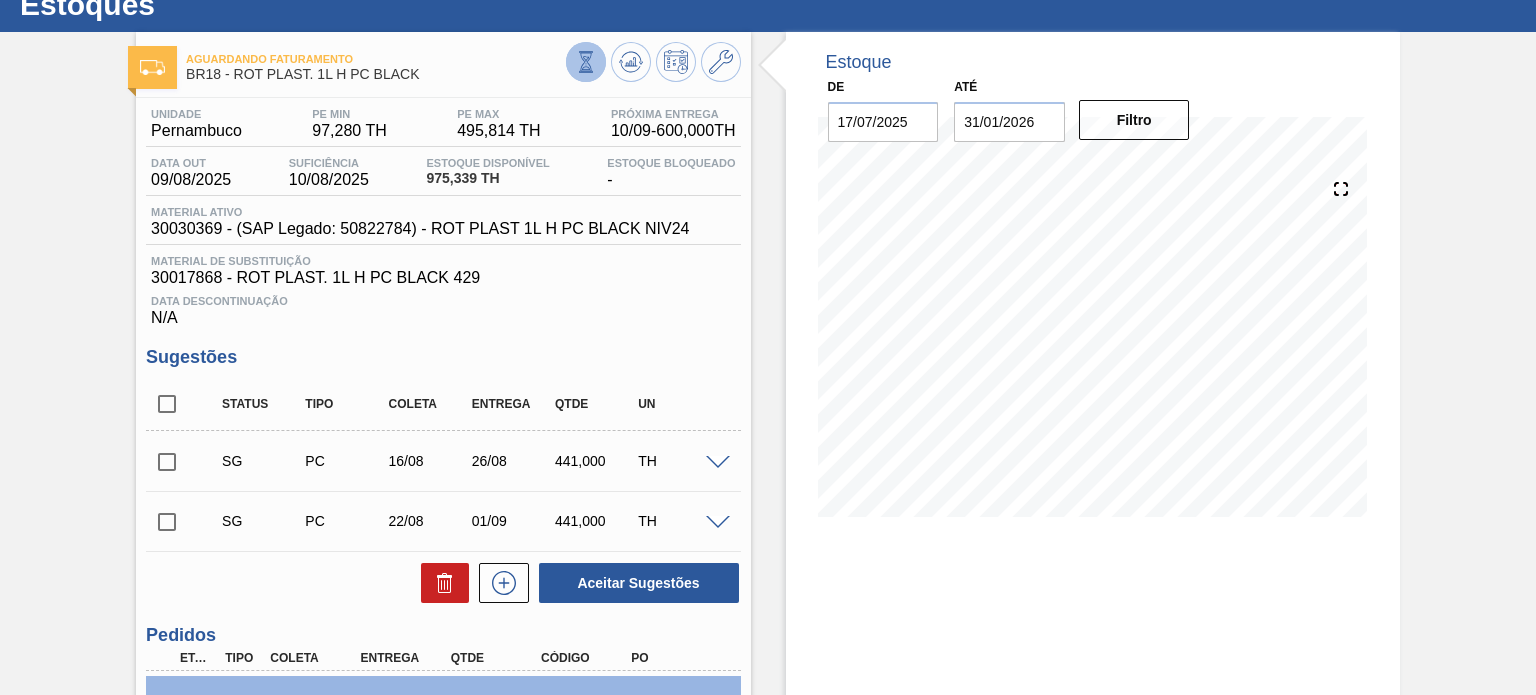click at bounding box center (586, 62) 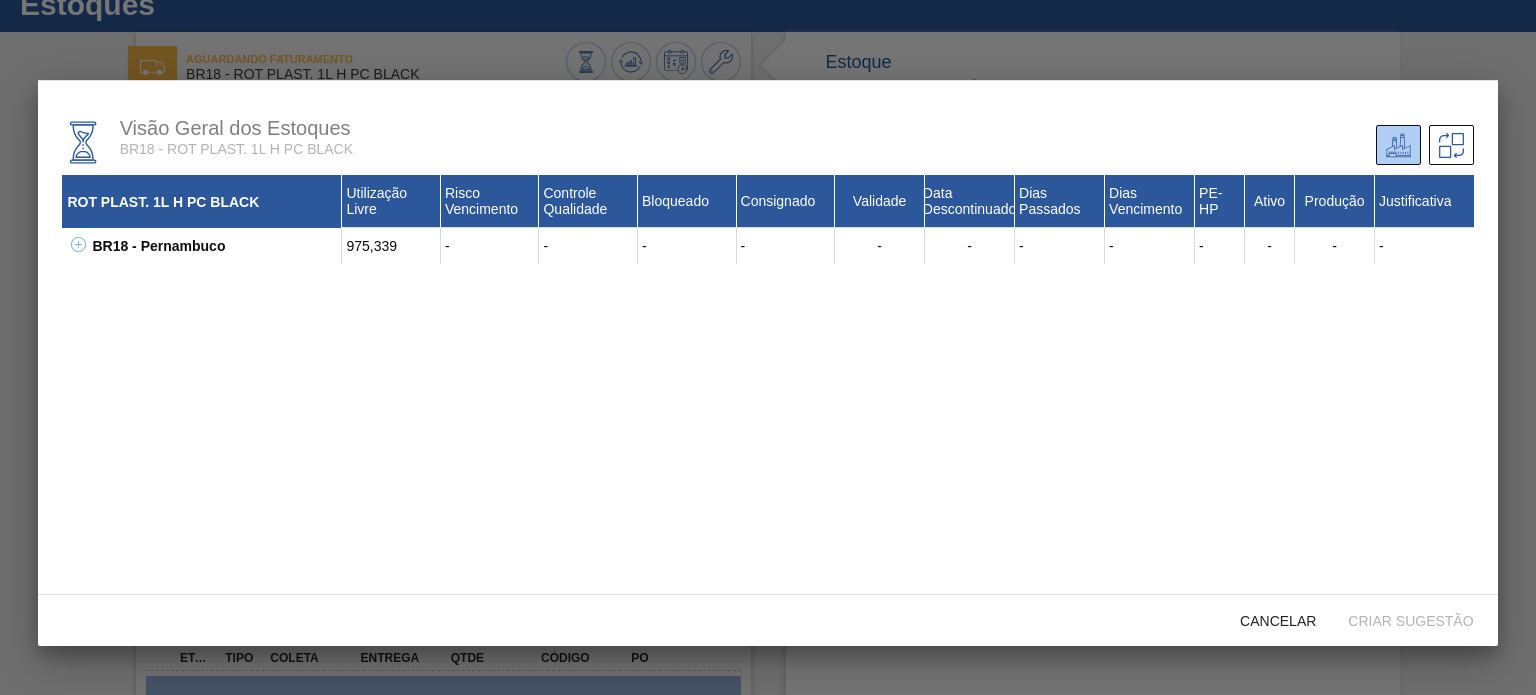 click 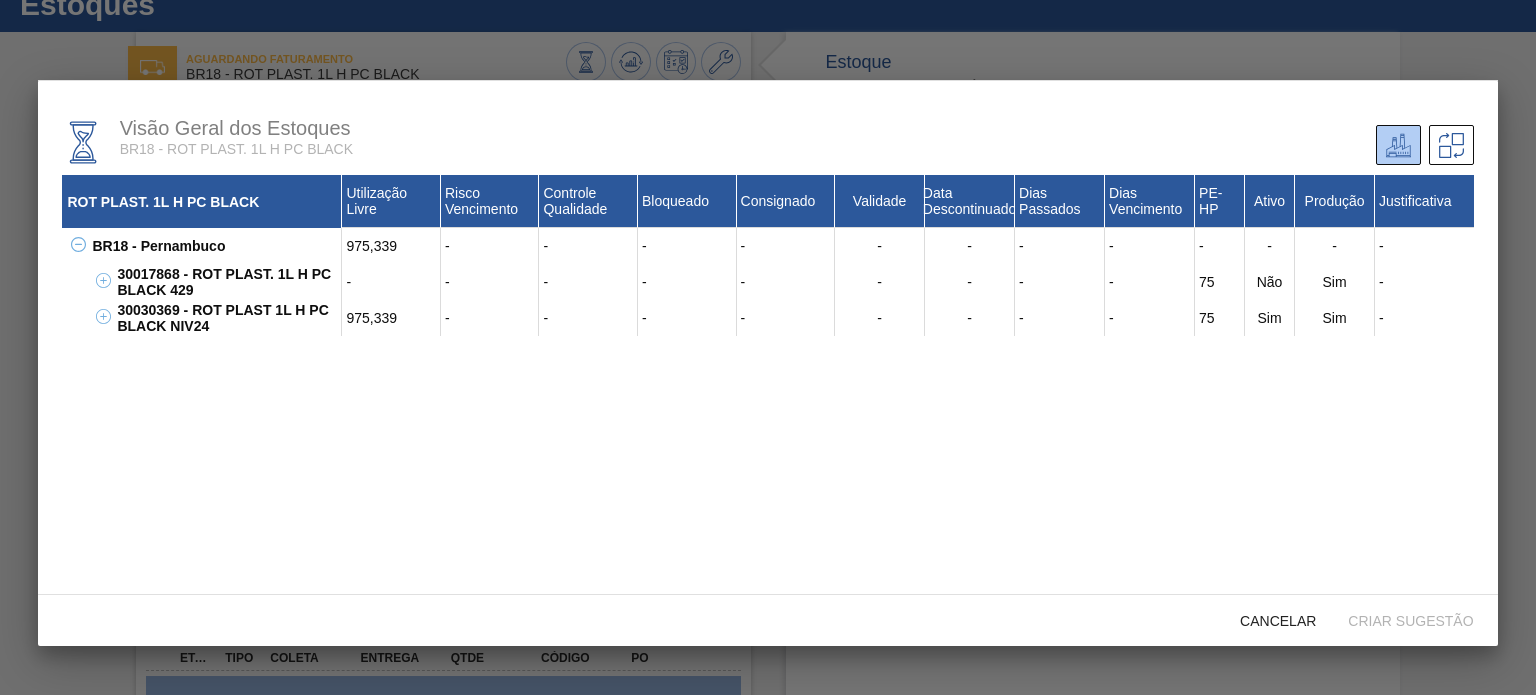 click on "30030369 - ROT PLAST 1L H PC BLACK NIV24" at bounding box center (227, 318) 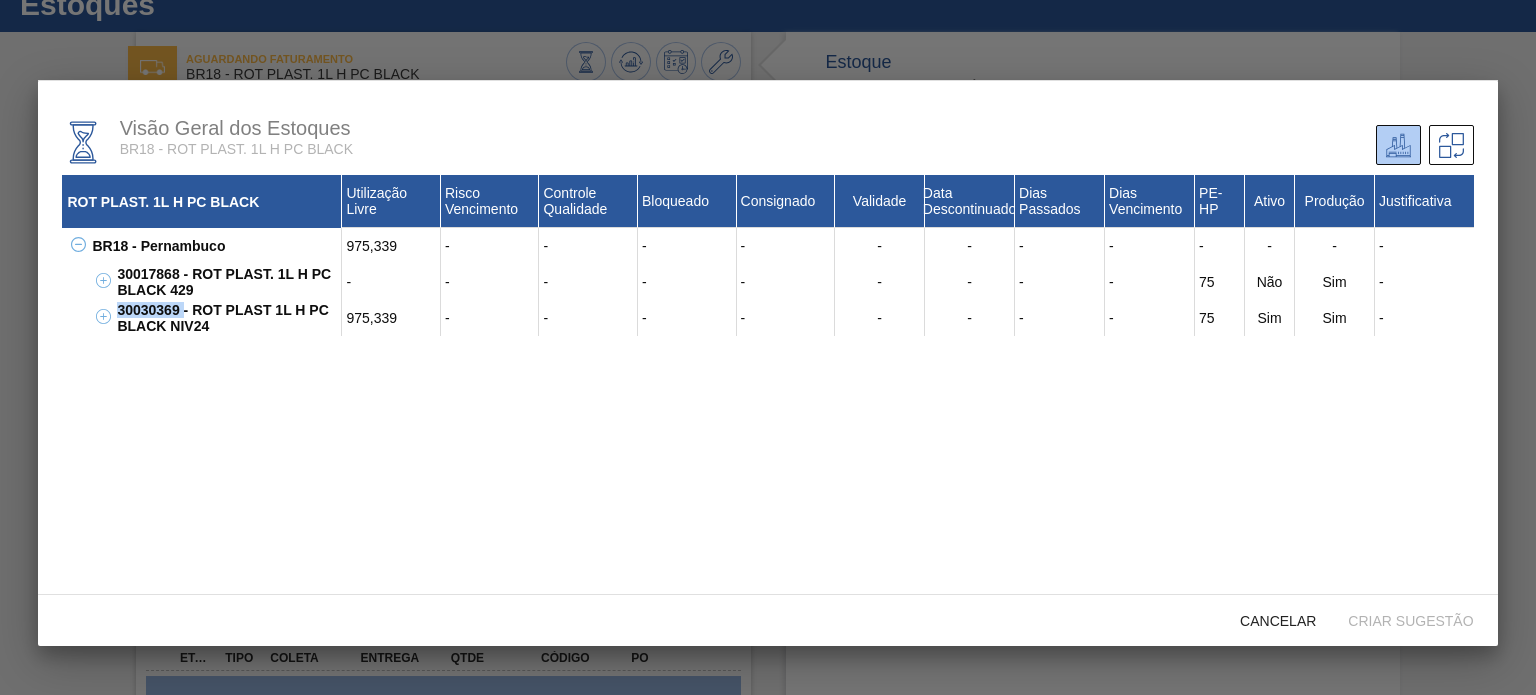 click on "30030369 - ROT PLAST 1L H PC BLACK NIV24" at bounding box center [227, 318] 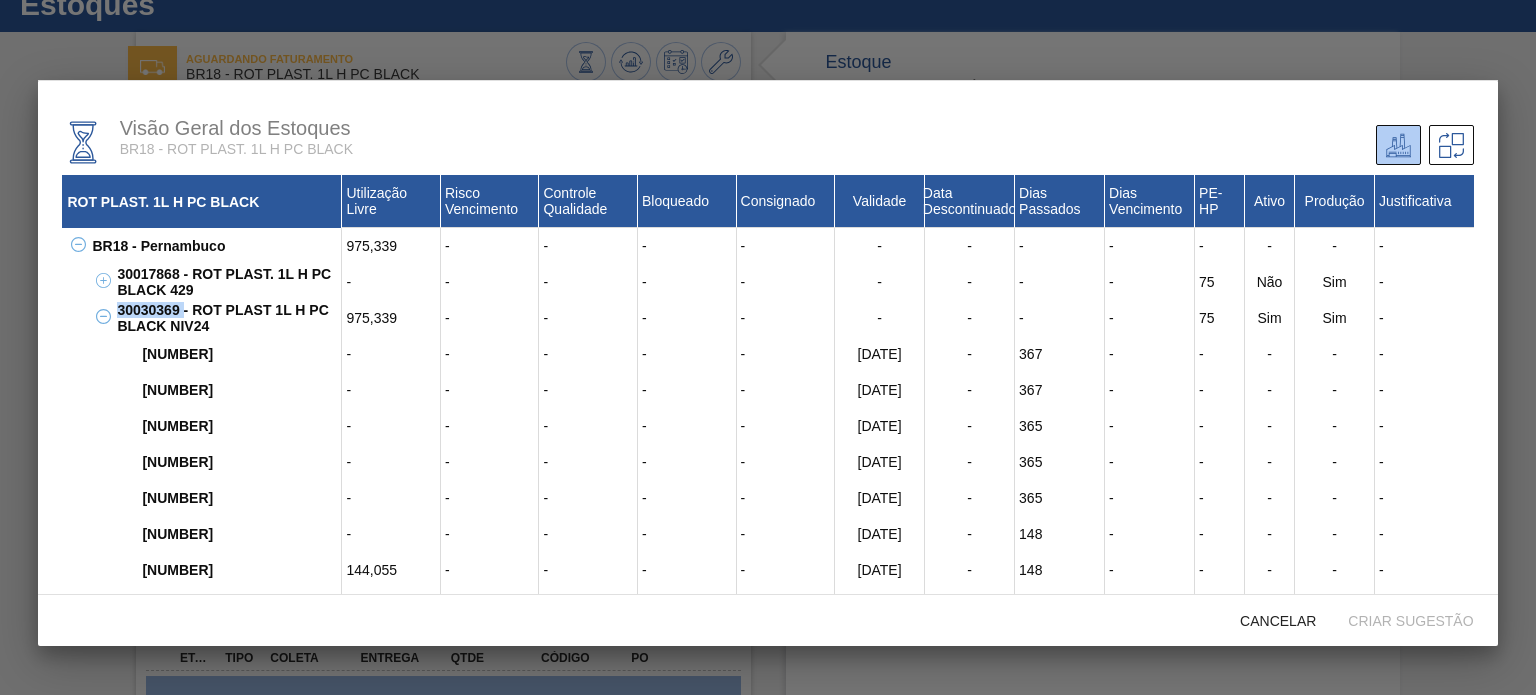 click 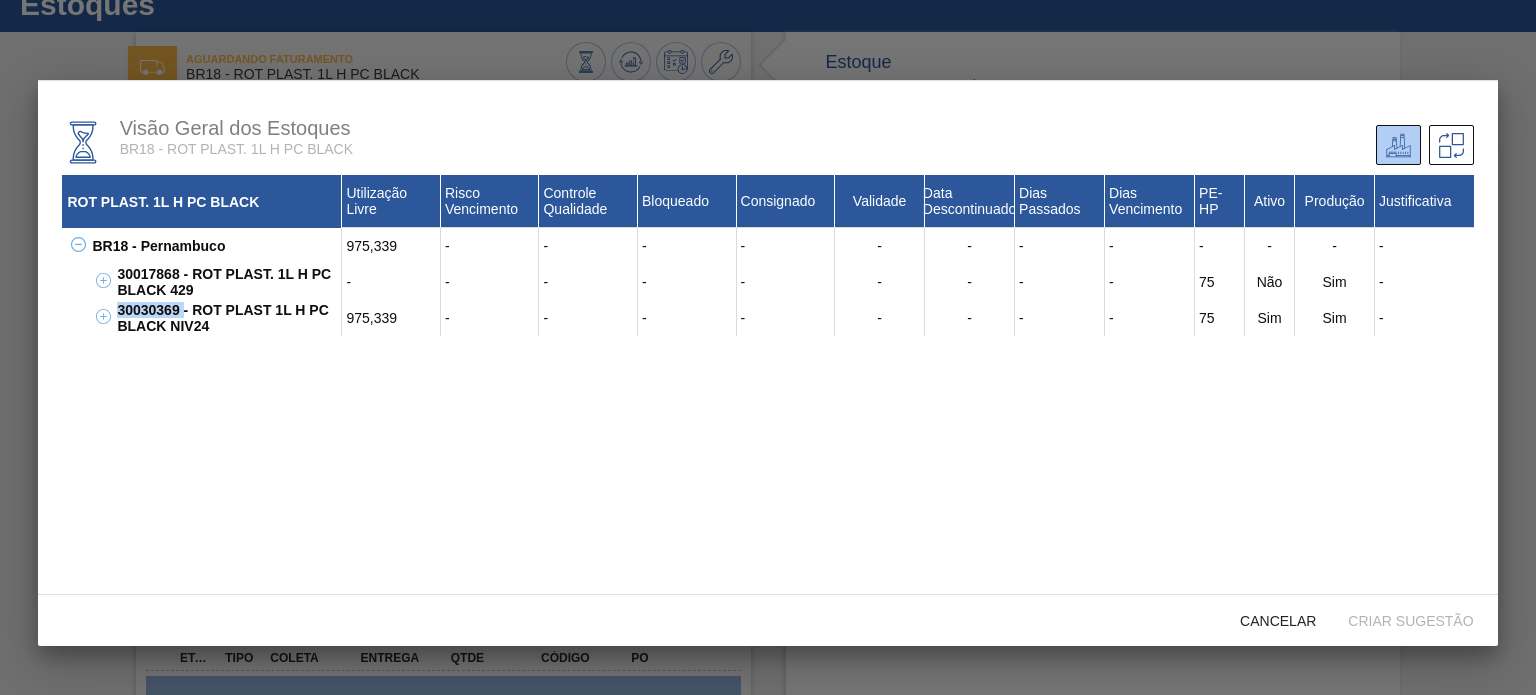 type 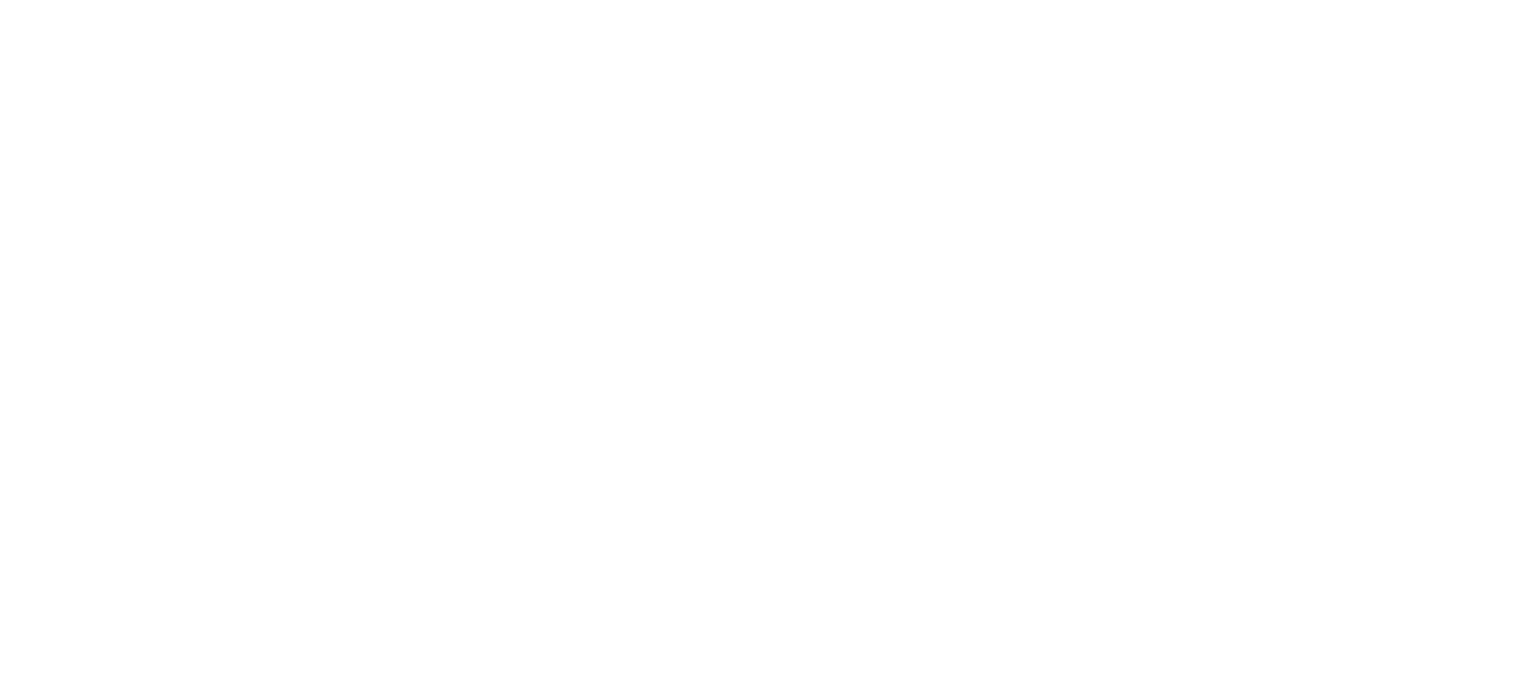 scroll, scrollTop: 0, scrollLeft: 0, axis: both 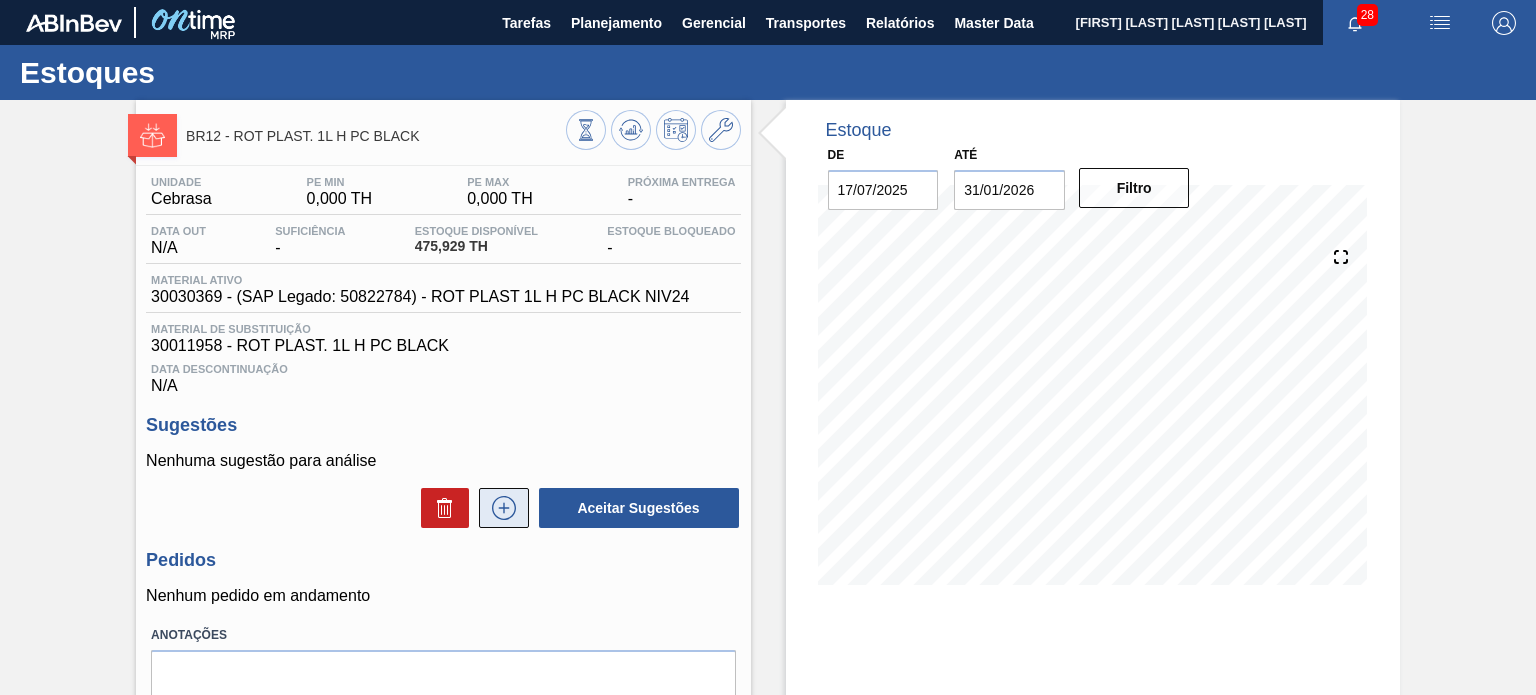 click 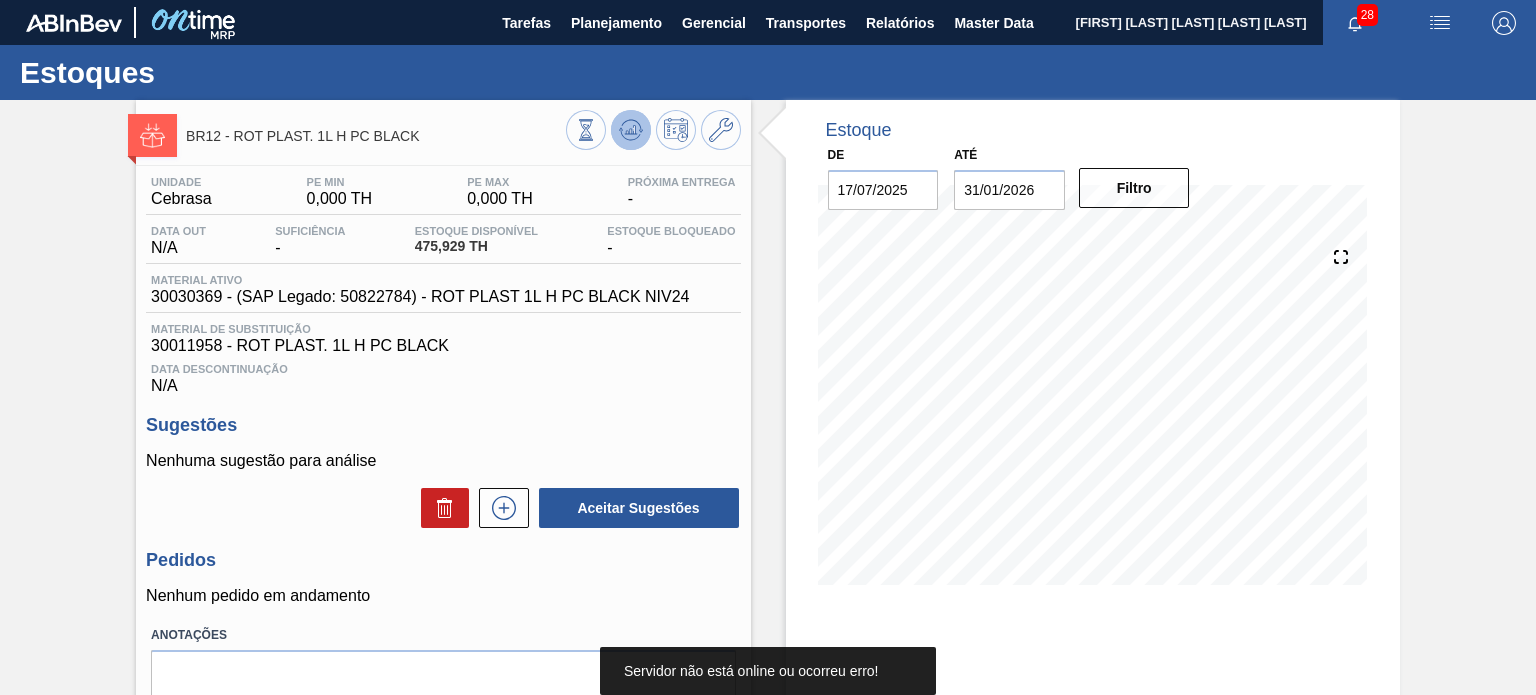 click at bounding box center (631, 130) 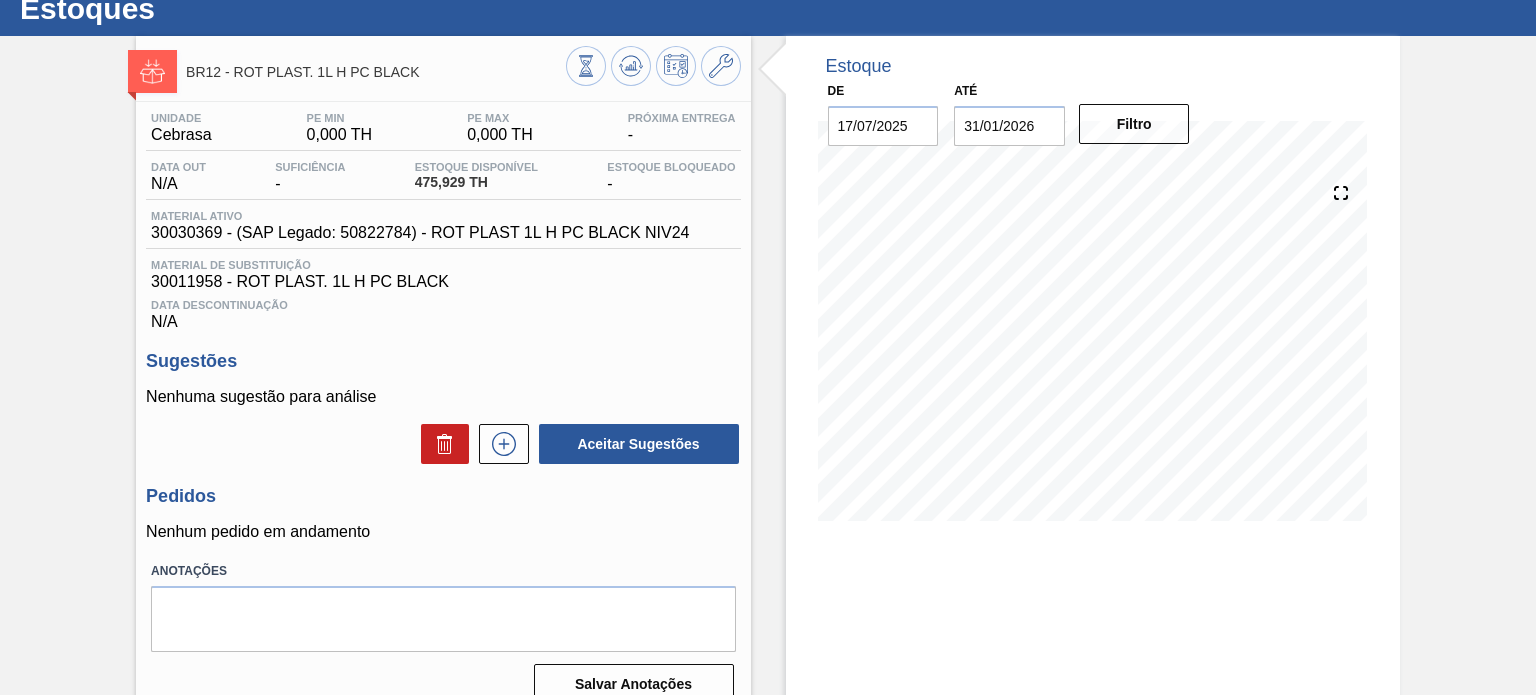 scroll, scrollTop: 100, scrollLeft: 0, axis: vertical 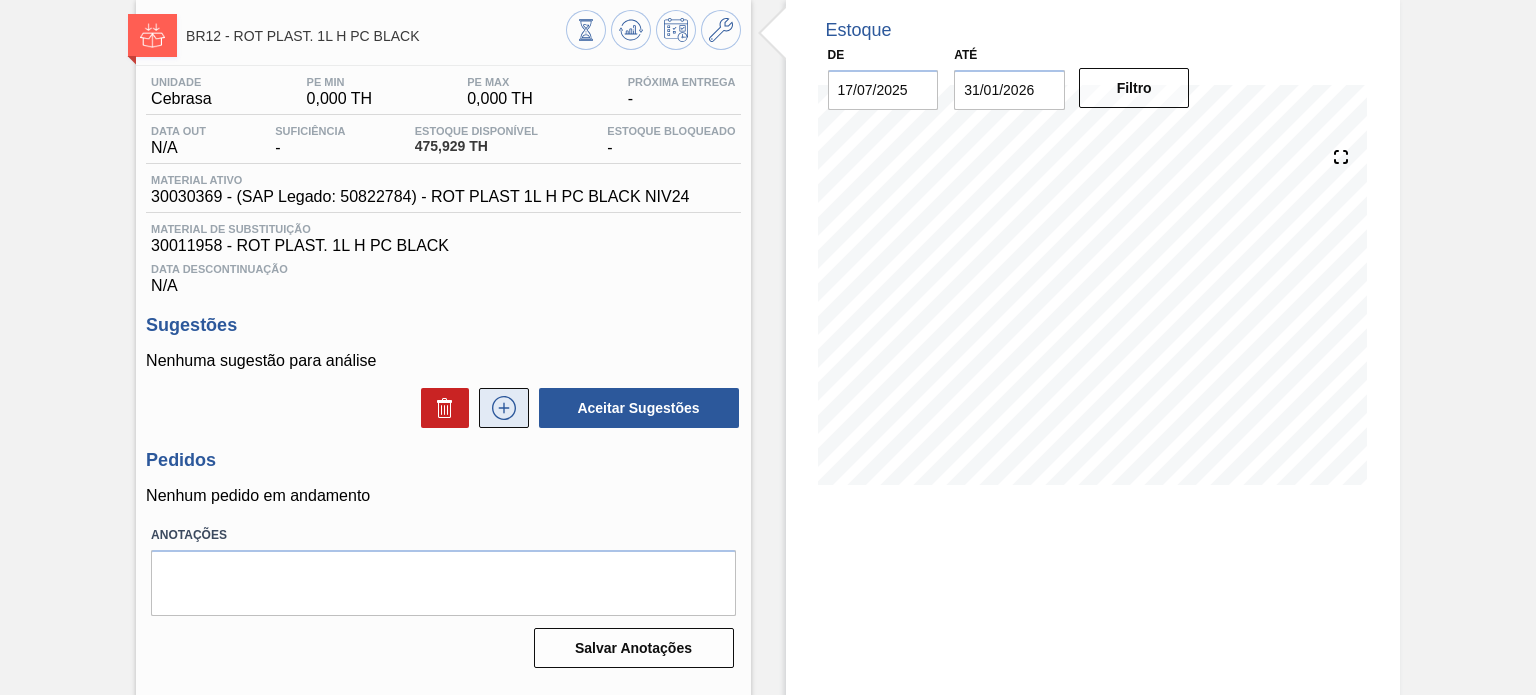 click at bounding box center (504, 408) 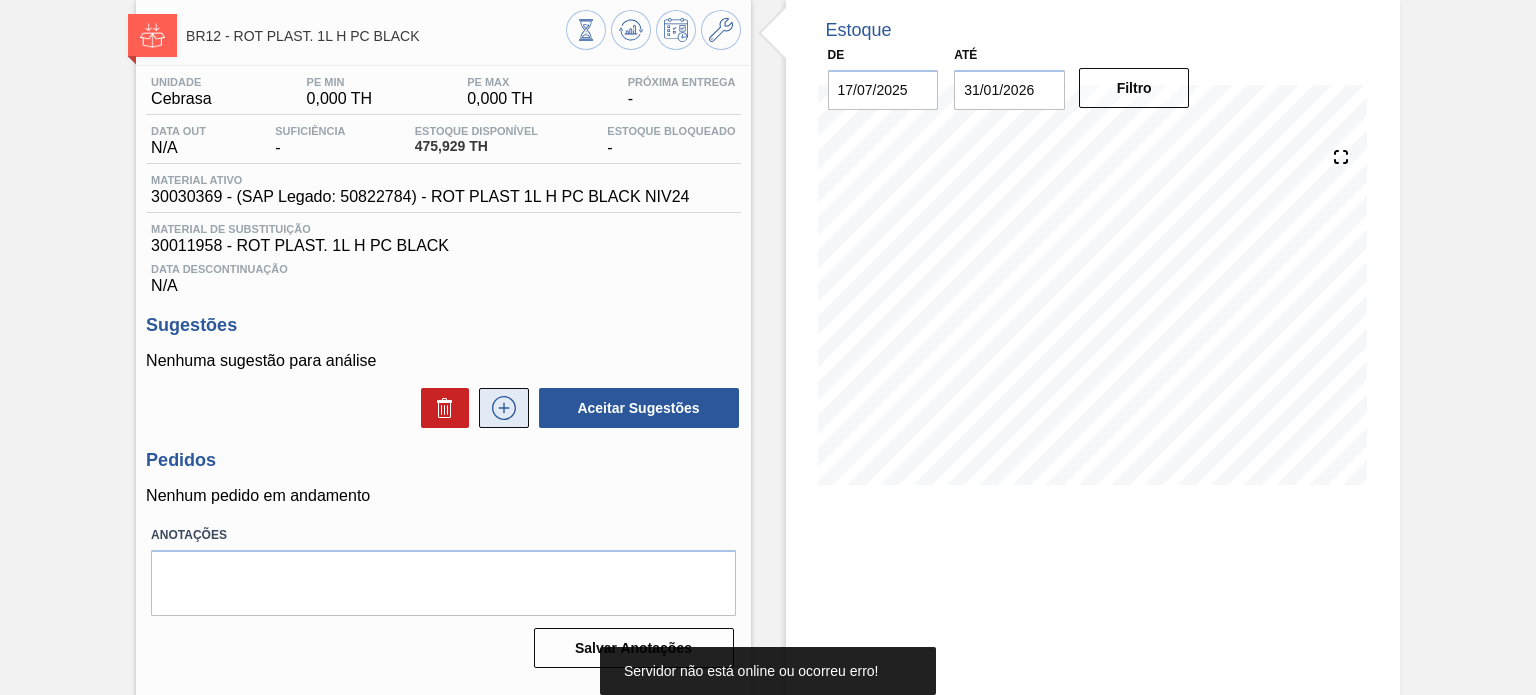 click 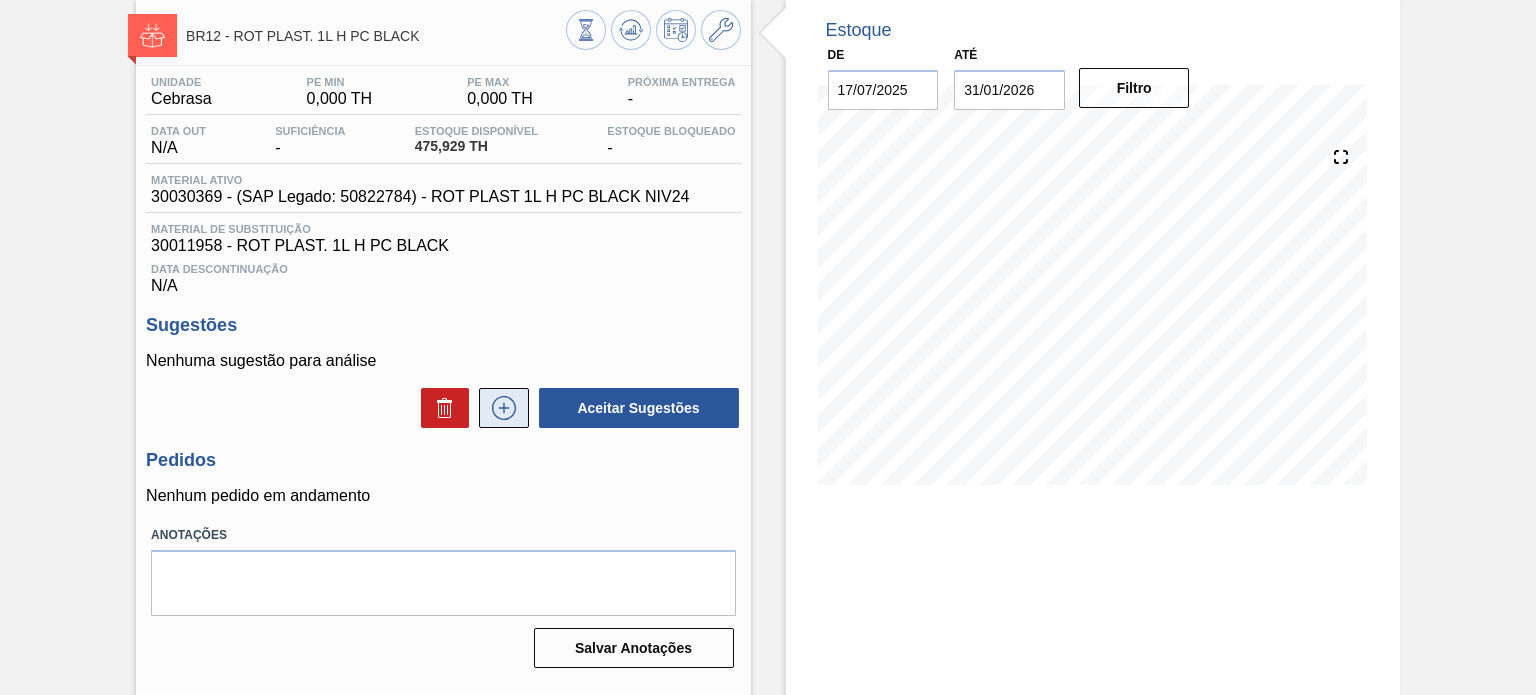click 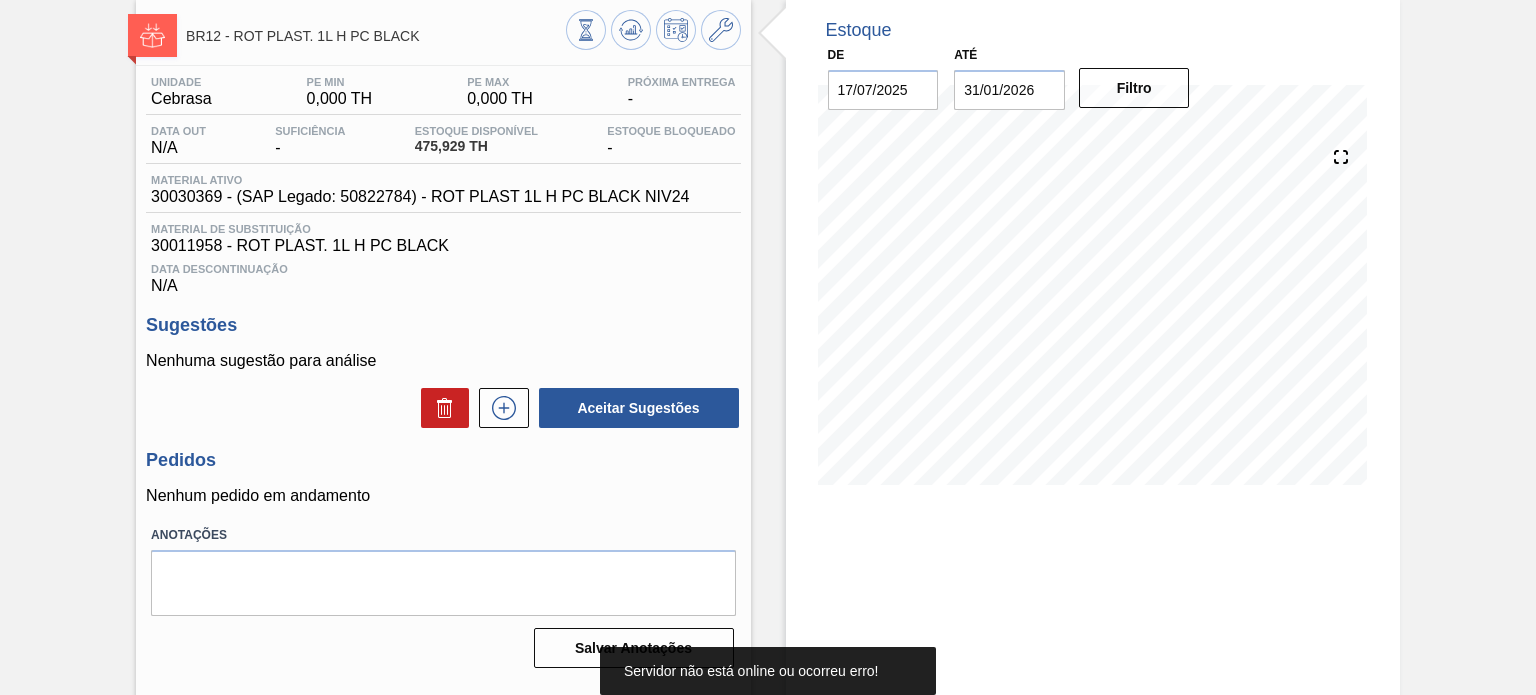 type 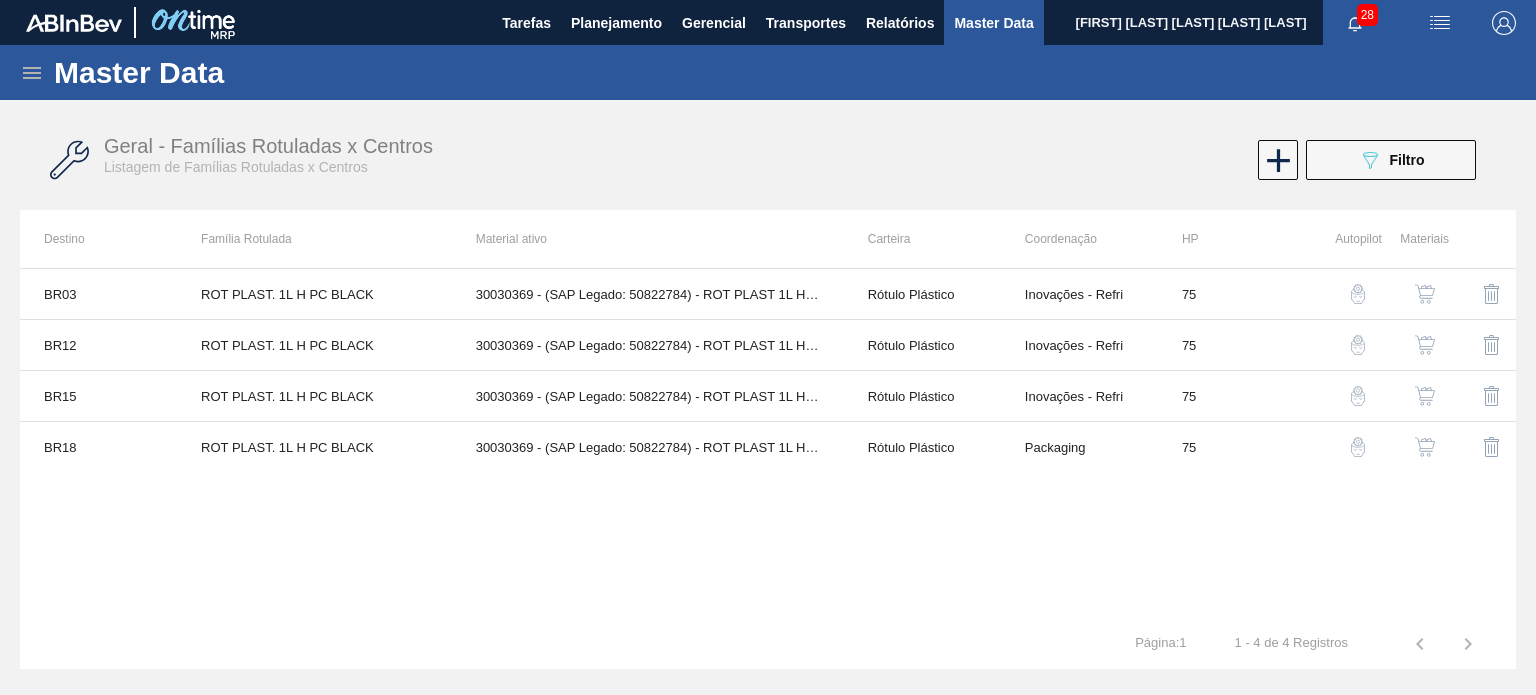 scroll, scrollTop: 0, scrollLeft: 0, axis: both 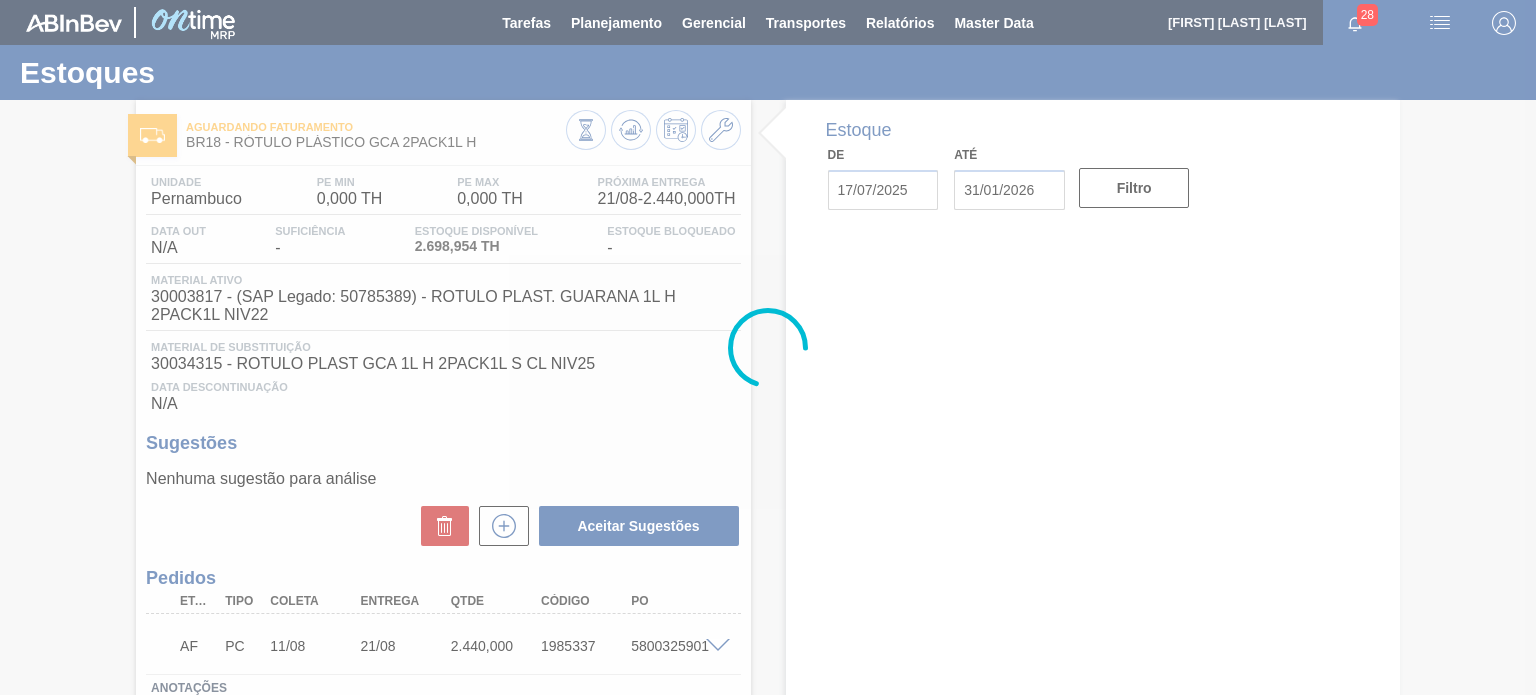 click at bounding box center [768, 347] 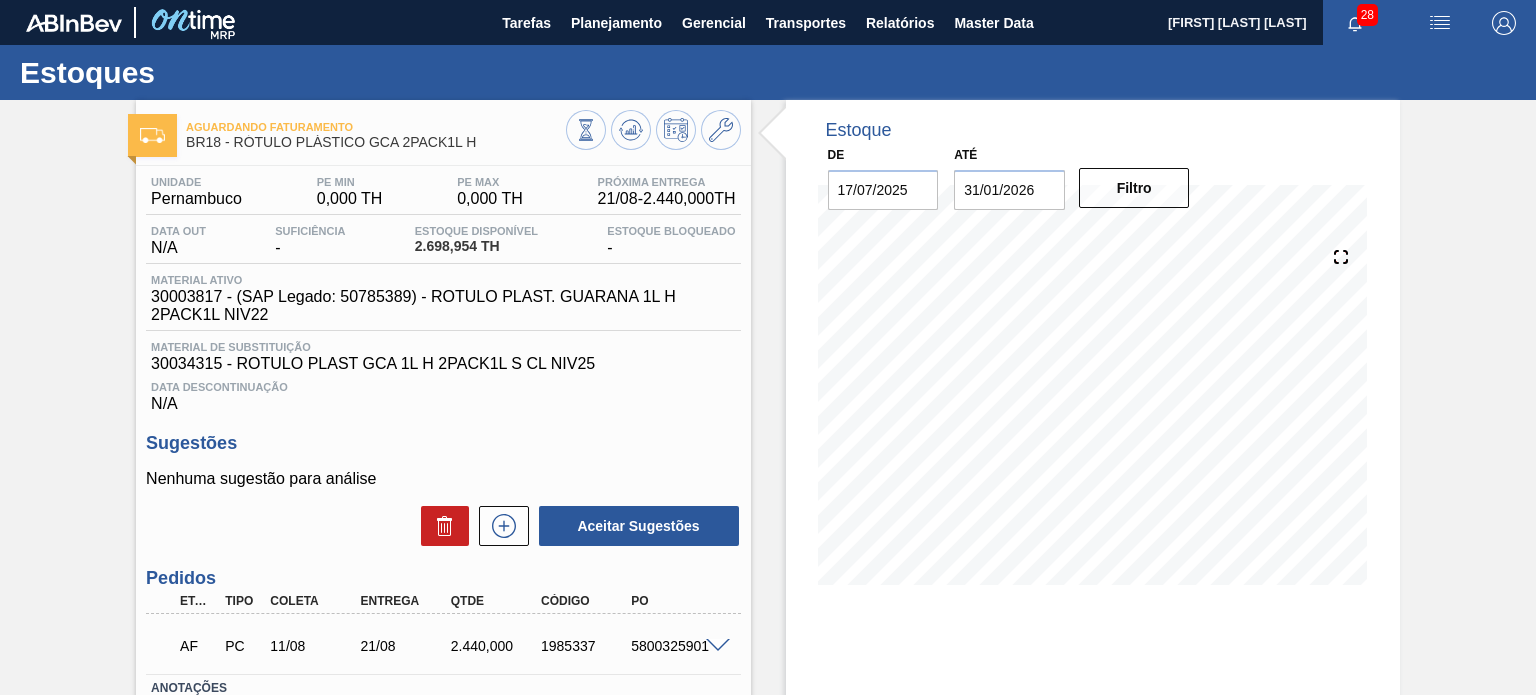 click 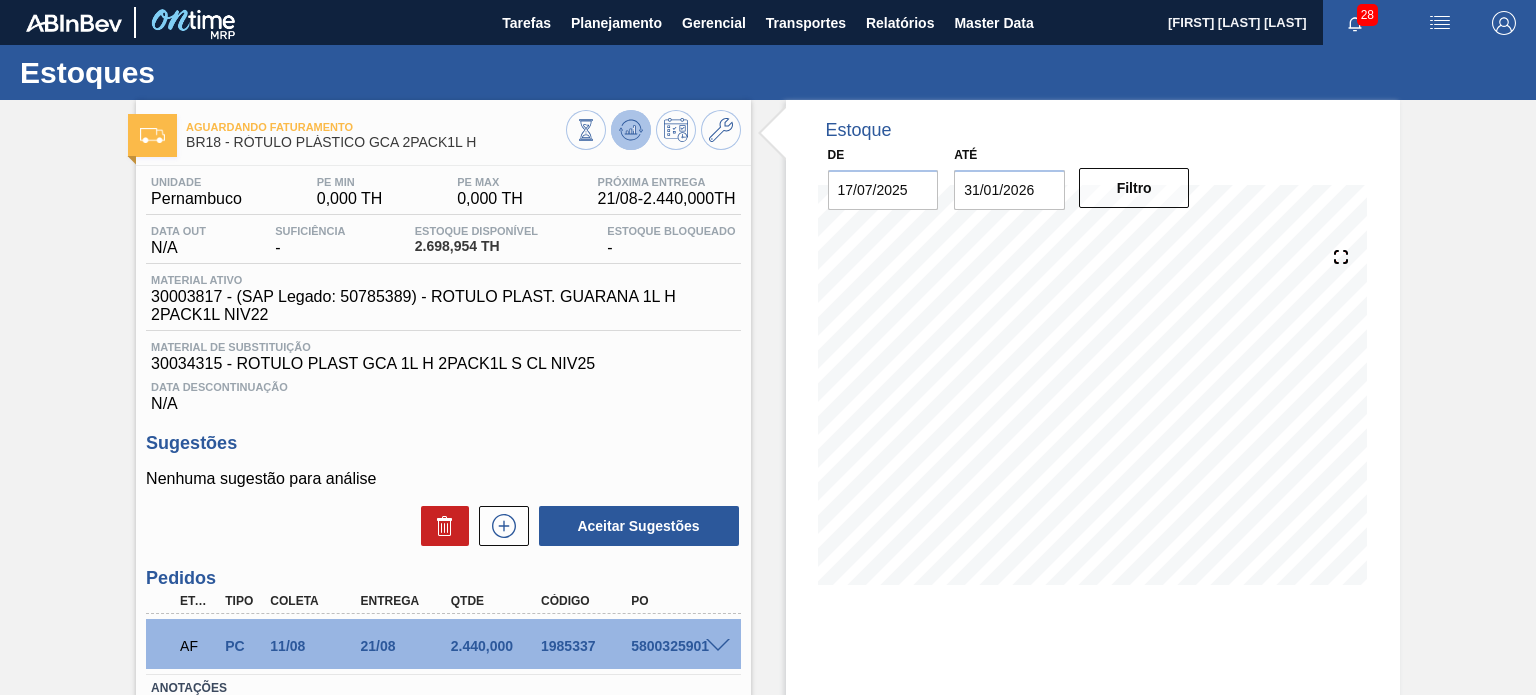 click 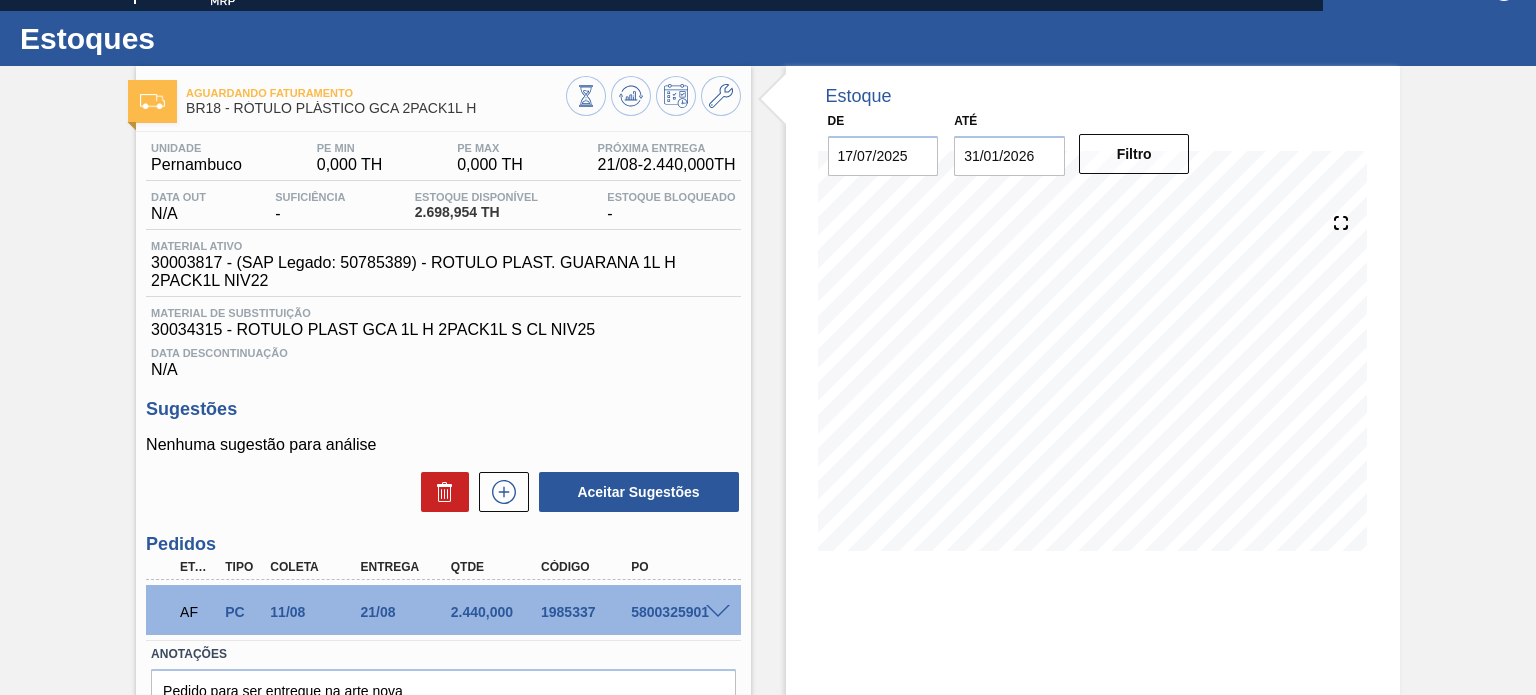 scroll, scrollTop: 0, scrollLeft: 0, axis: both 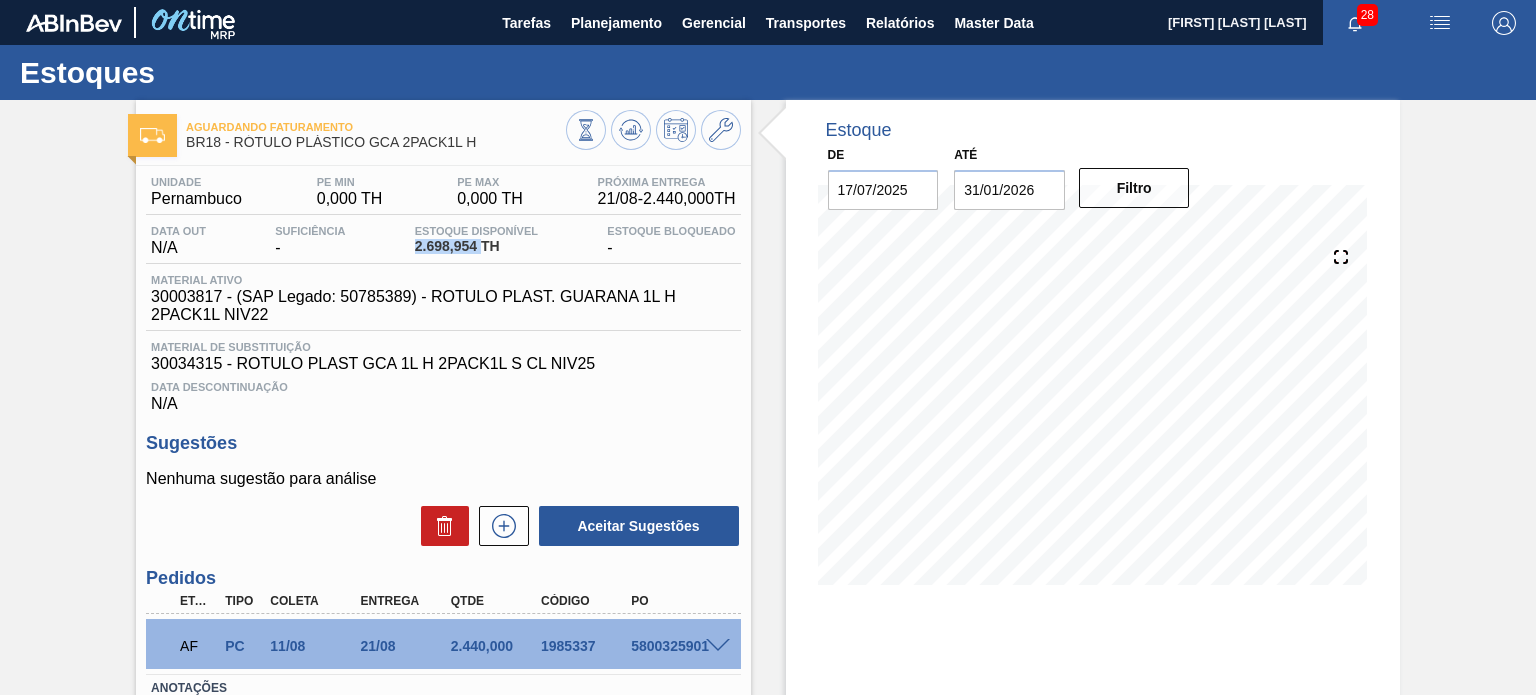 drag, startPoint x: 404, startPoint y: 251, endPoint x: 480, endPoint y: 239, distance: 76.941536 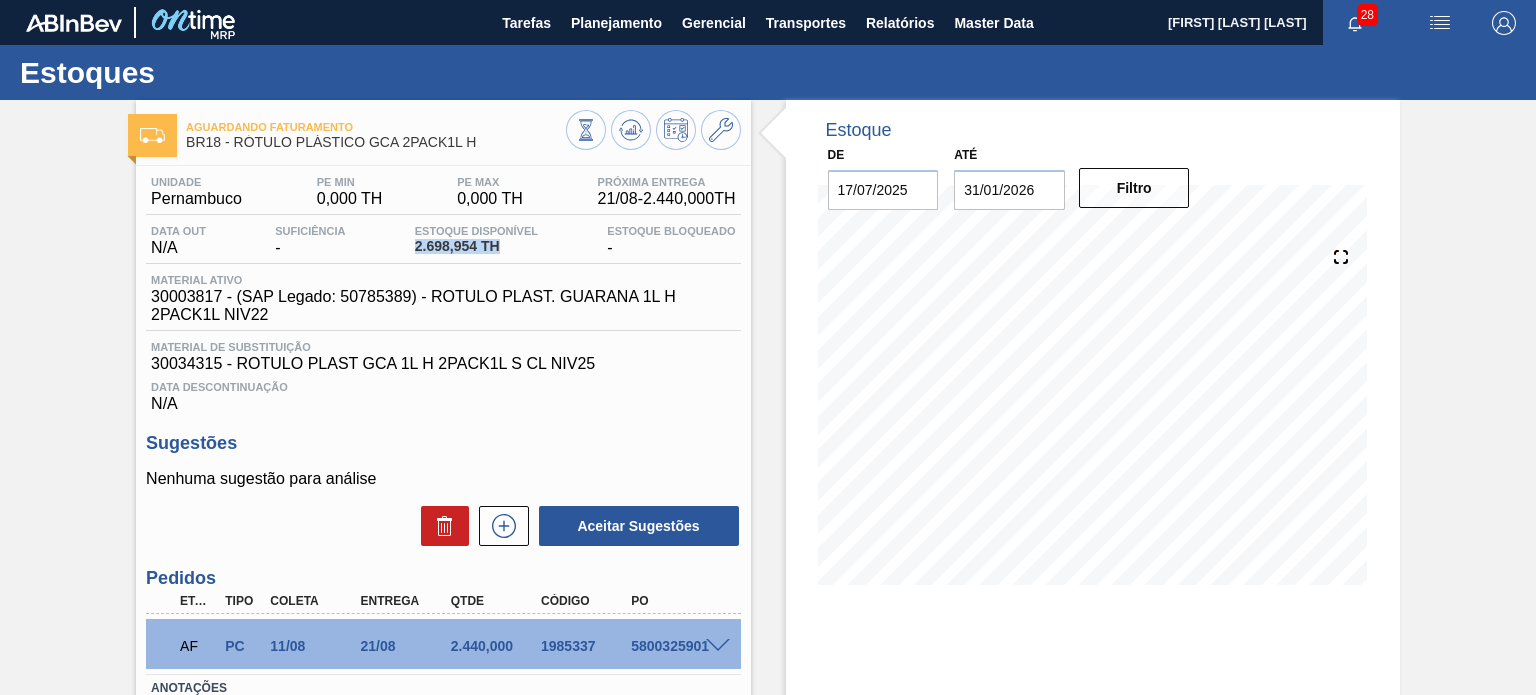 click on "2.698,954 TH" at bounding box center (476, 246) 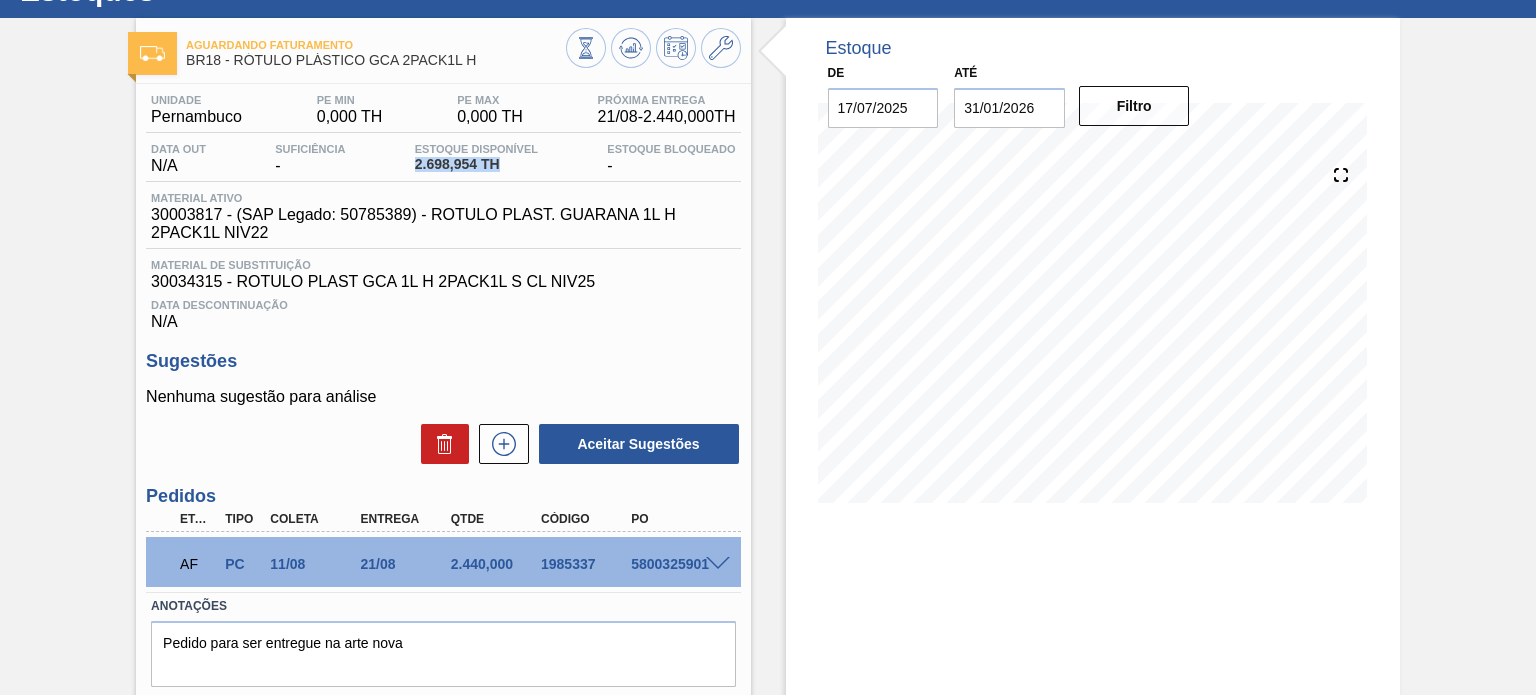 scroll, scrollTop: 0, scrollLeft: 0, axis: both 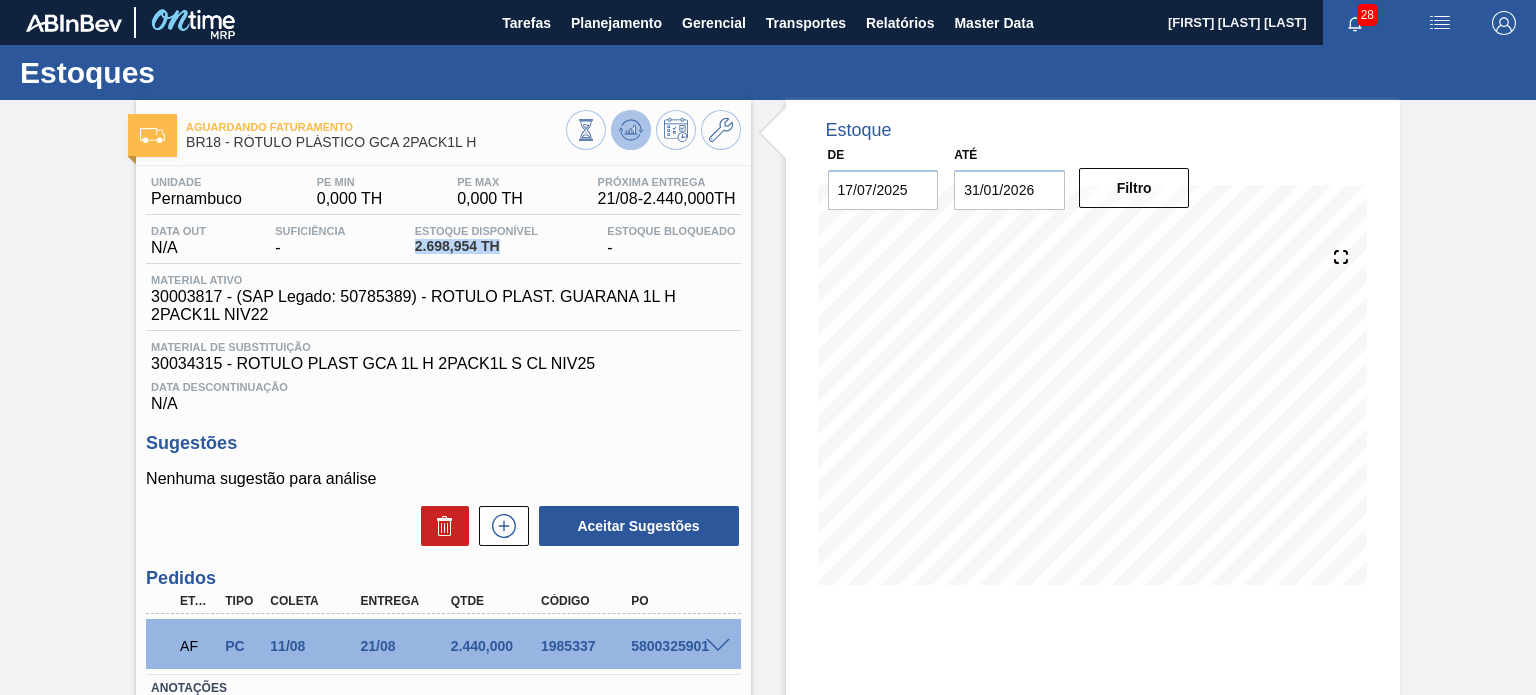 click 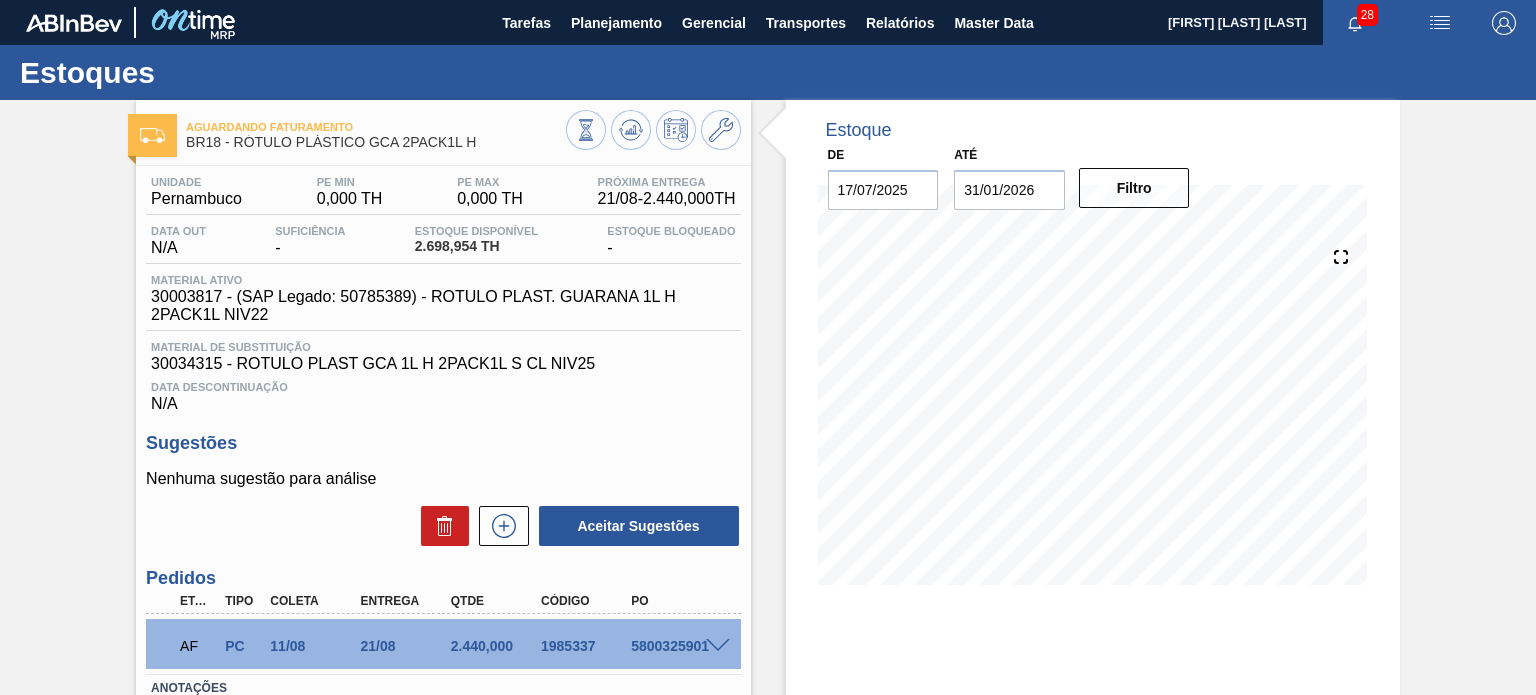 click on "30003817 - (SAP Legado: 50785389) - ROTULO PLAST. GUARANA 1L H 2PACK1L NIV22" at bounding box center (448, 306) 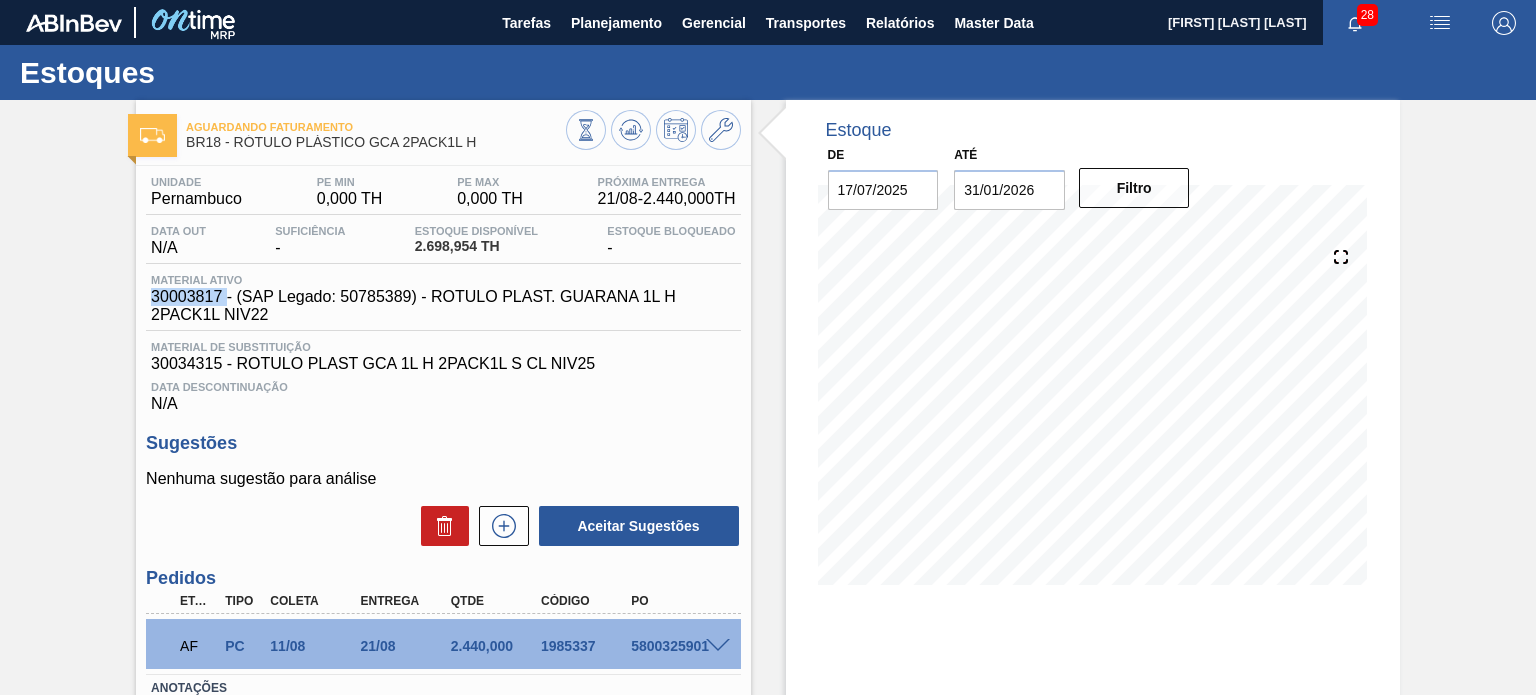 click on "30003817 - (SAP Legado: 50785389) - ROTULO PLAST. GUARANA 1L H 2PACK1L NIV22" at bounding box center [448, 306] 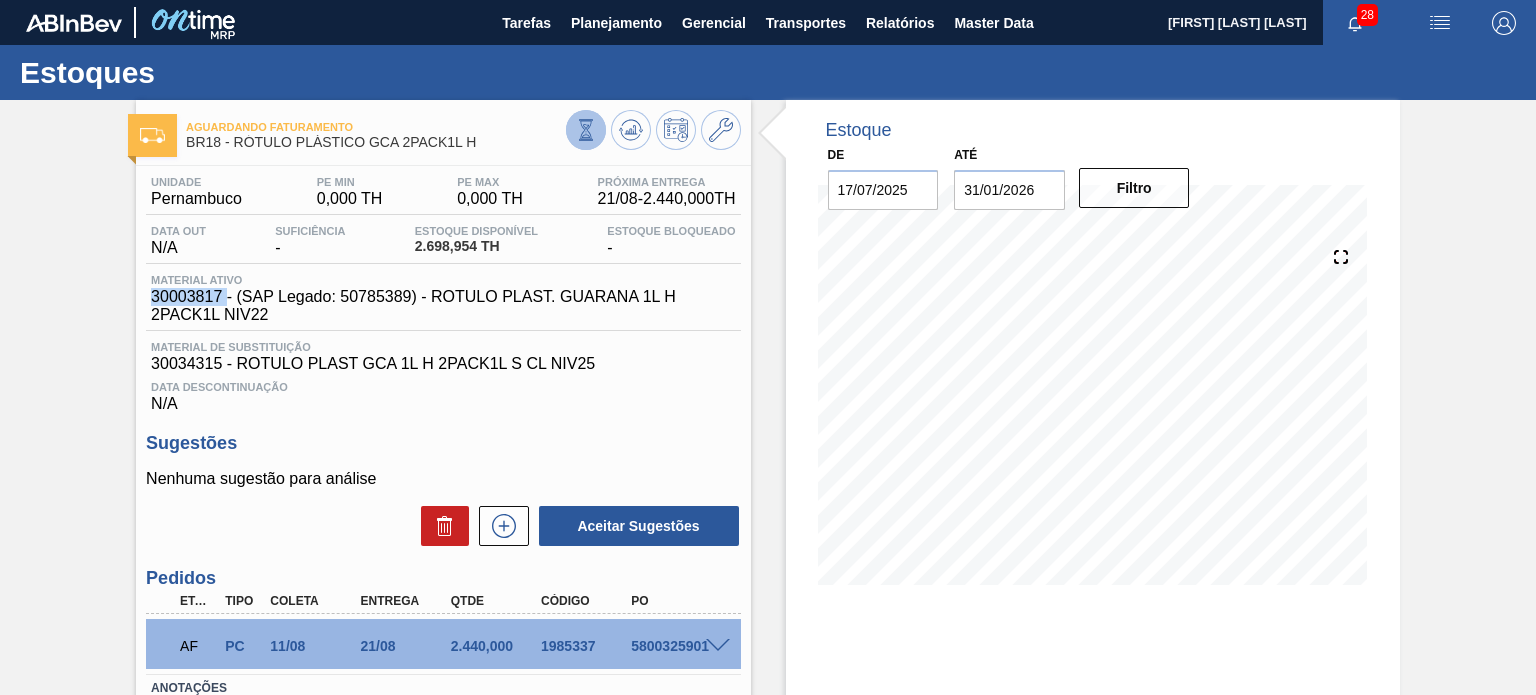 click at bounding box center (586, 130) 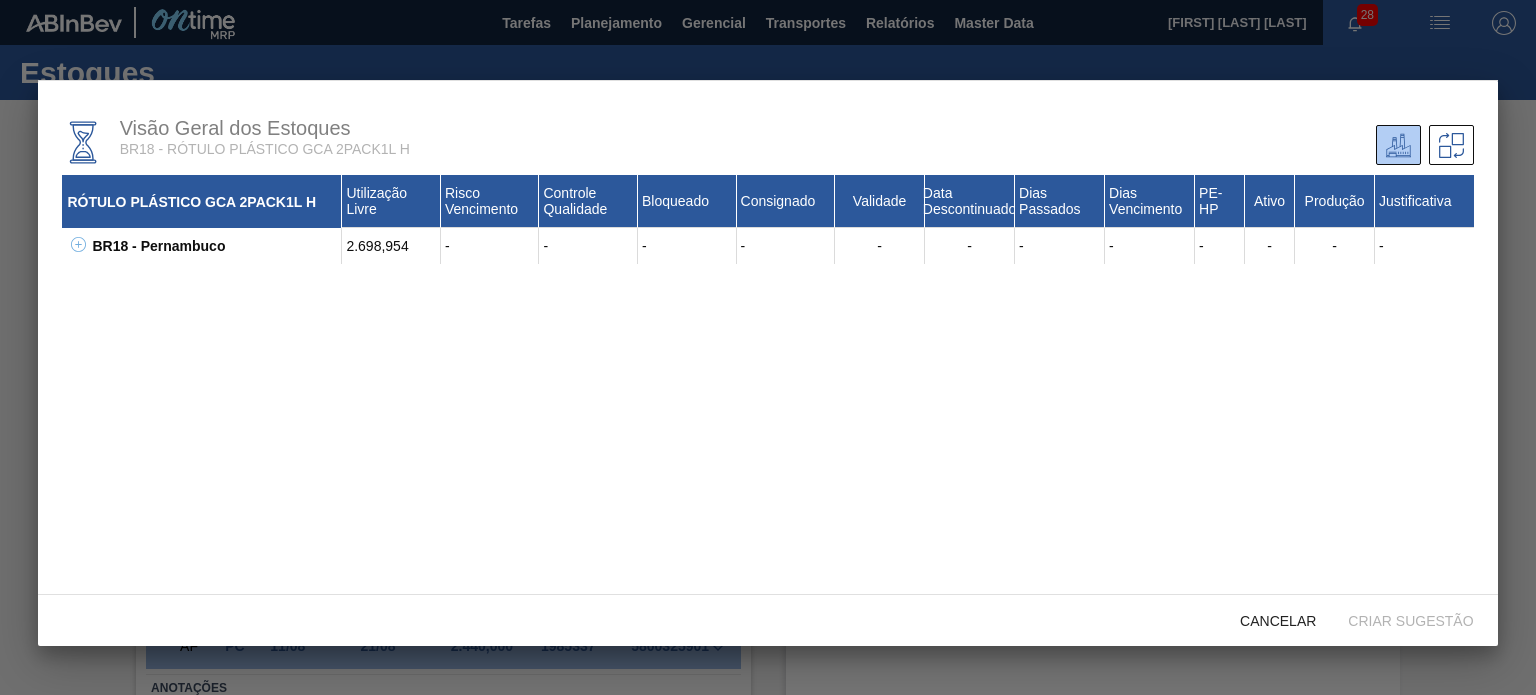 click 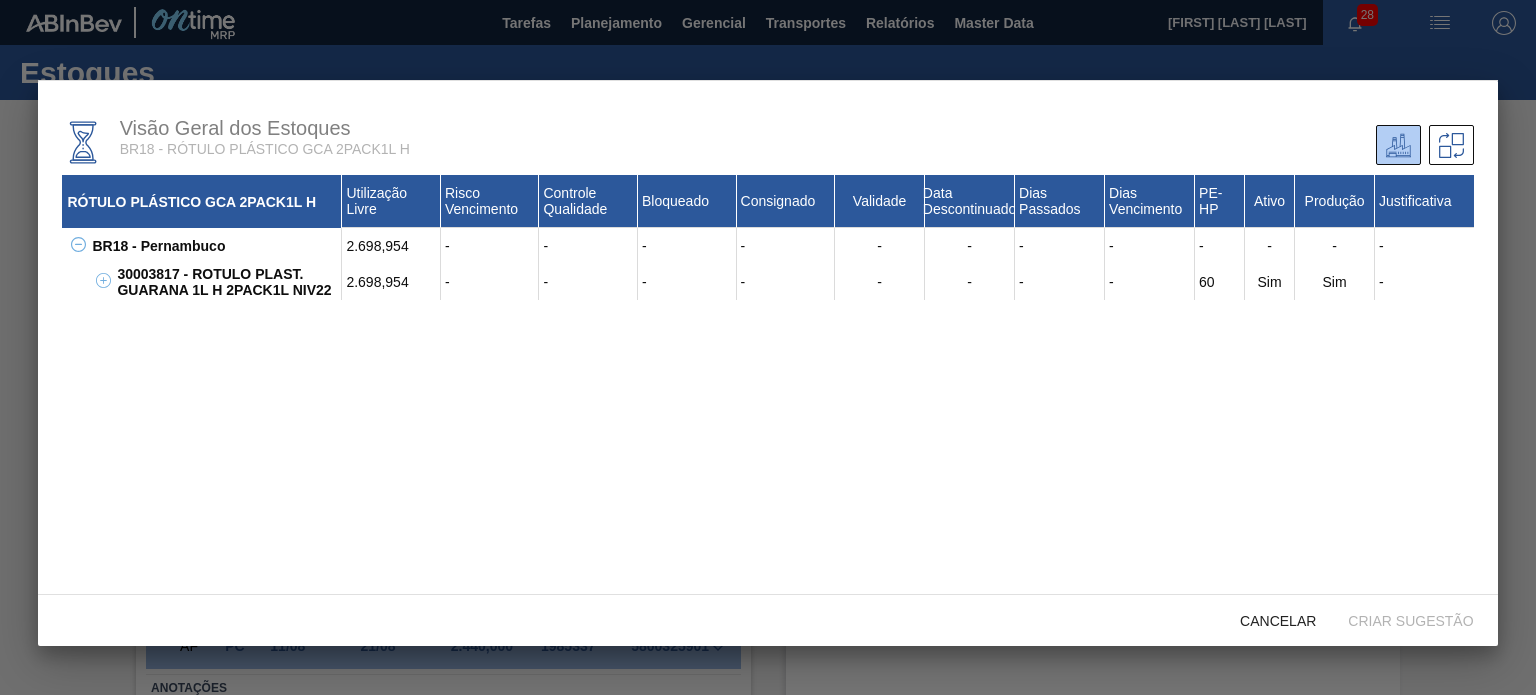 click 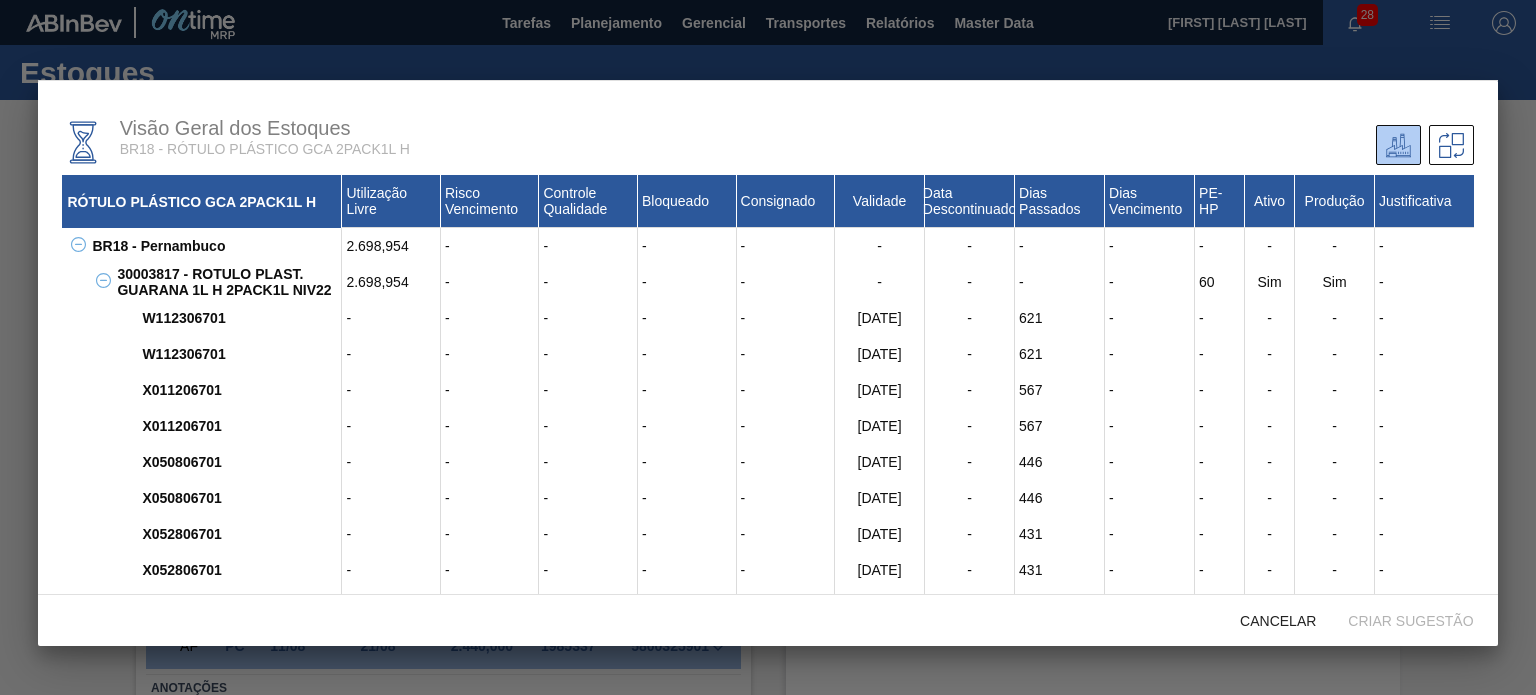 click on "Cancelar" at bounding box center [1278, 621] 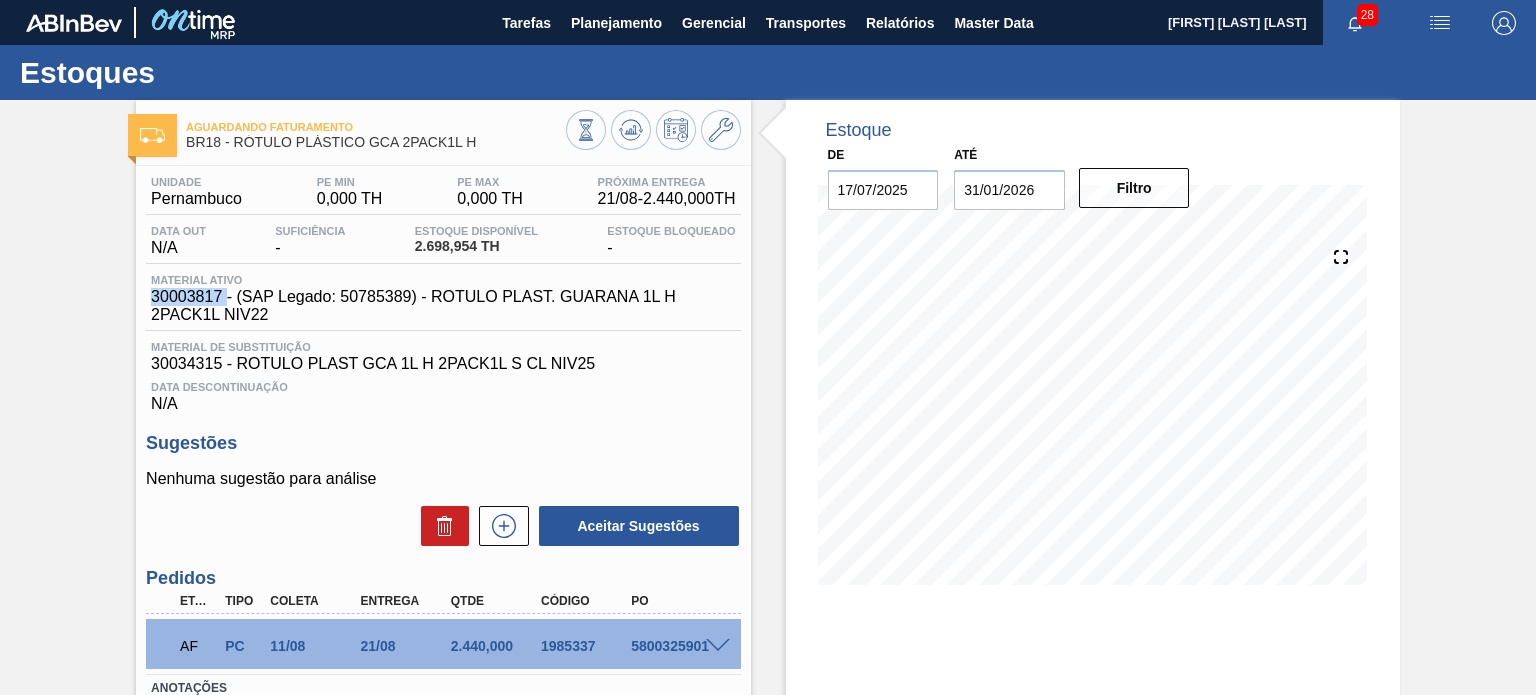 click on "30003817 - (SAP Legado: 50785389) - ROTULO PLAST. GUARANA 1L H 2PACK1L NIV22" at bounding box center (448, 306) 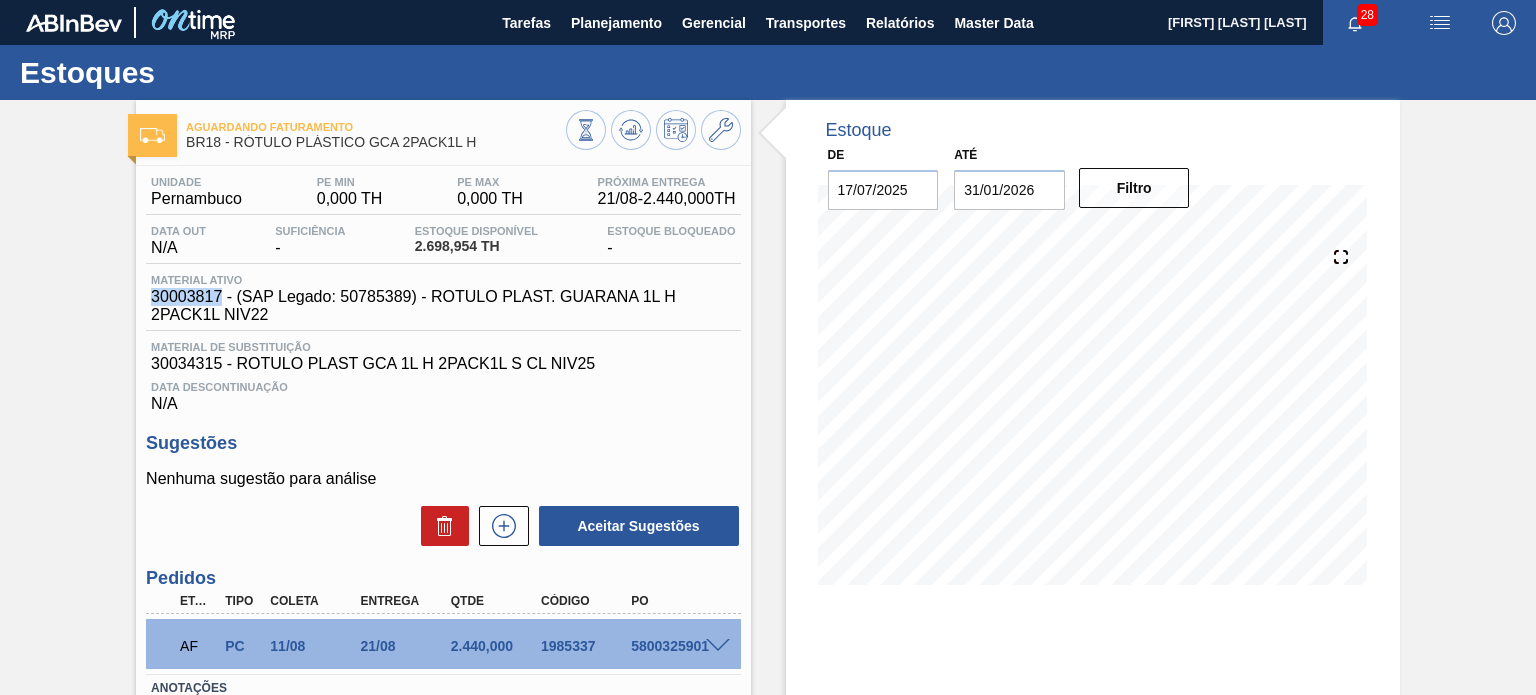 click on "30003817 - (SAP Legado: 50785389) - ROTULO PLAST. GUARANA 1L H 2PACK1L NIV22" at bounding box center [448, 306] 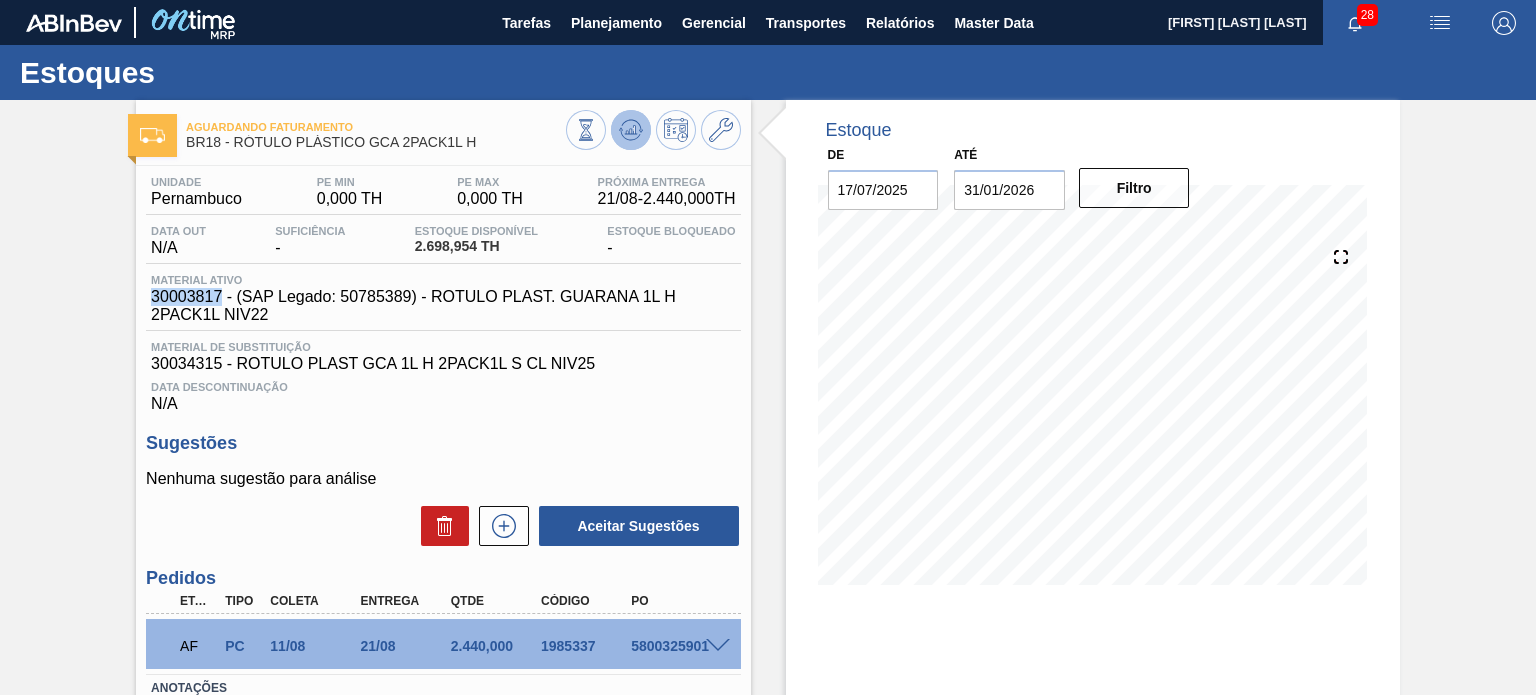 click 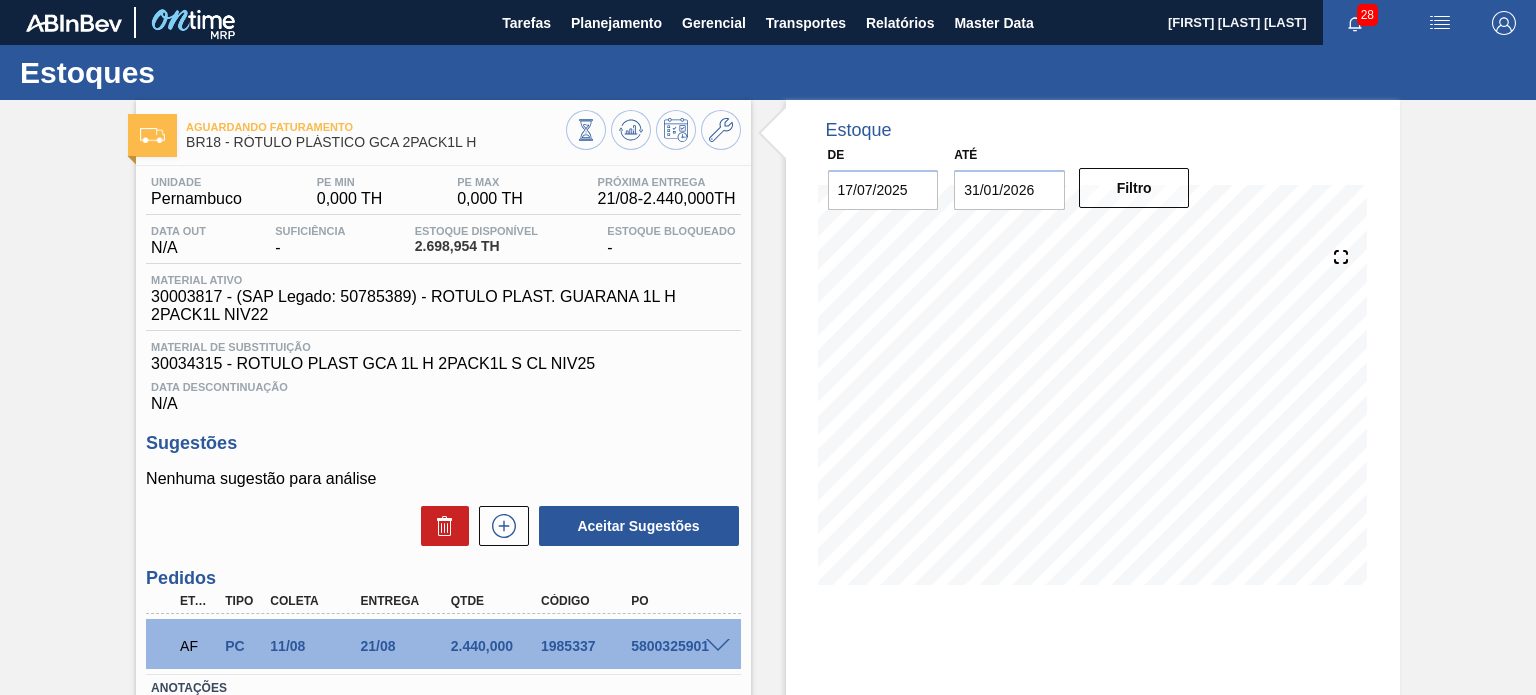 click on "2.698,954 TH" at bounding box center [476, 246] 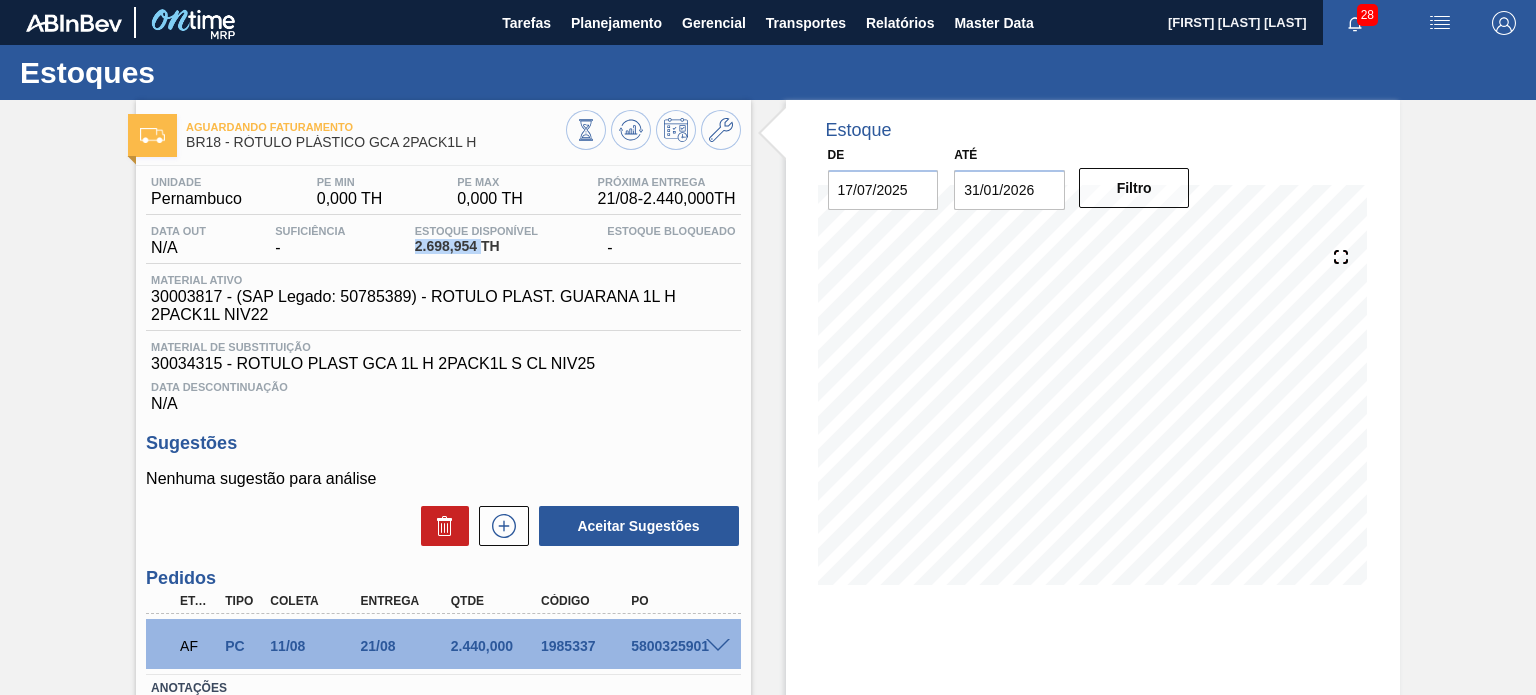 click on "2.698,954 TH" at bounding box center (476, 246) 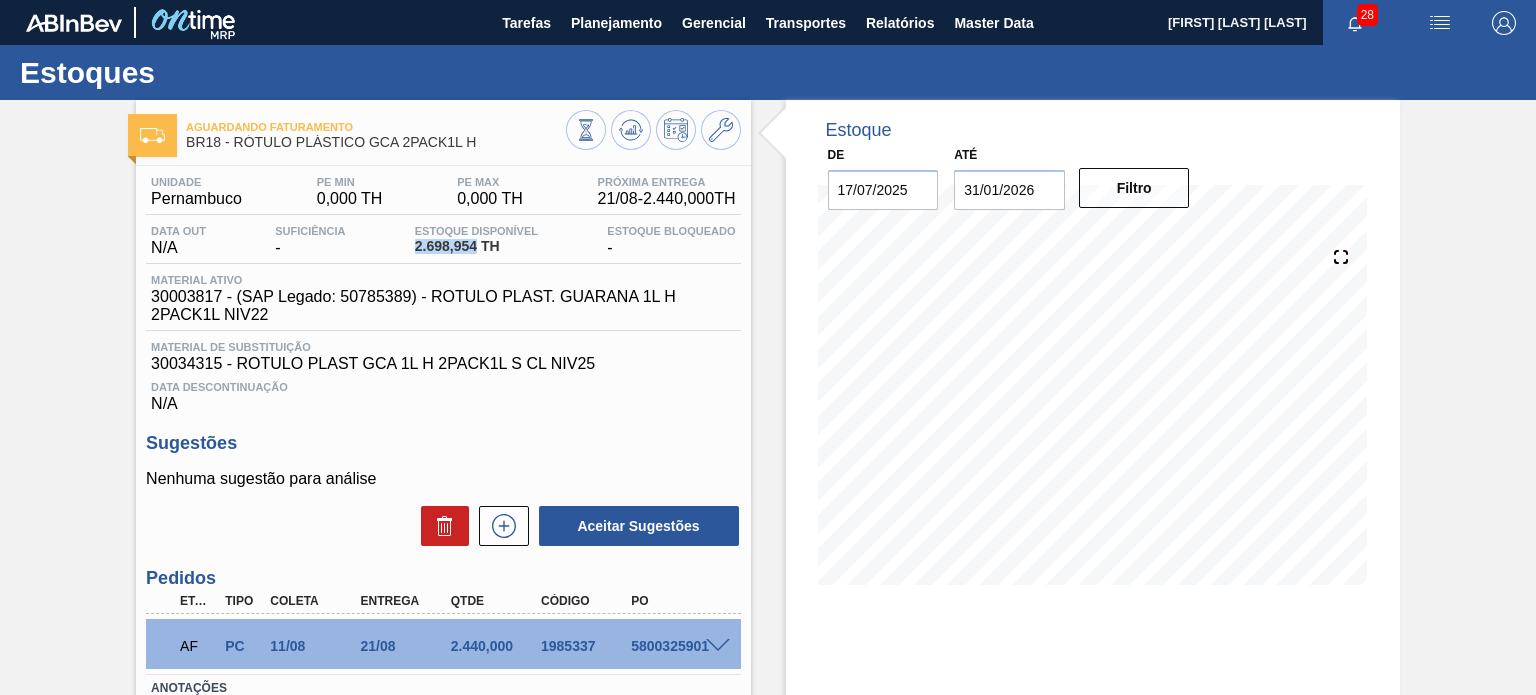 copy on "2.698,954" 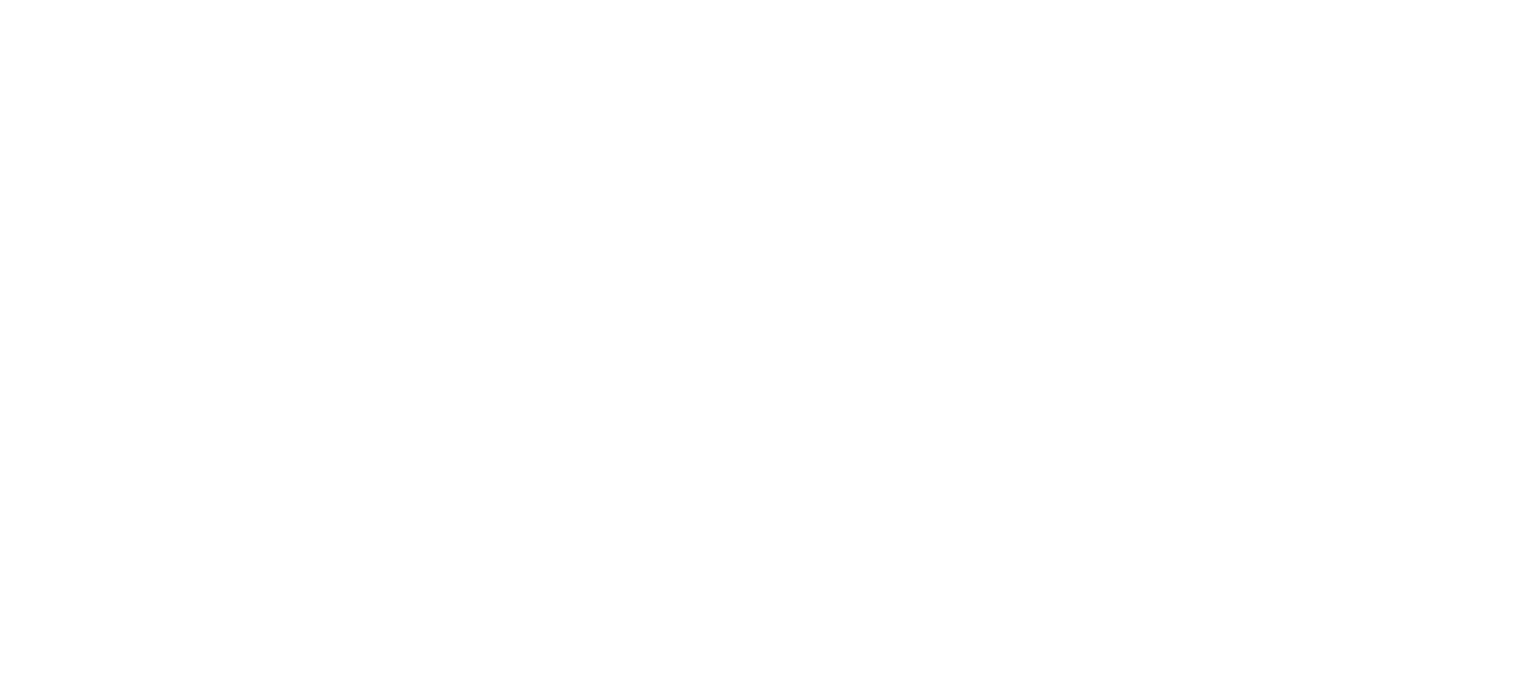 scroll, scrollTop: 0, scrollLeft: 0, axis: both 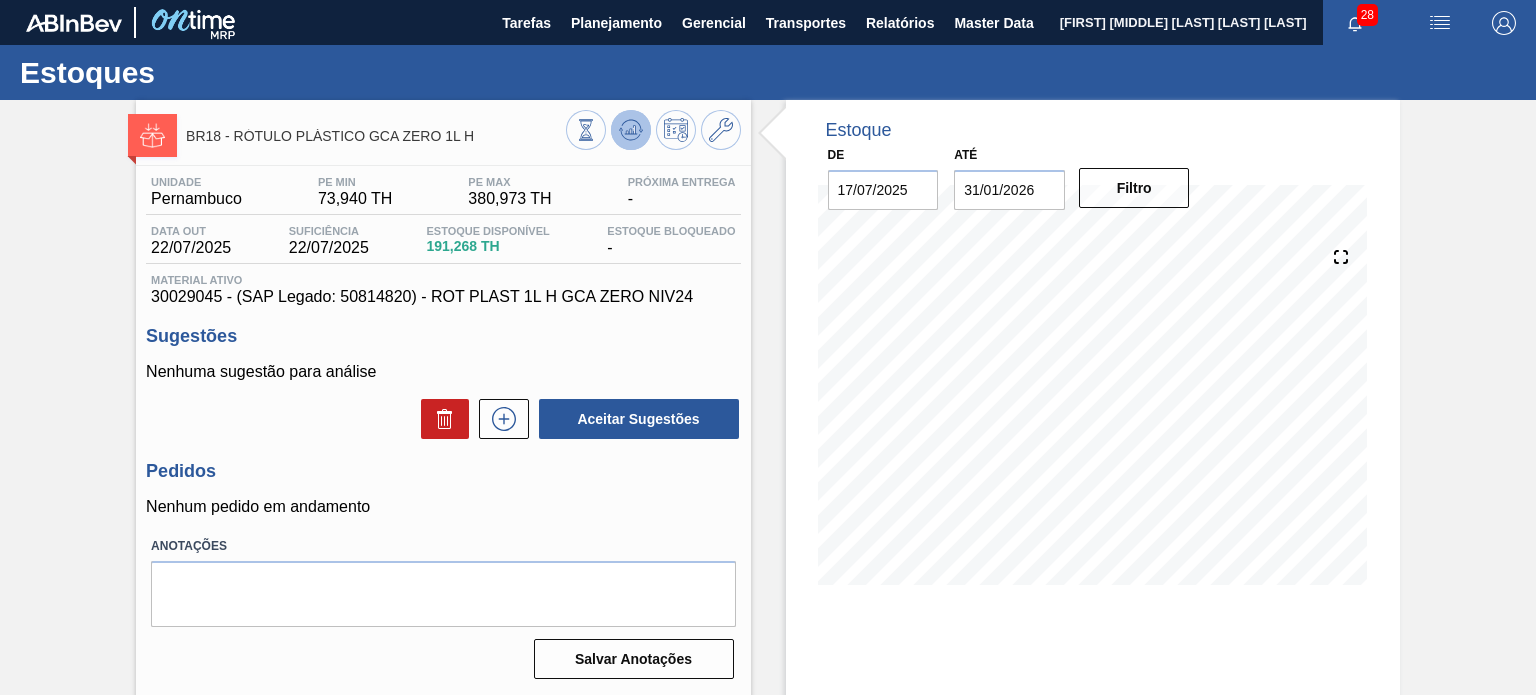 click 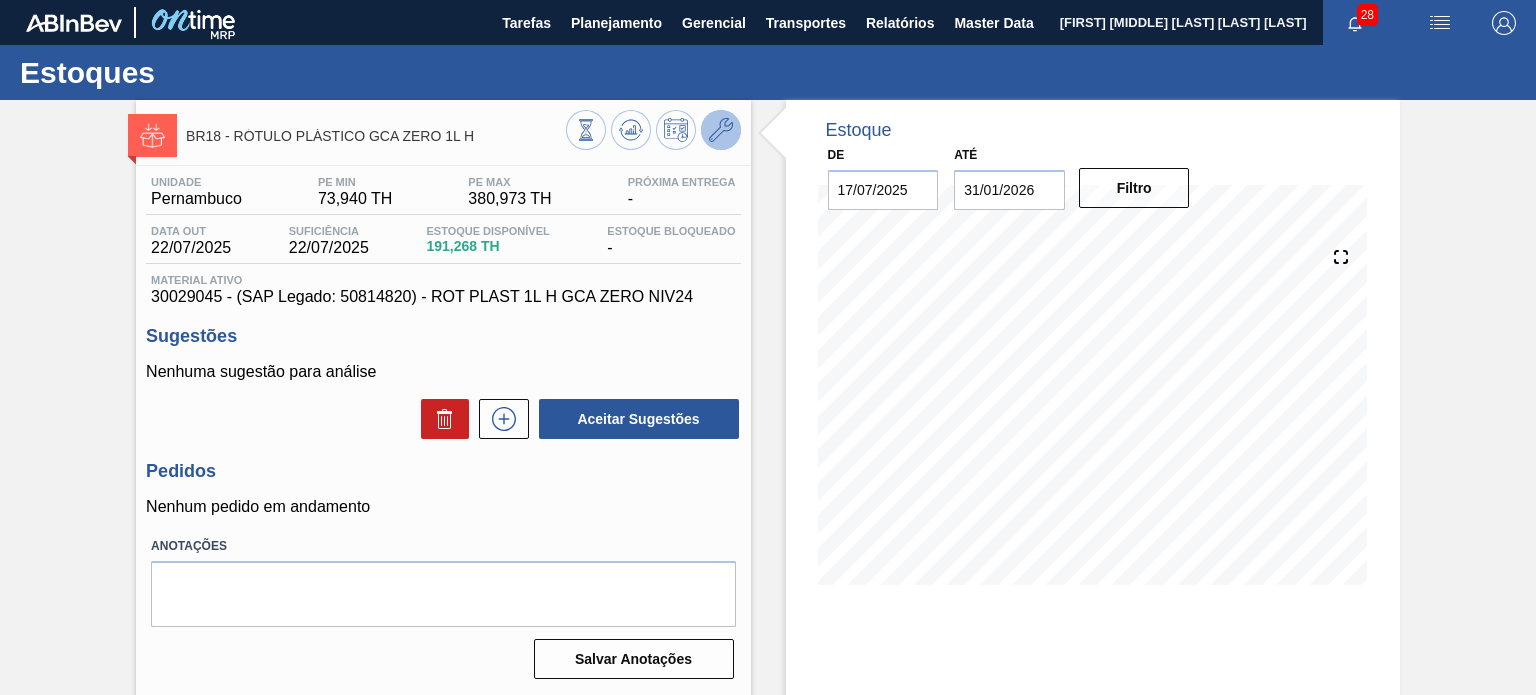 click 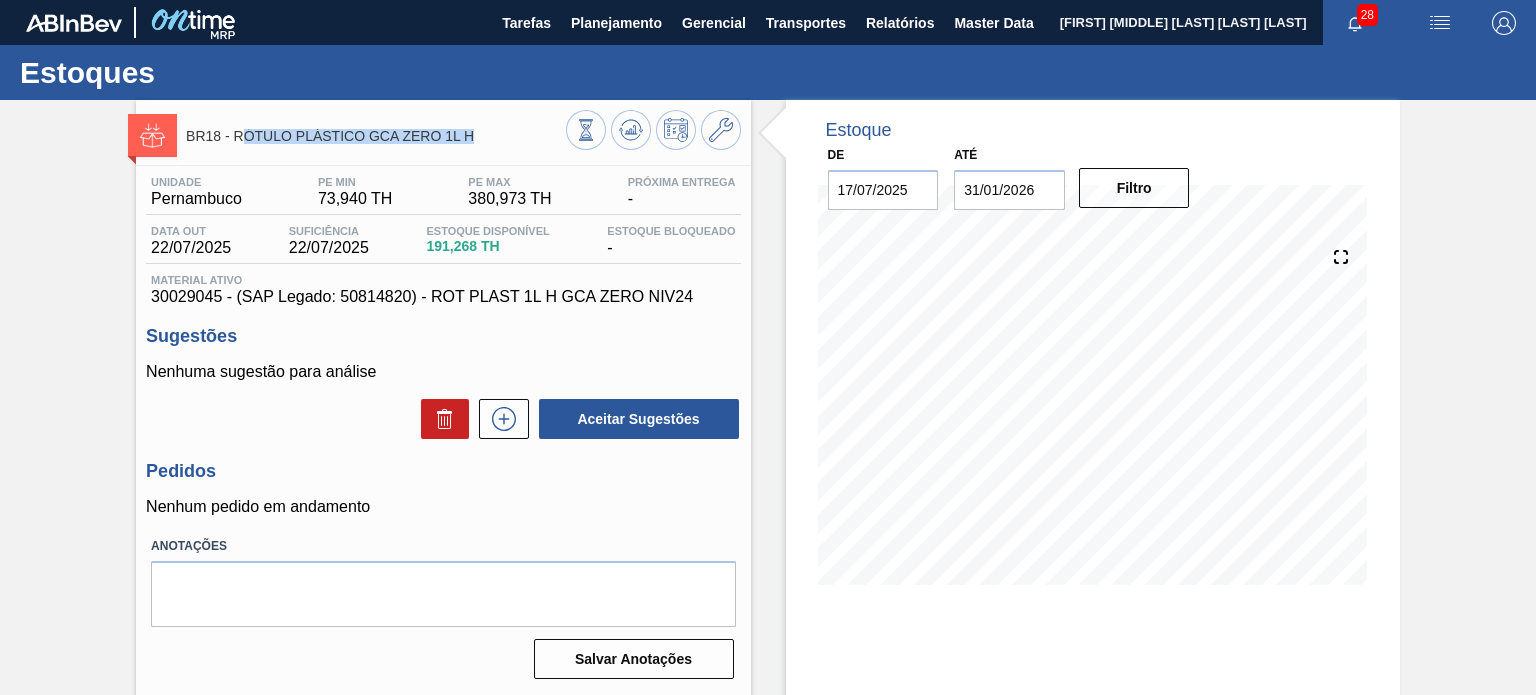 drag, startPoint x: 482, startPoint y: 137, endPoint x: 239, endPoint y: 140, distance: 243.01852 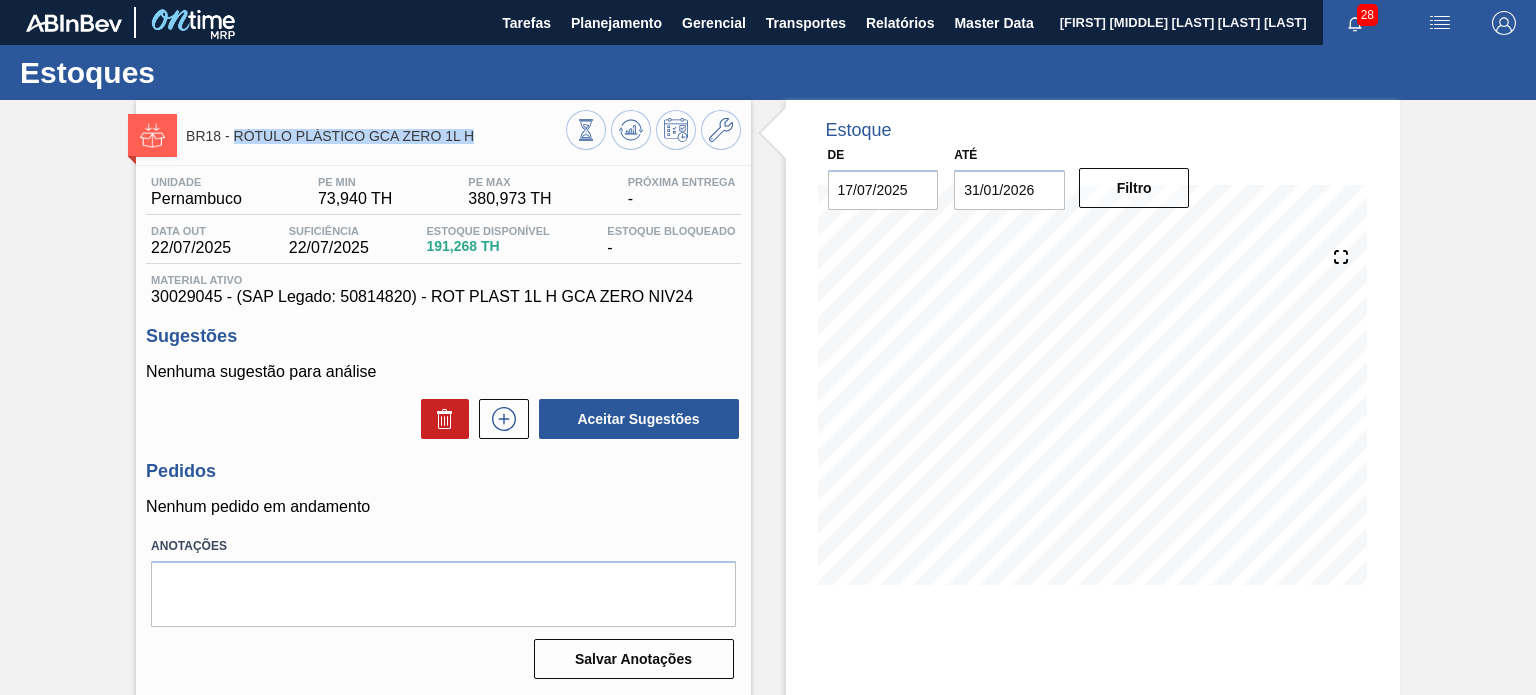 drag, startPoint x: 269, startPoint y: 130, endPoint x: 497, endPoint y: 147, distance: 228.63289 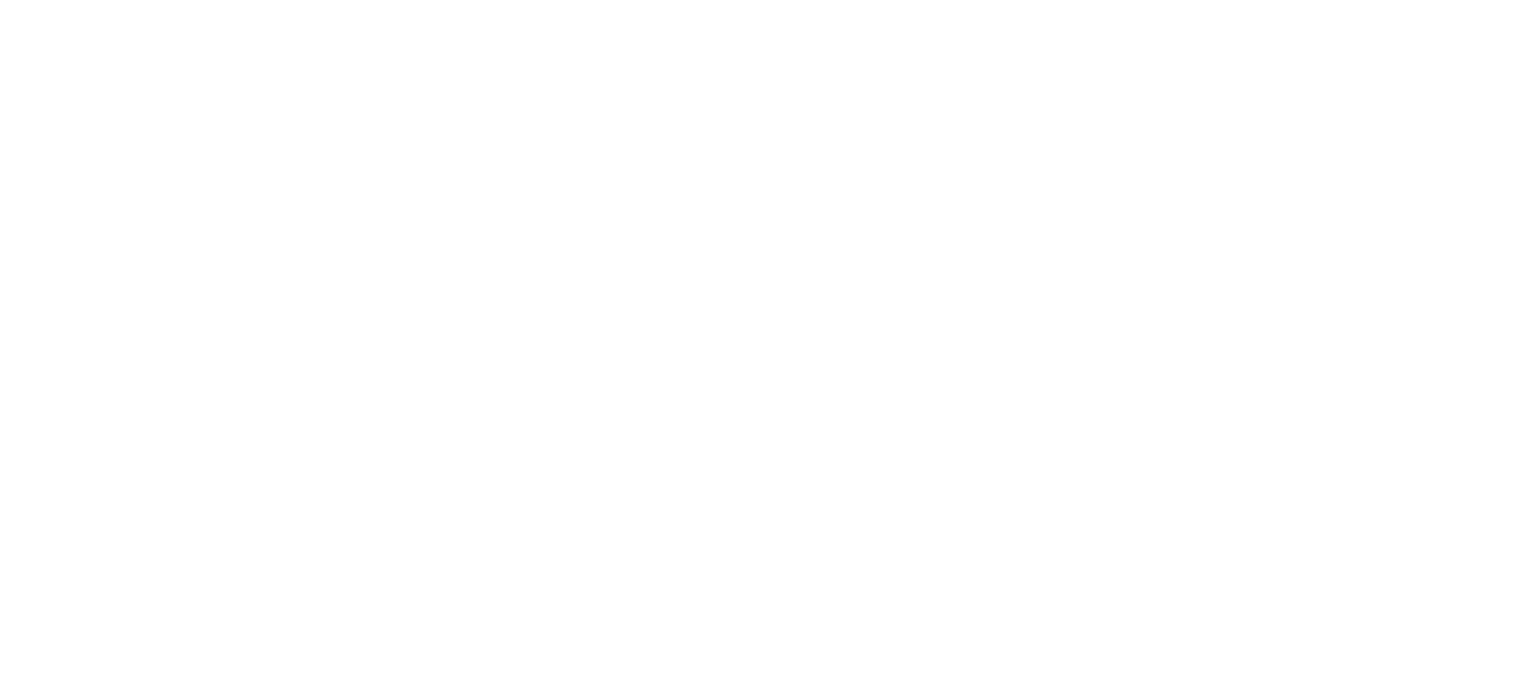 scroll, scrollTop: 0, scrollLeft: 0, axis: both 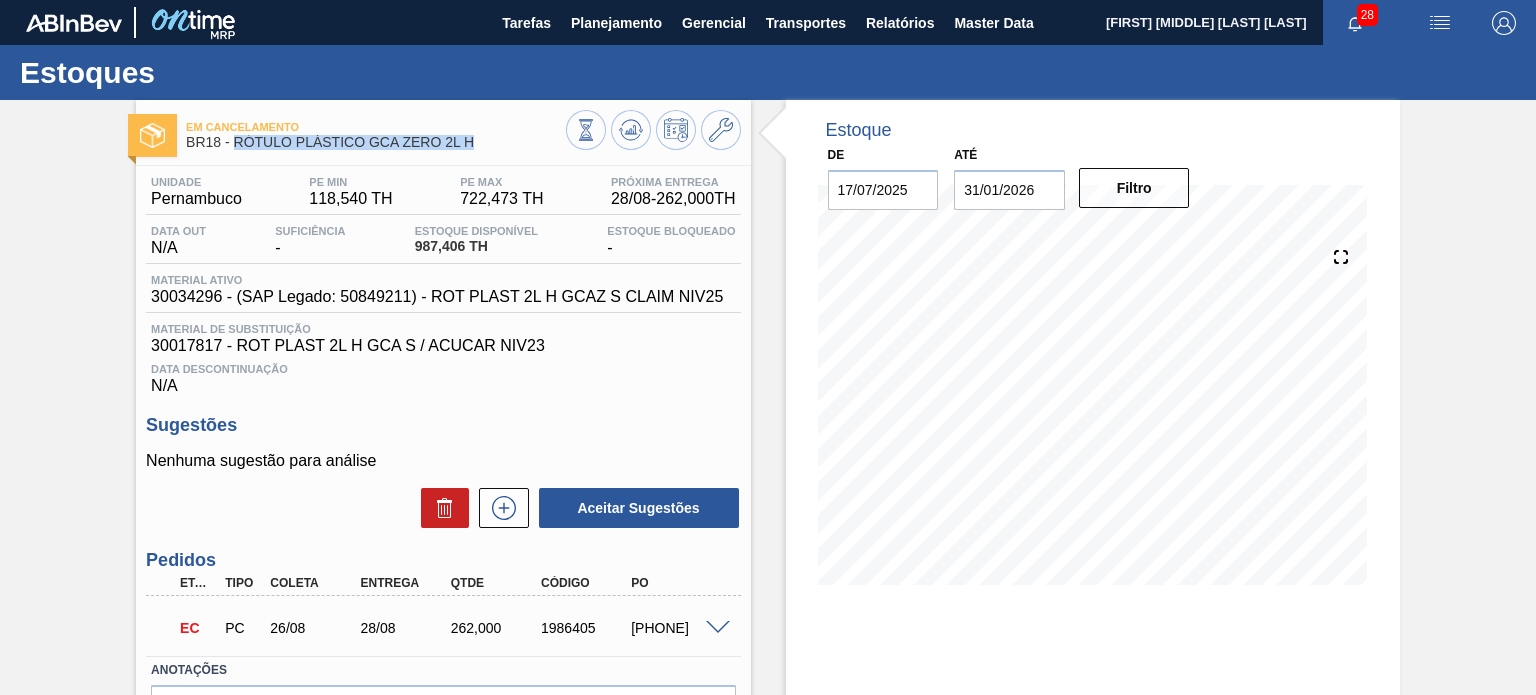 drag, startPoint x: 484, startPoint y: 148, endPoint x: 236, endPoint y: 140, distance: 248.129 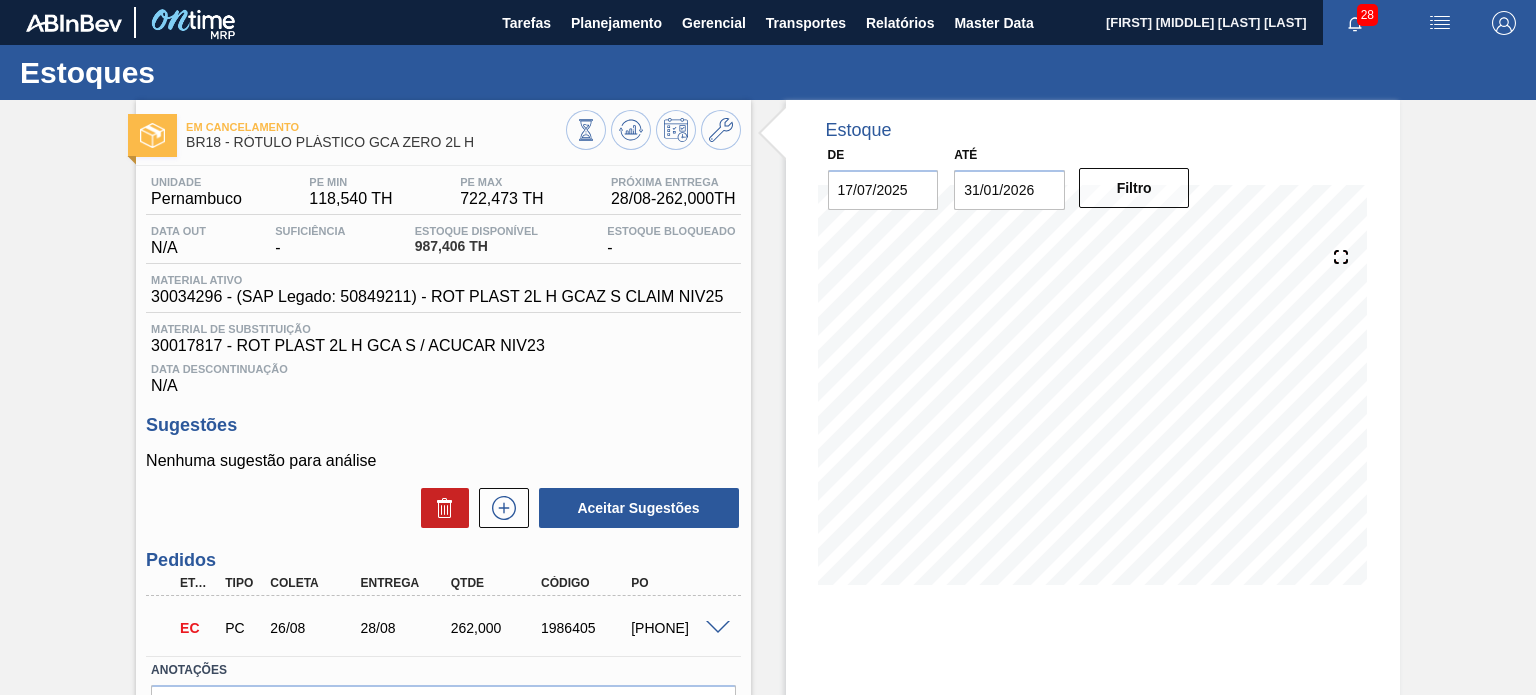click at bounding box center (653, 132) 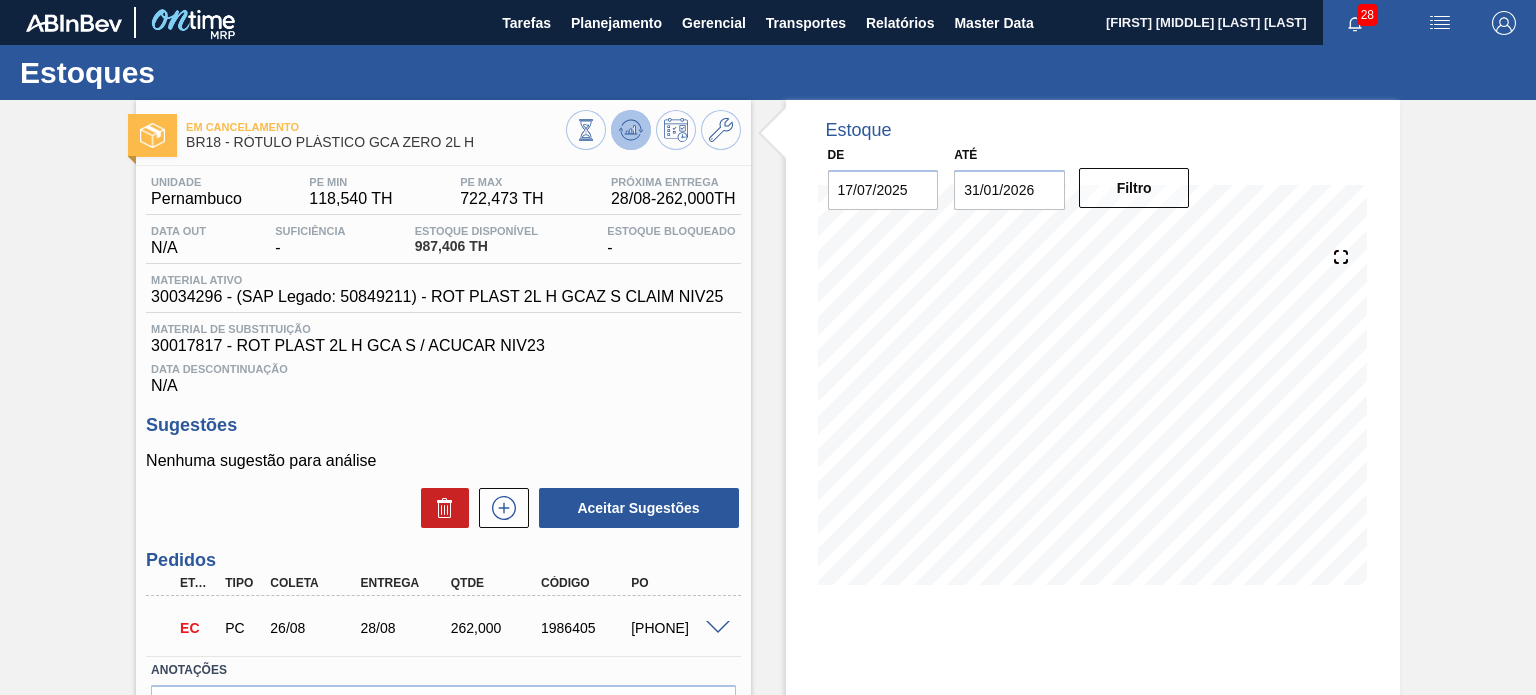 click 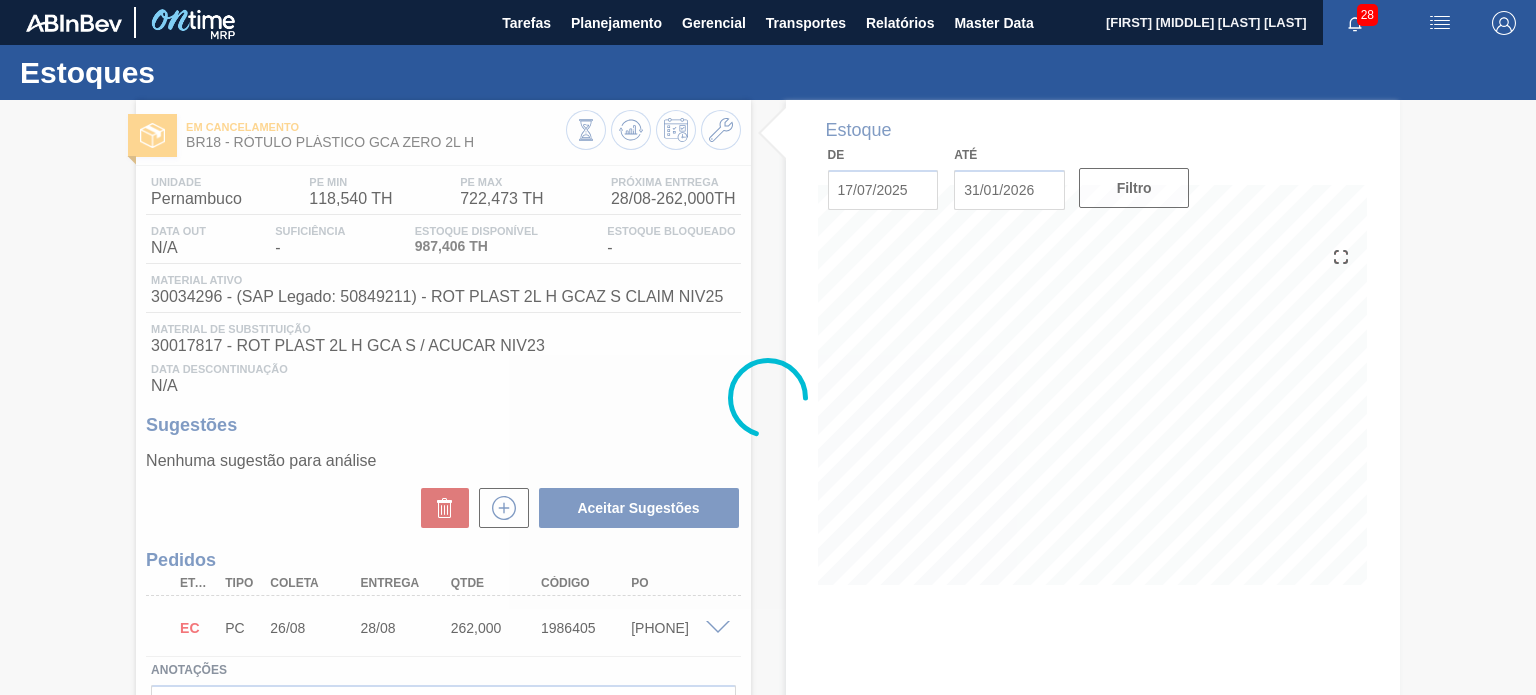 type 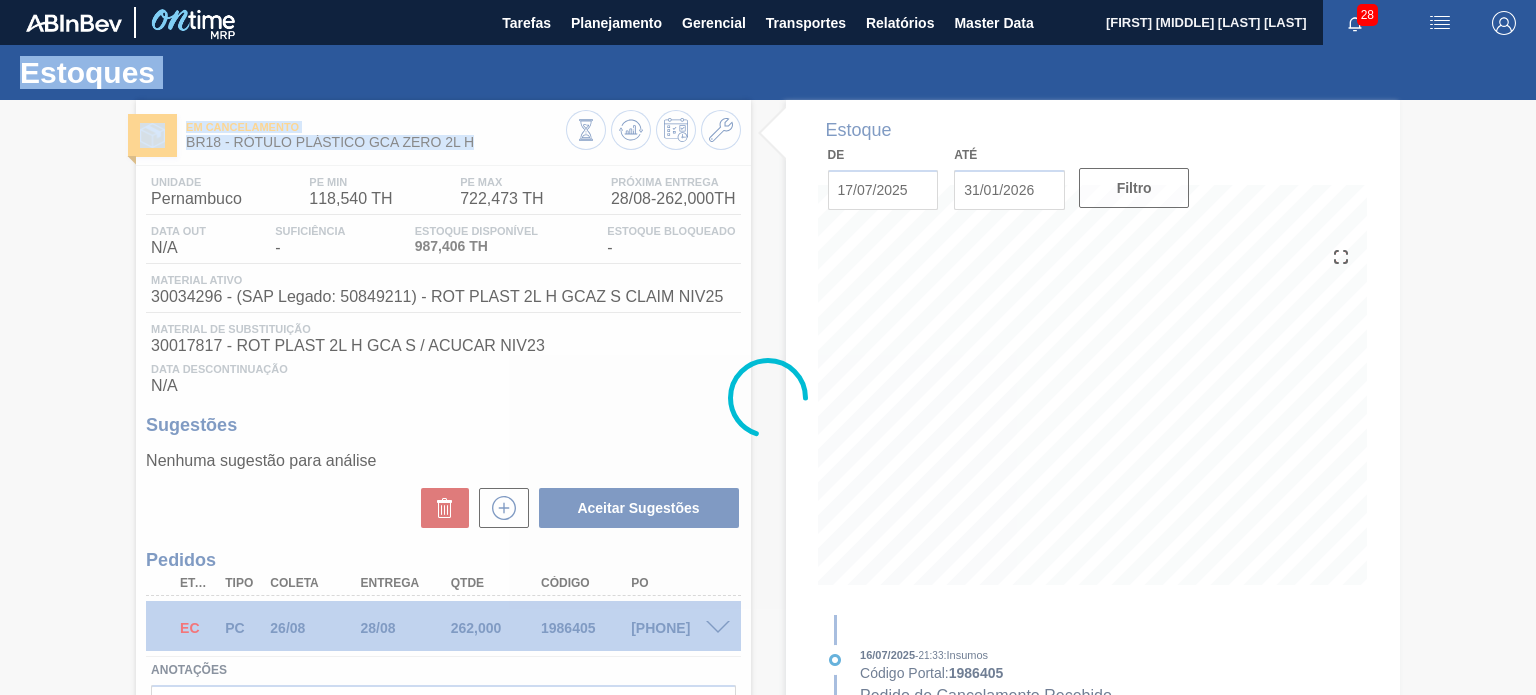 click at bounding box center (768, 397) 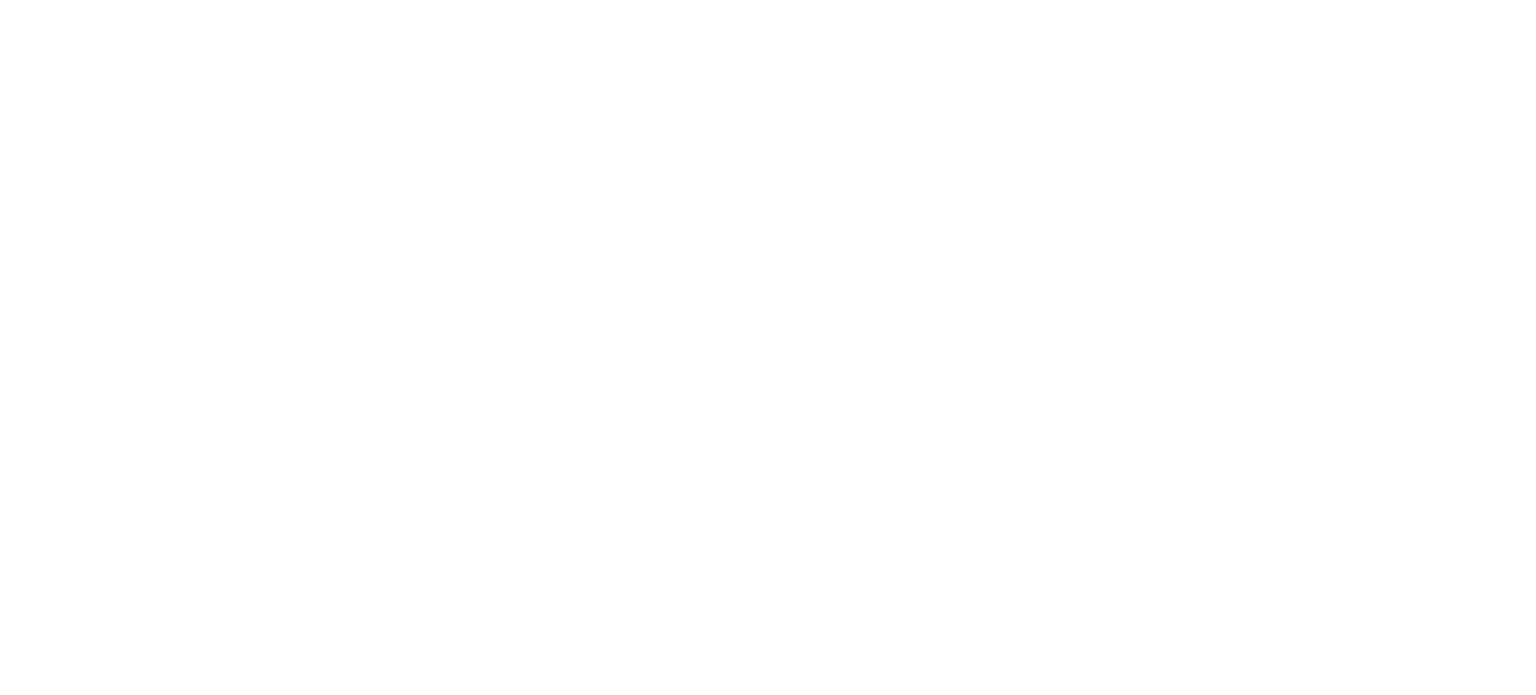 scroll, scrollTop: 0, scrollLeft: 0, axis: both 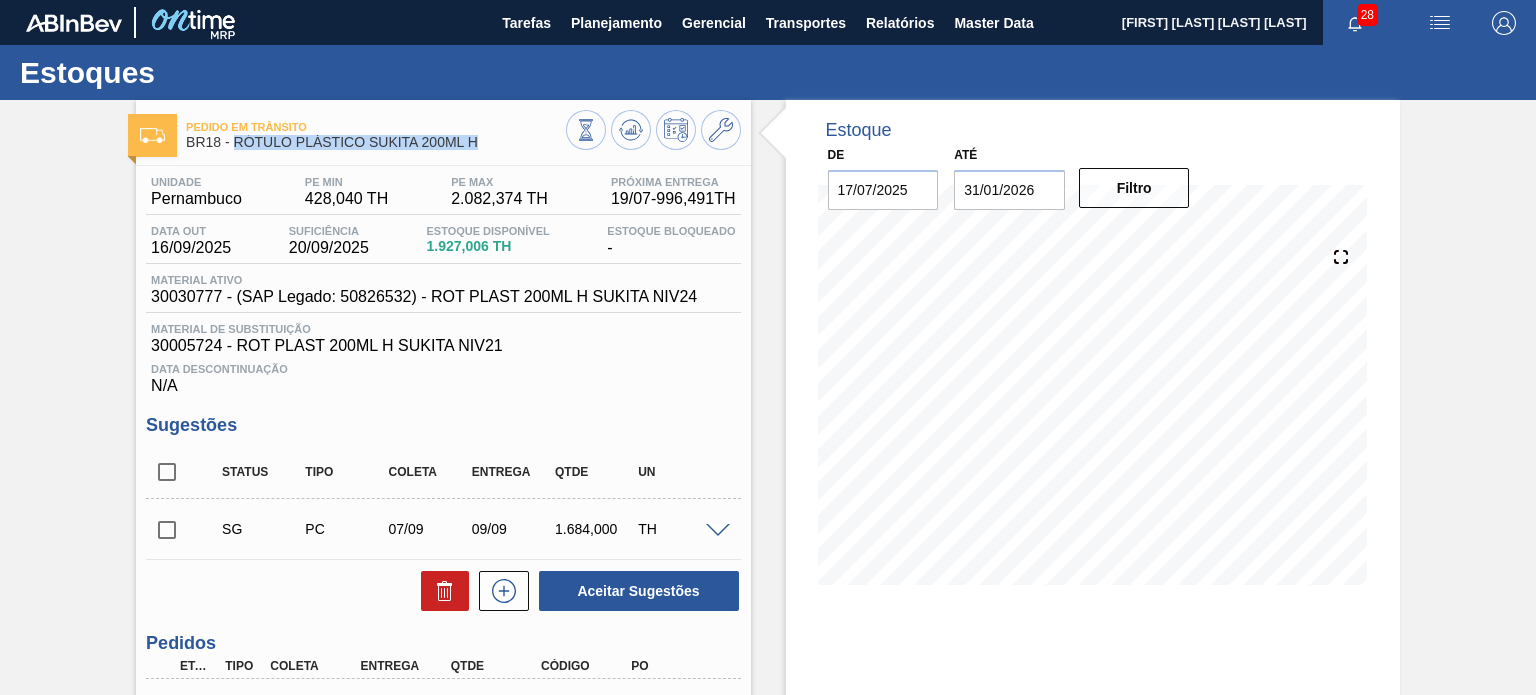 drag, startPoint x: 484, startPoint y: 145, endPoint x: 232, endPoint y: 147, distance: 252.00793 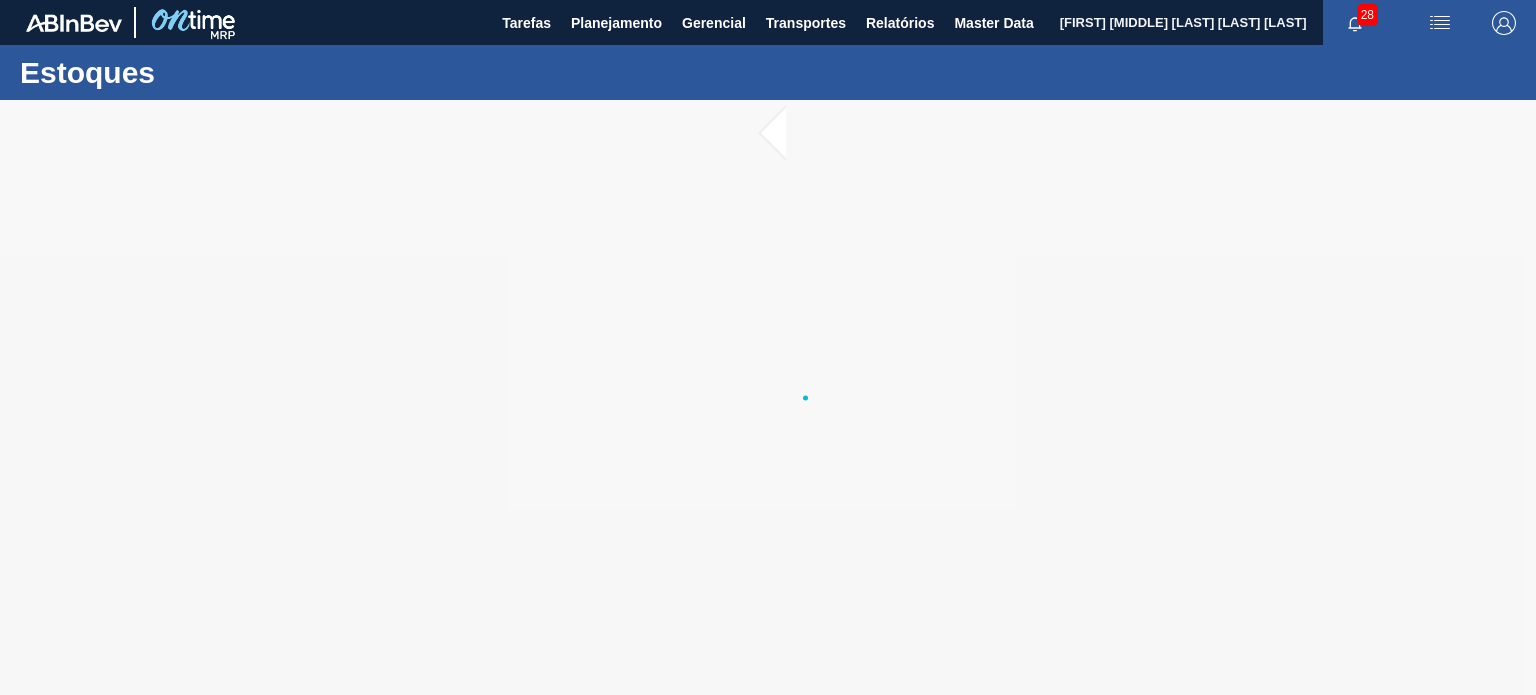 scroll, scrollTop: 0, scrollLeft: 0, axis: both 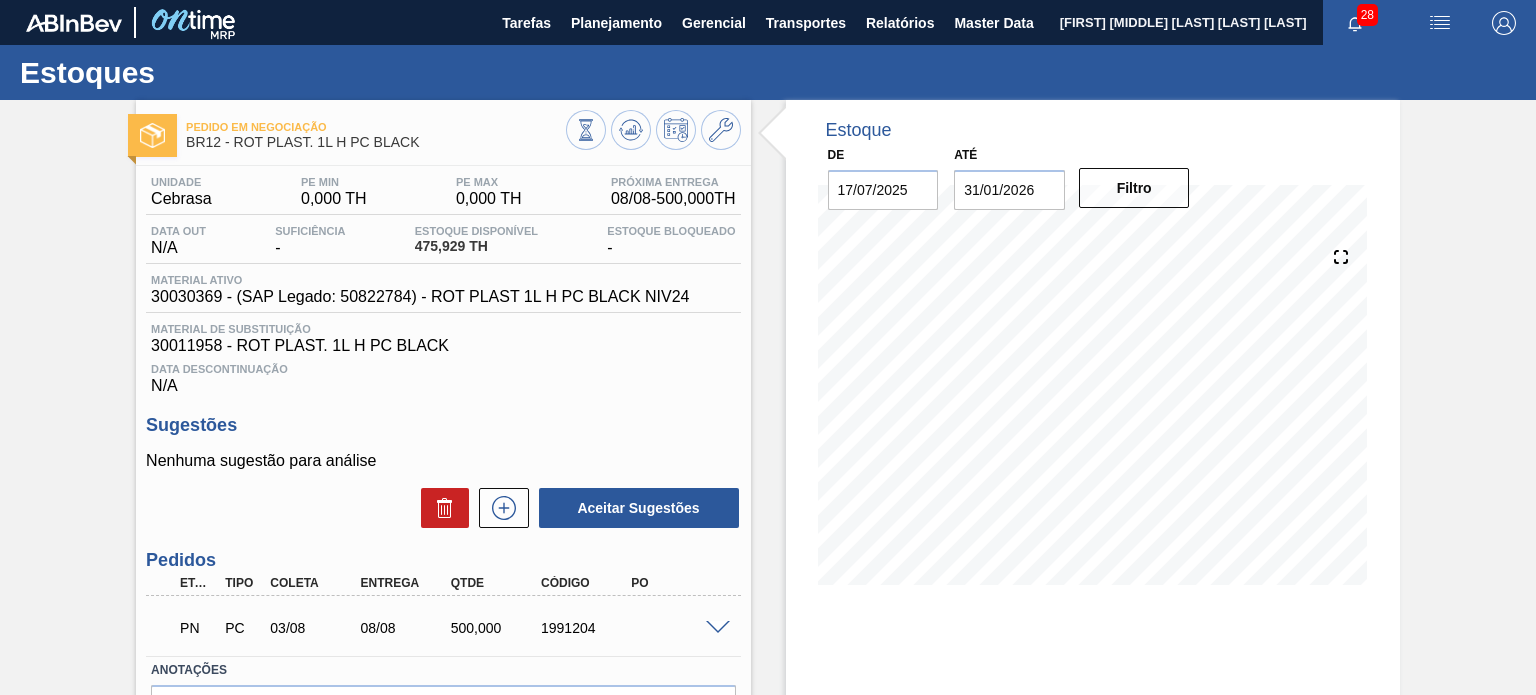 click on "1991204" at bounding box center (585, 628) 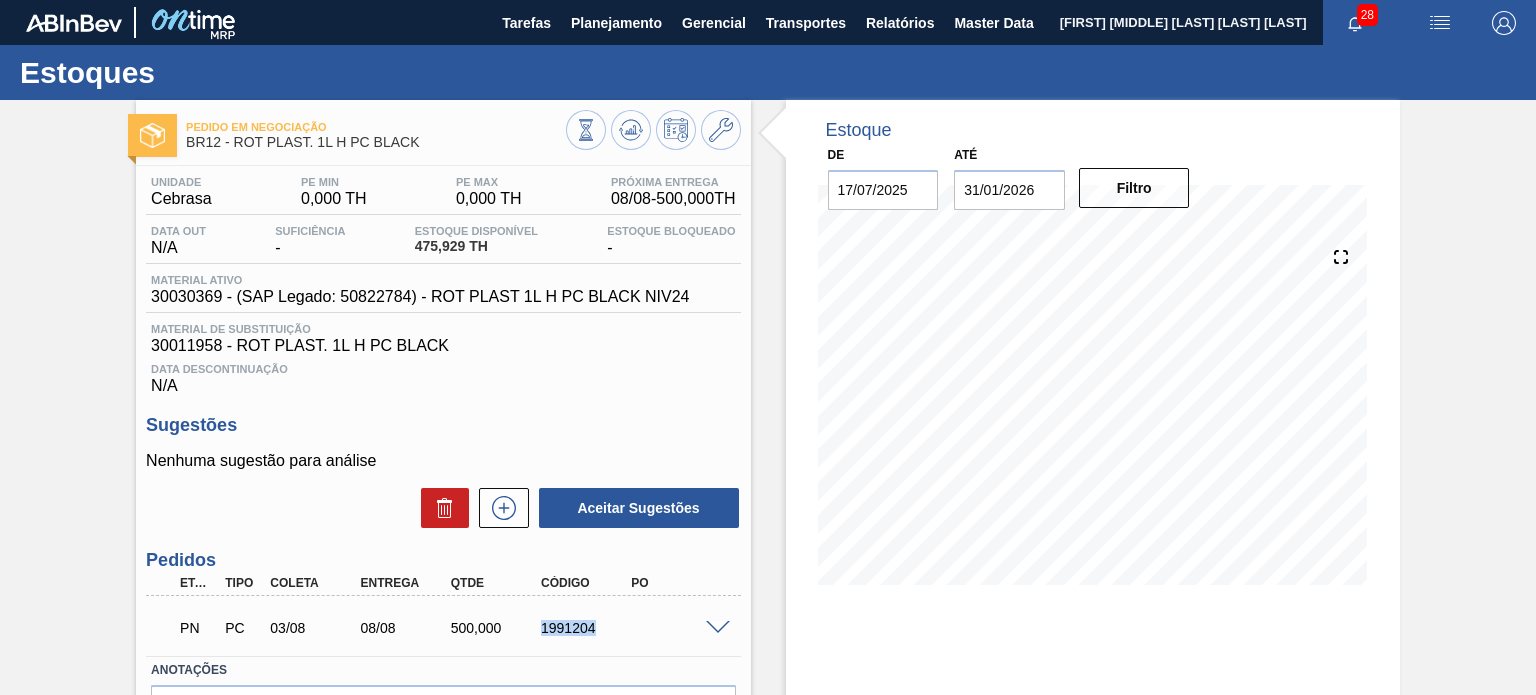 click on "1991204" at bounding box center [585, 628] 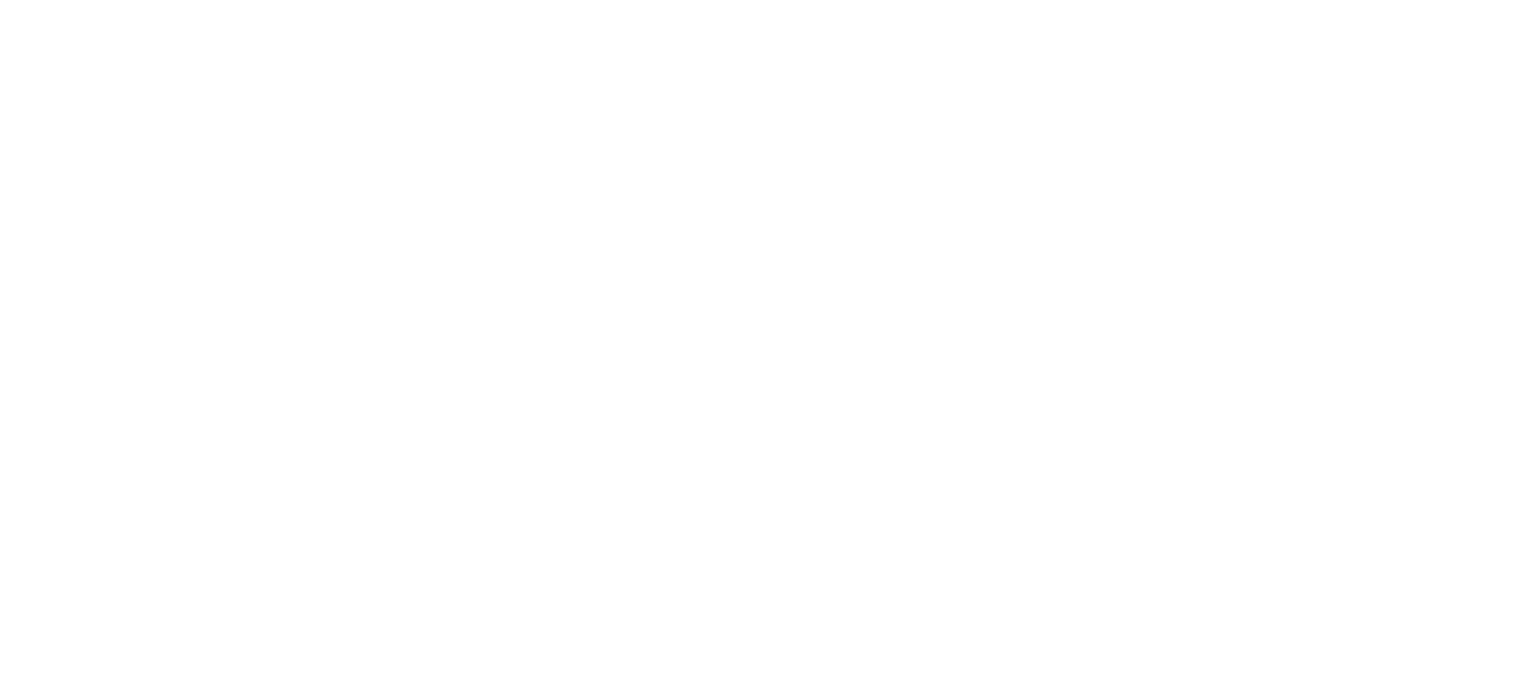 scroll, scrollTop: 0, scrollLeft: 0, axis: both 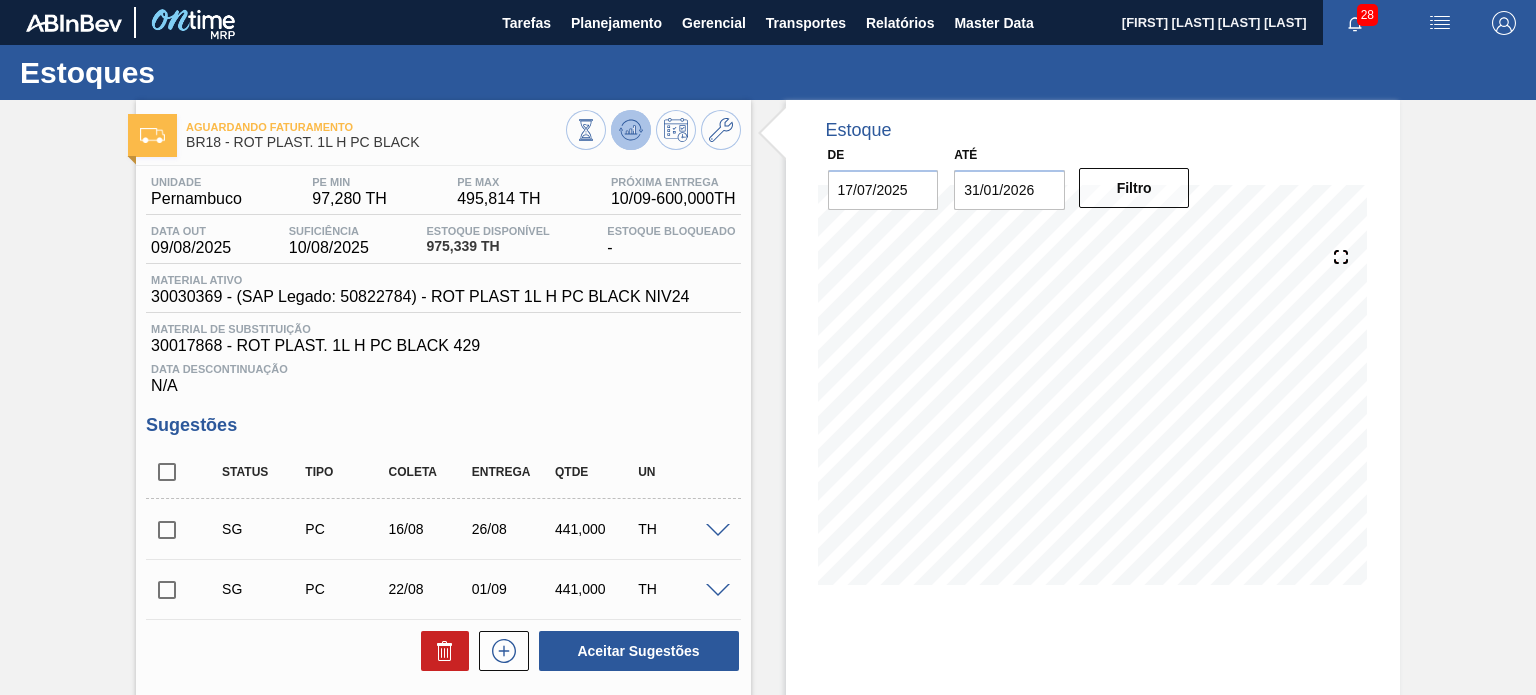 click 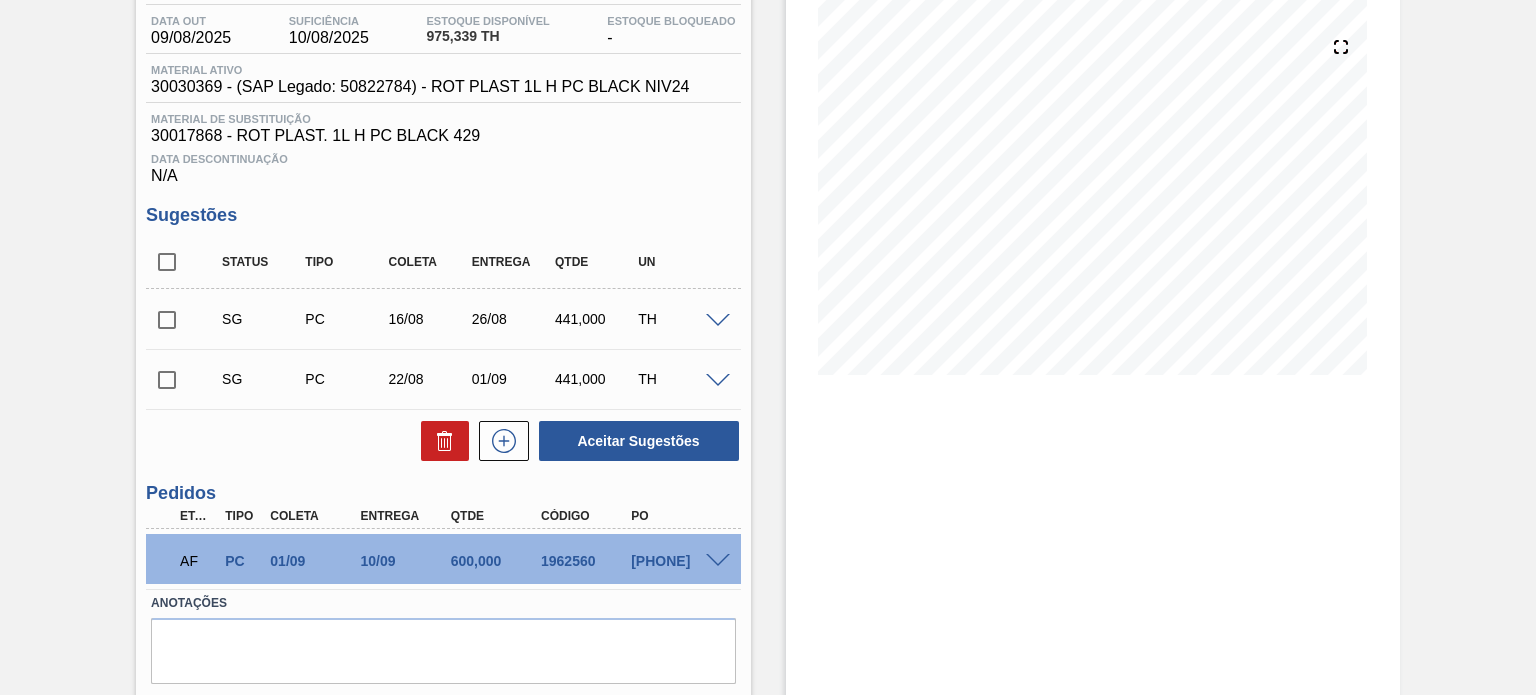 scroll, scrollTop: 268, scrollLeft: 0, axis: vertical 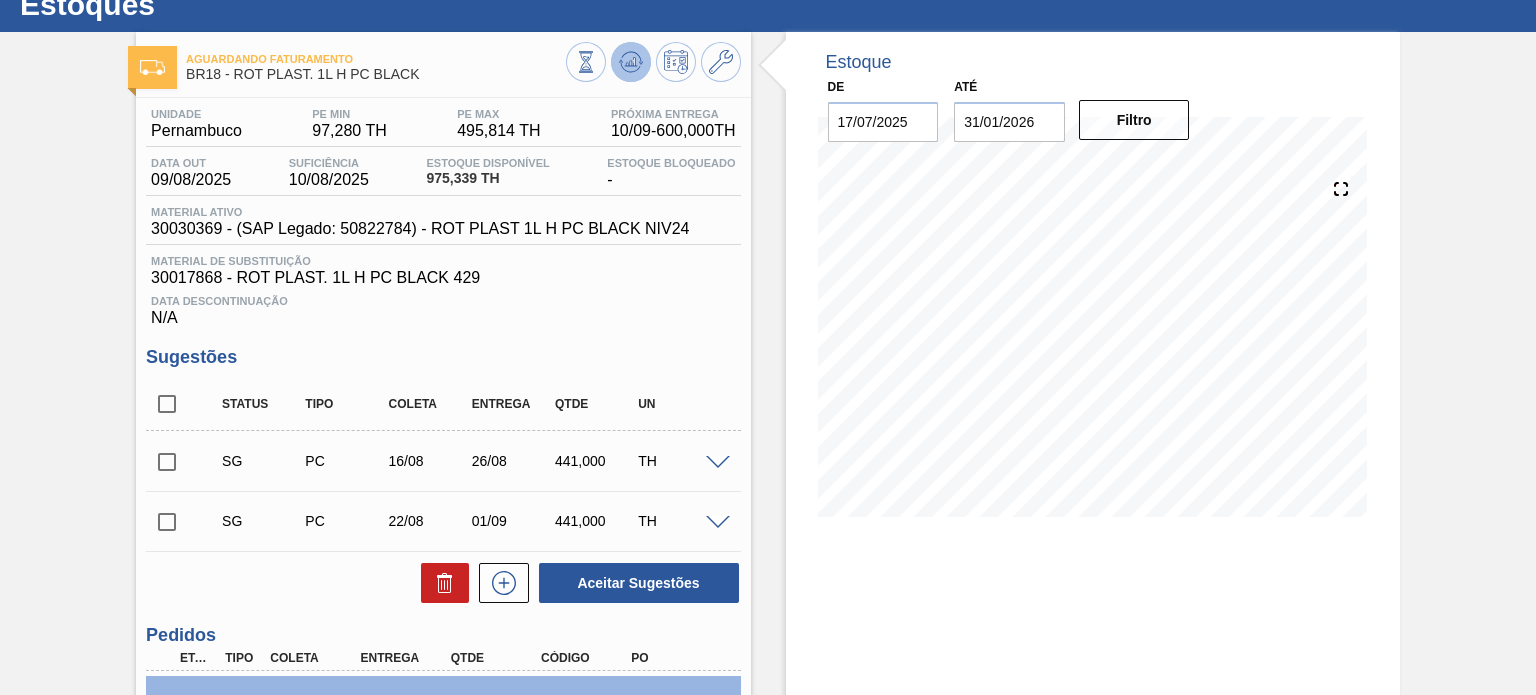 click at bounding box center [631, 62] 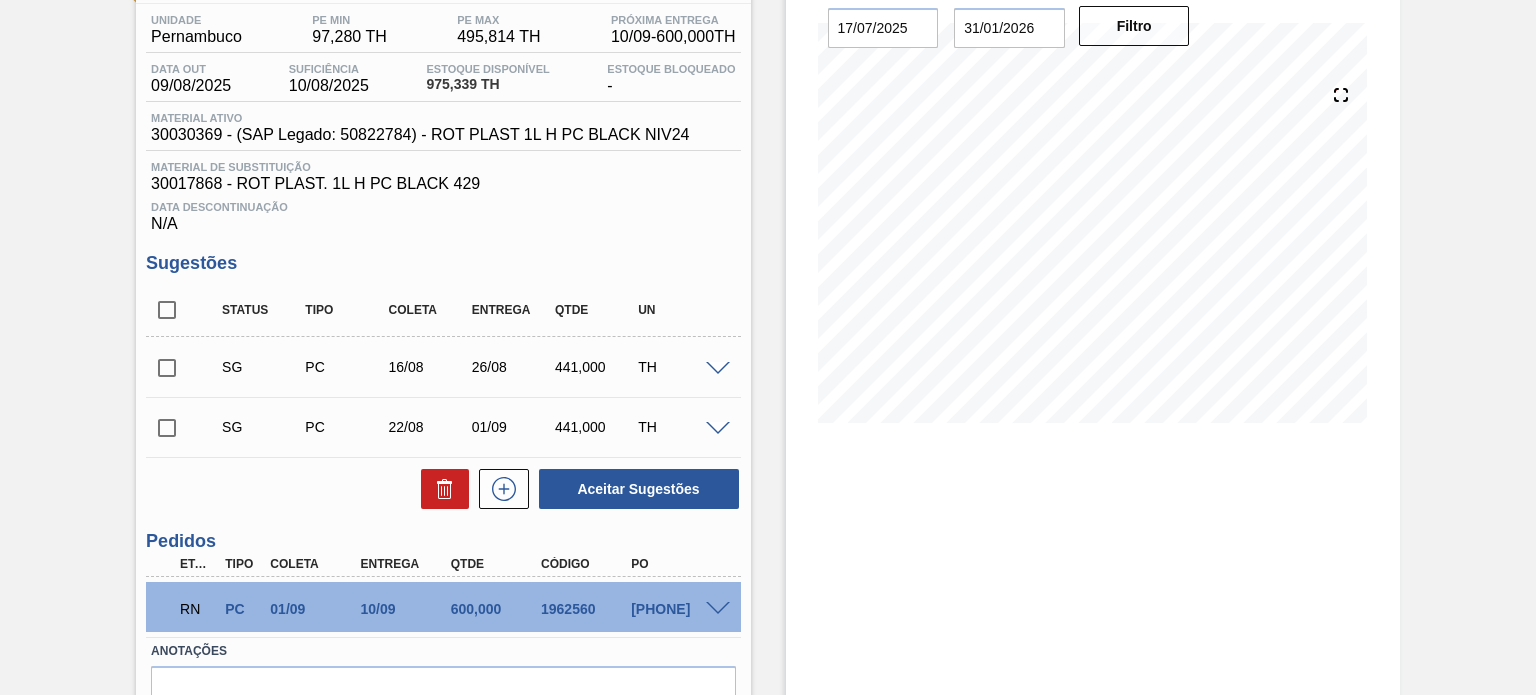 scroll, scrollTop: 268, scrollLeft: 0, axis: vertical 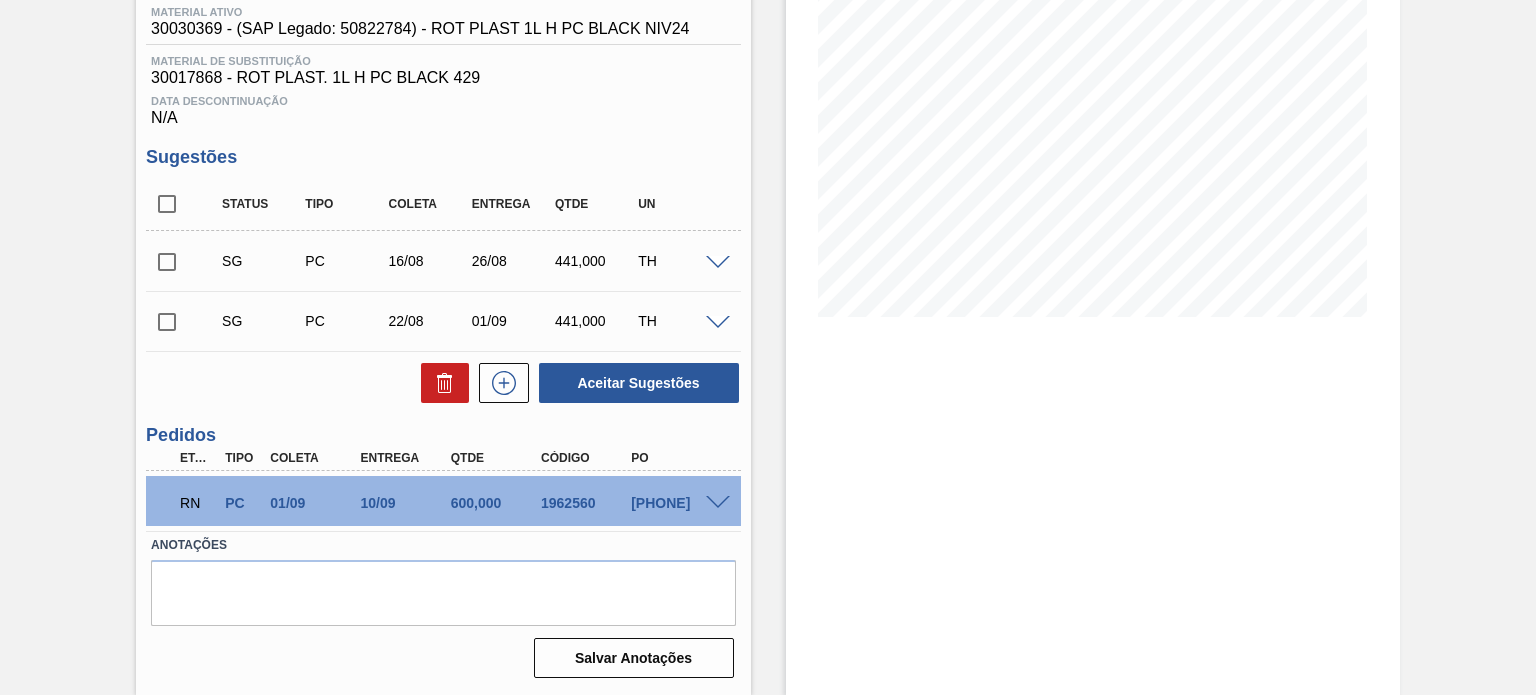 click at bounding box center (721, 501) 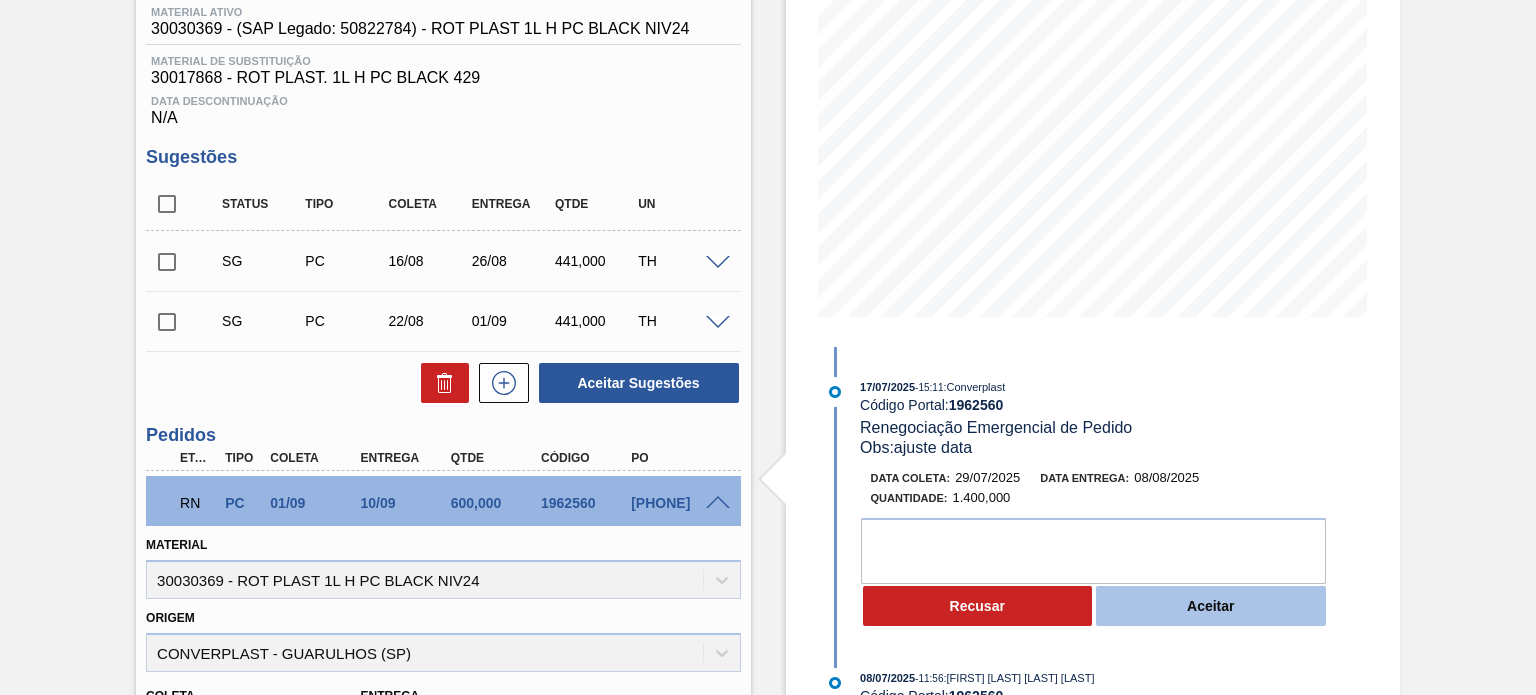 click on "Aceitar" at bounding box center [1211, 606] 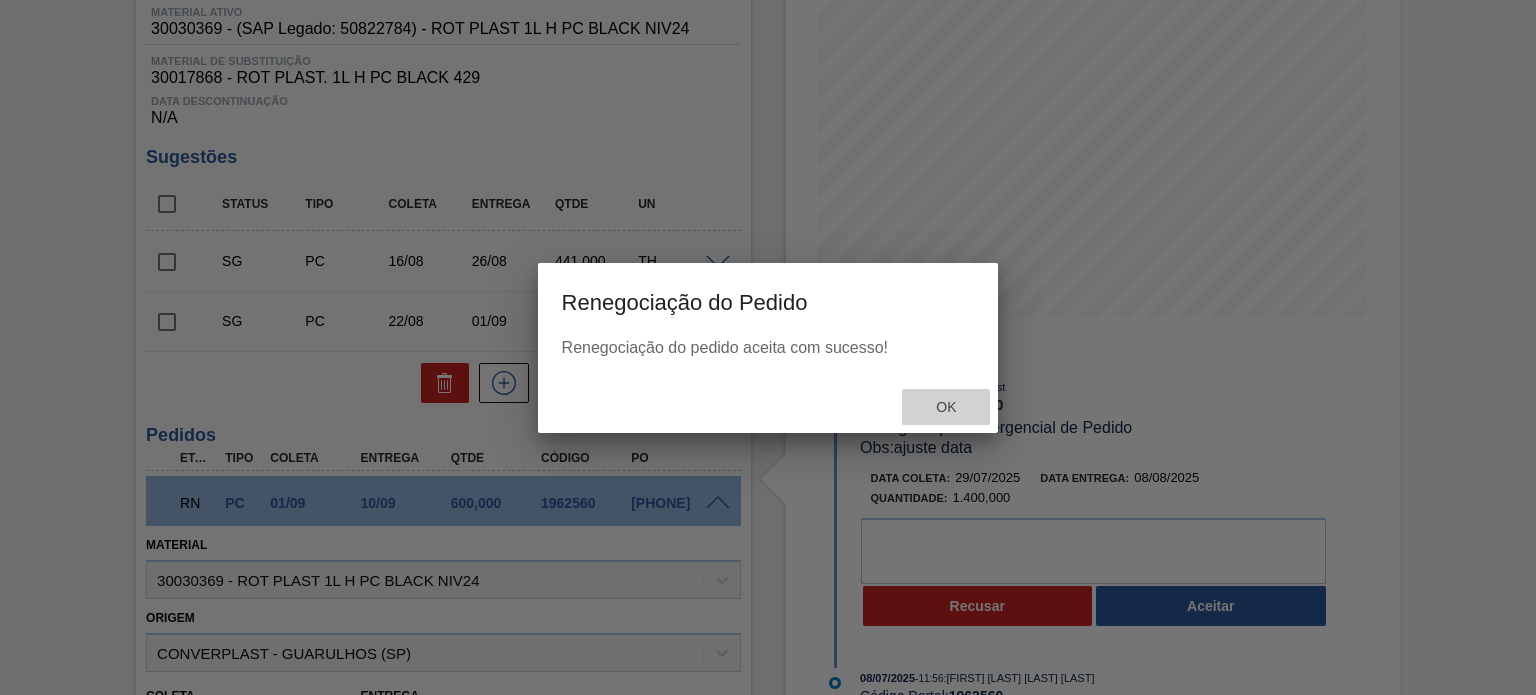 click on "Ok" at bounding box center [946, 407] 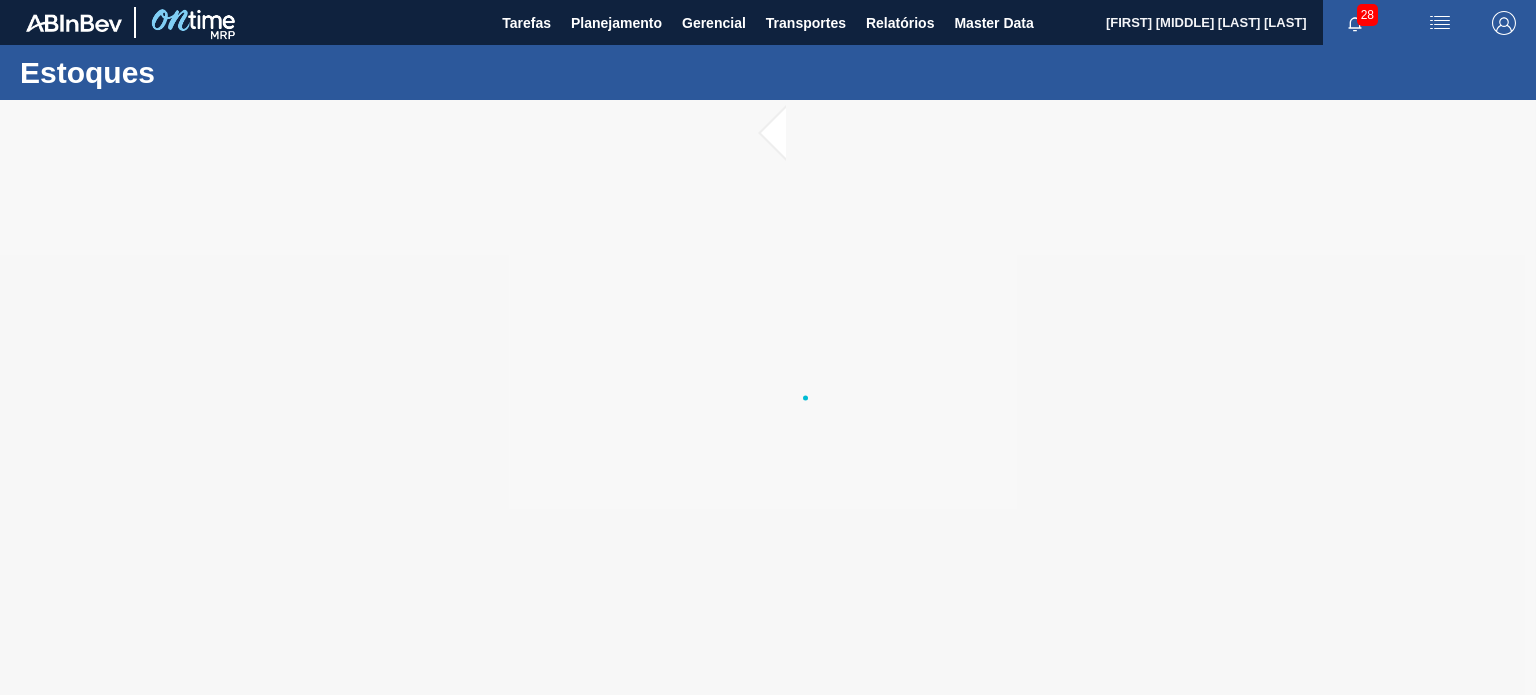 scroll, scrollTop: 0, scrollLeft: 0, axis: both 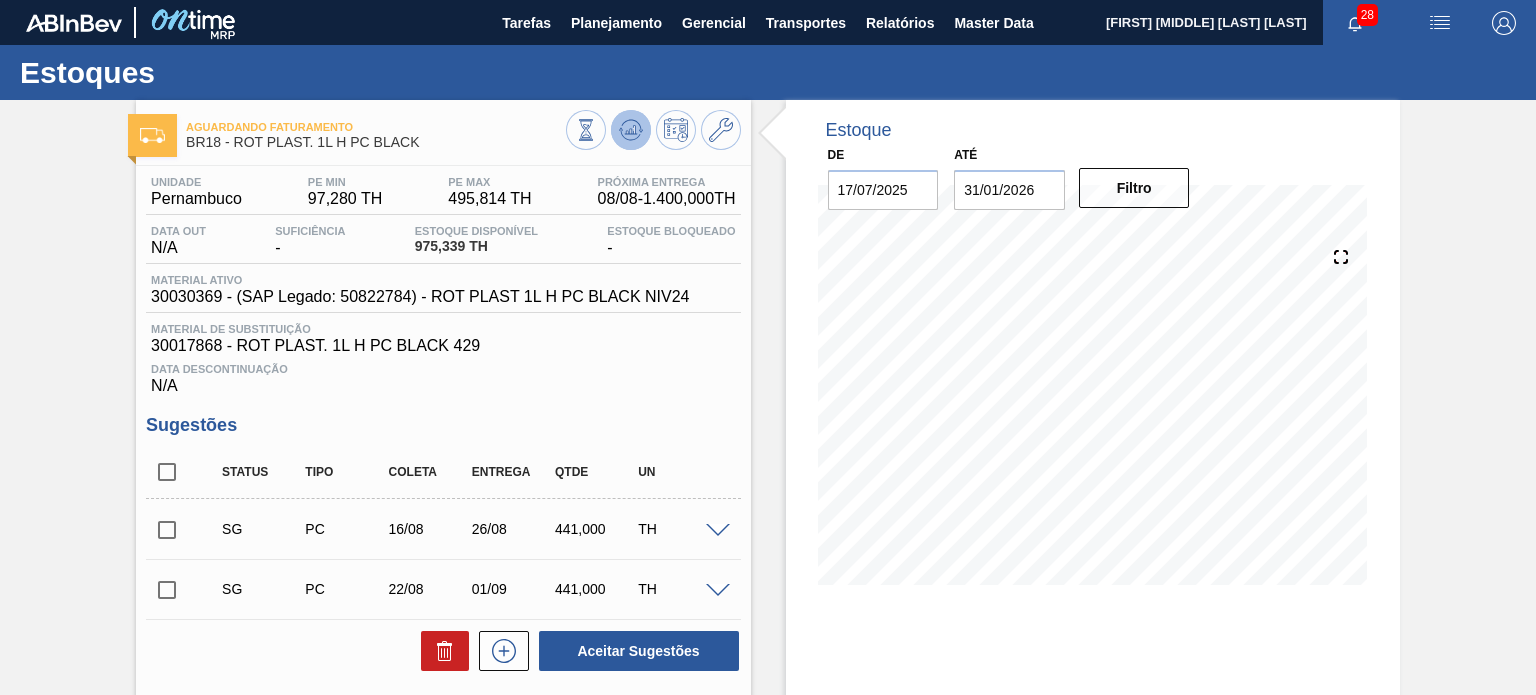click at bounding box center (631, 130) 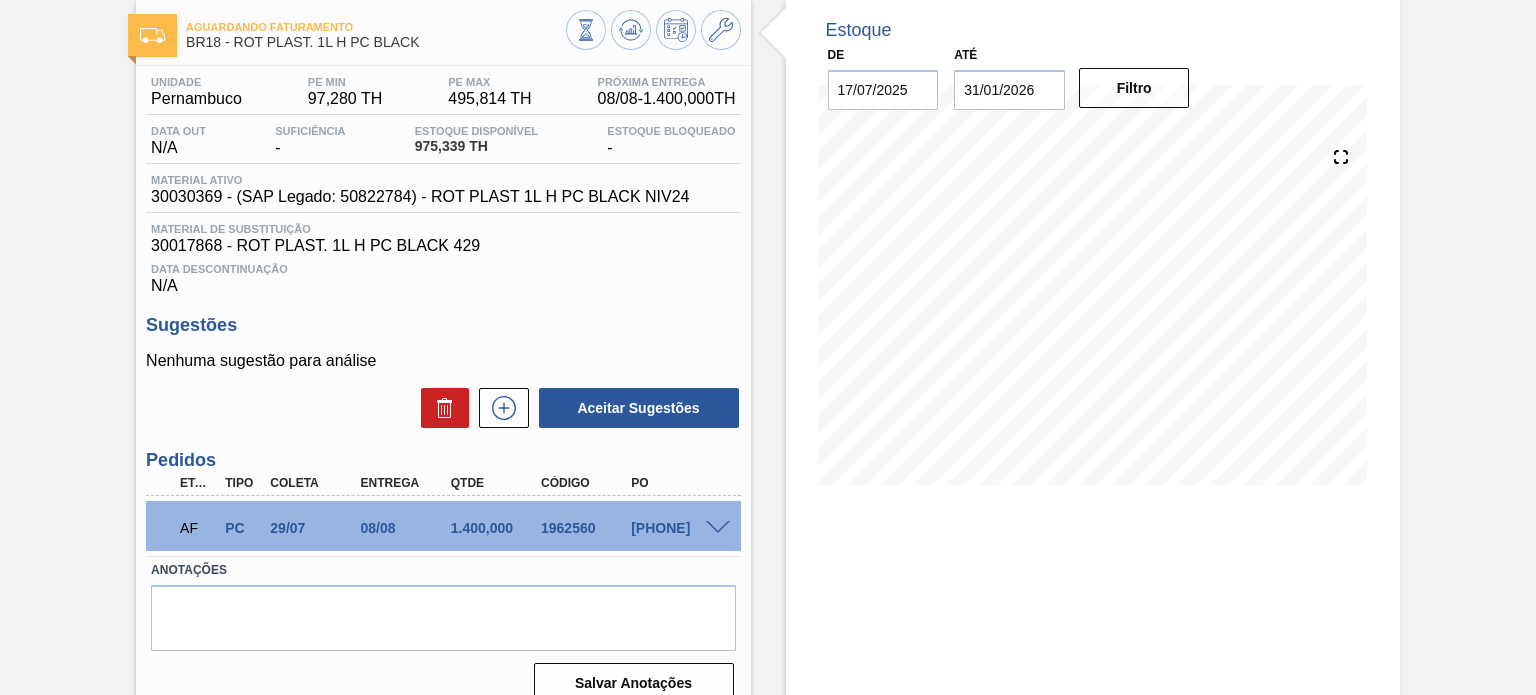 scroll, scrollTop: 0, scrollLeft: 0, axis: both 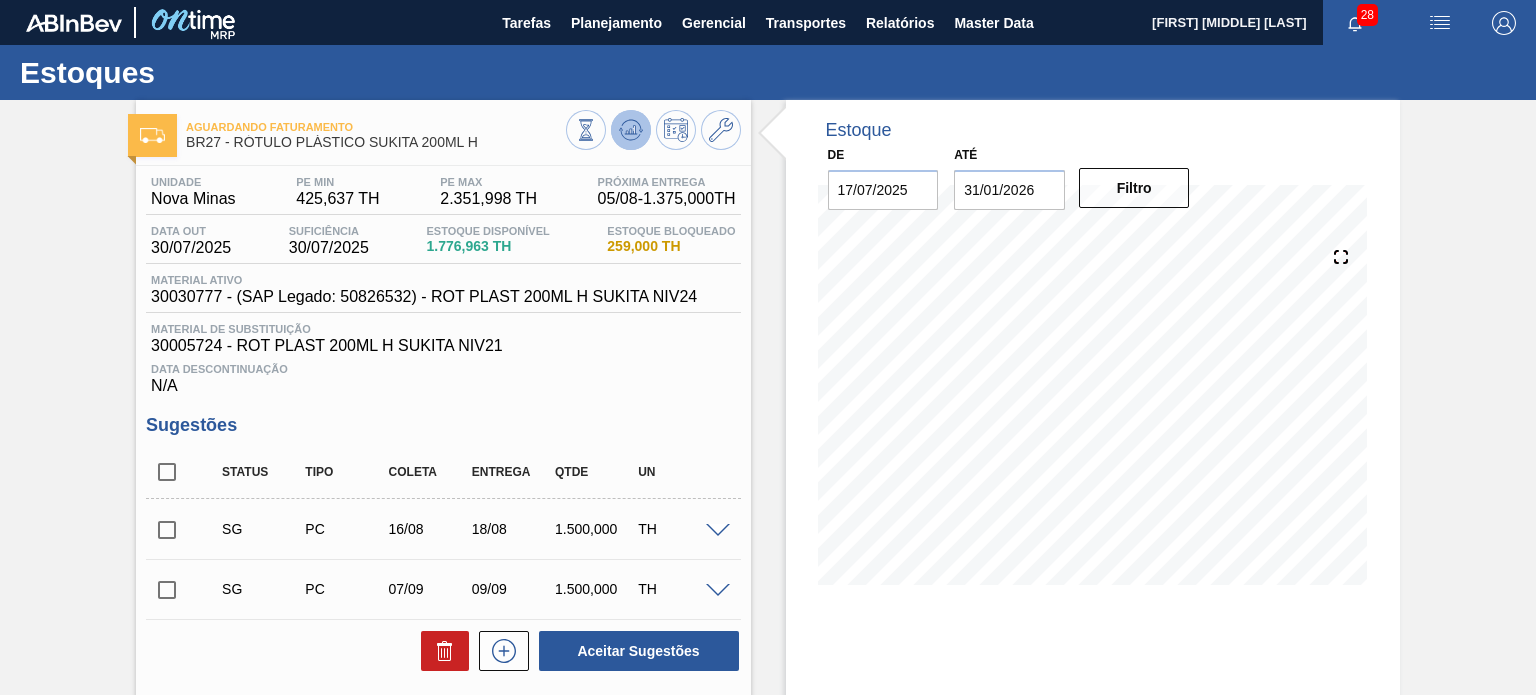 click at bounding box center (631, 130) 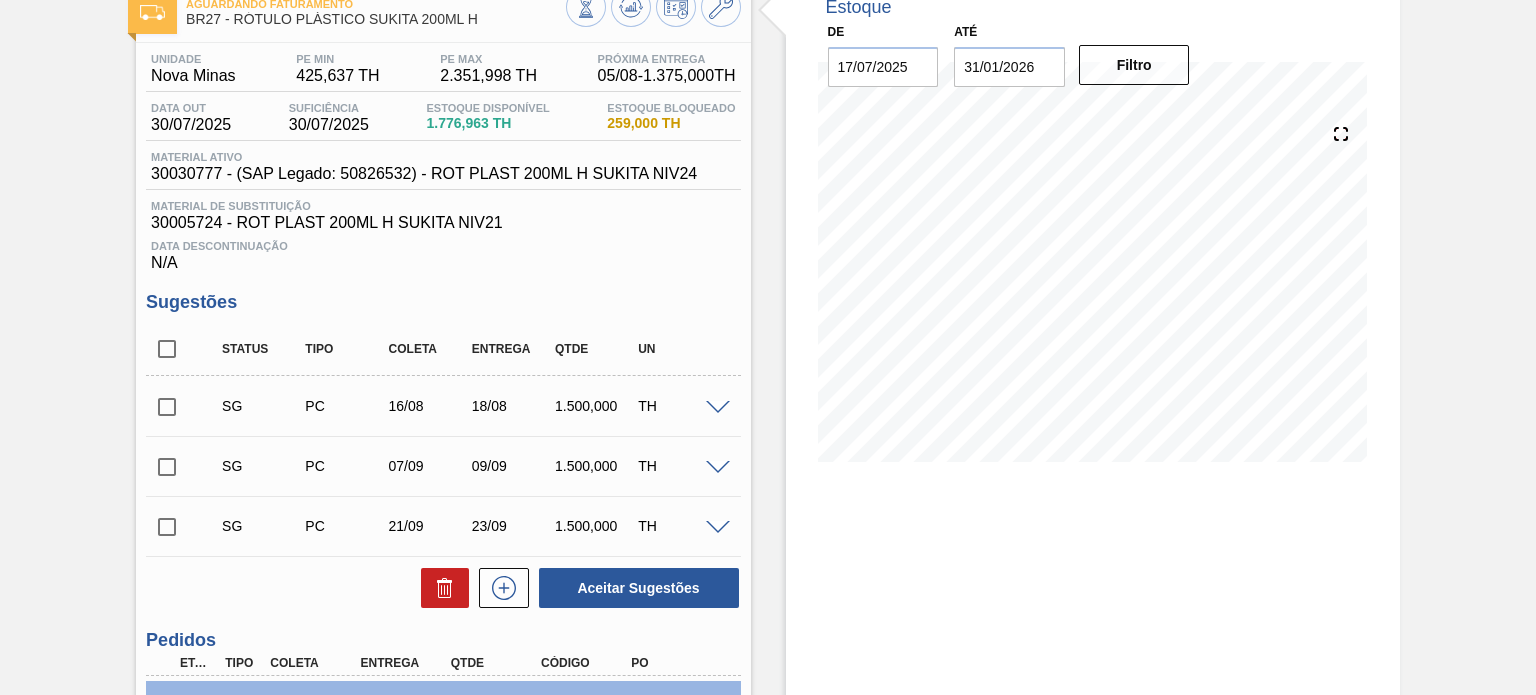 scroll, scrollTop: 88, scrollLeft: 0, axis: vertical 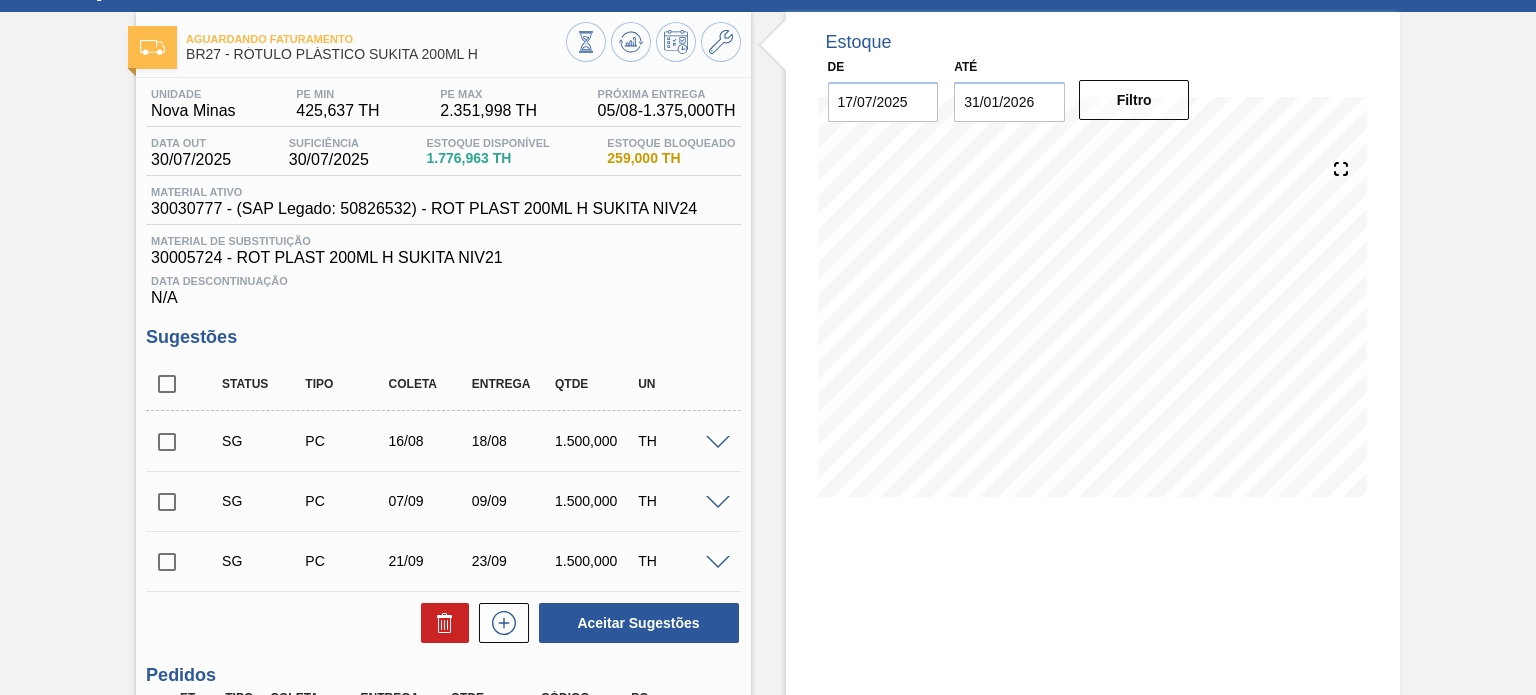 click at bounding box center [653, 44] 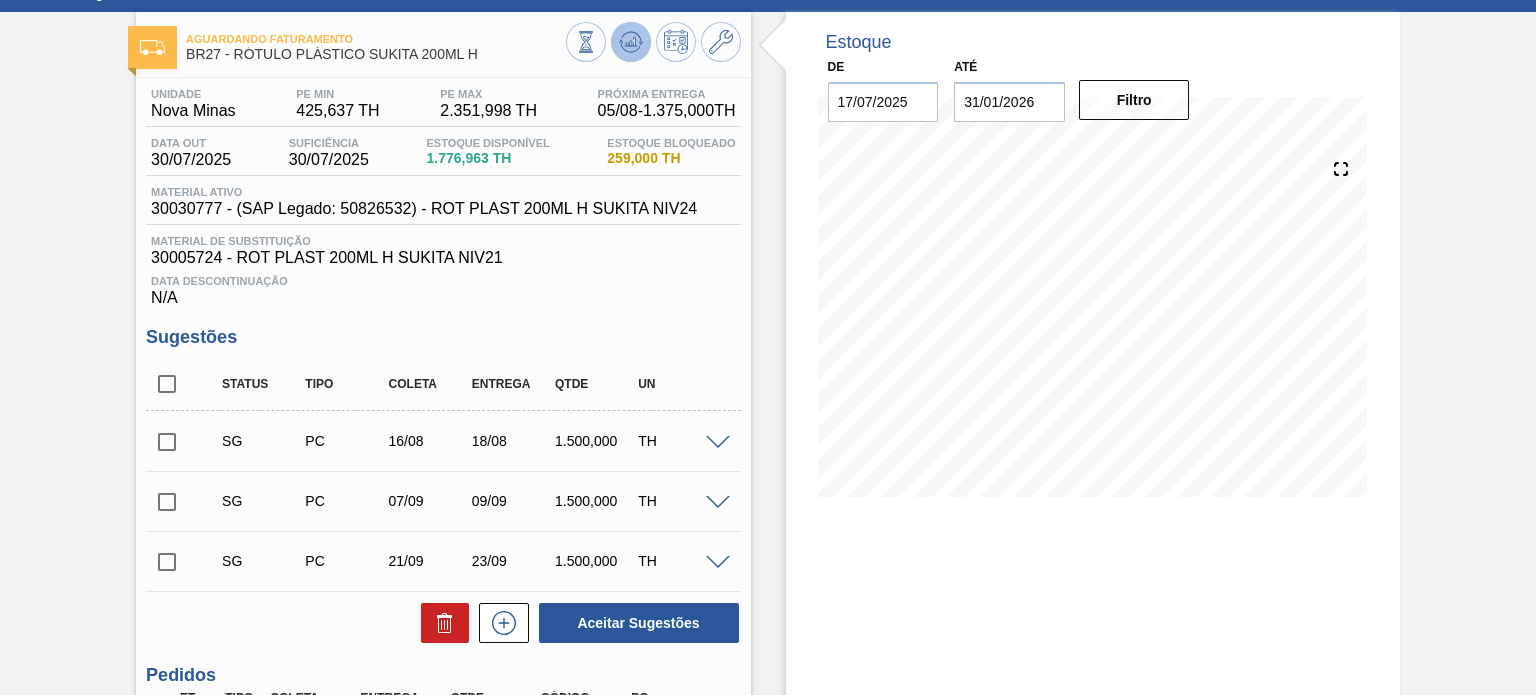 click at bounding box center [631, 42] 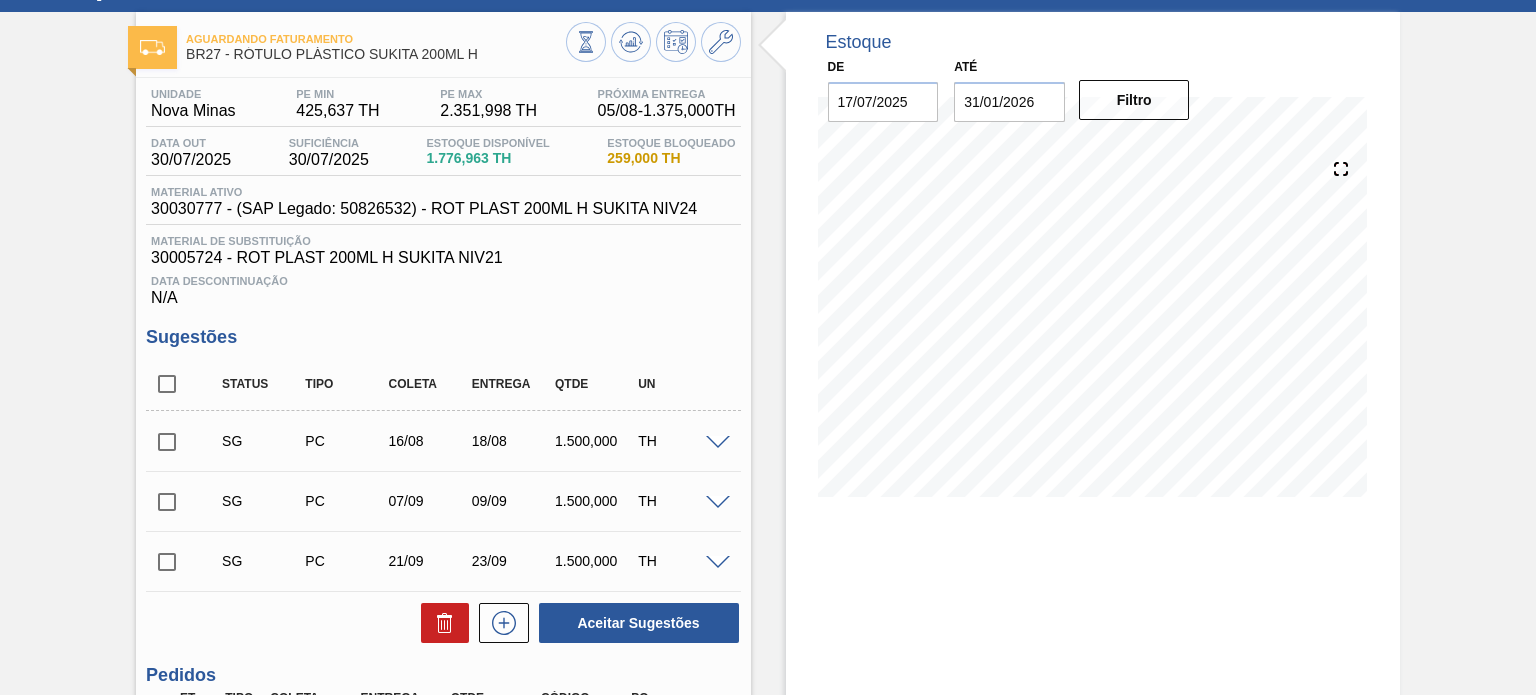 click at bounding box center [653, 44] 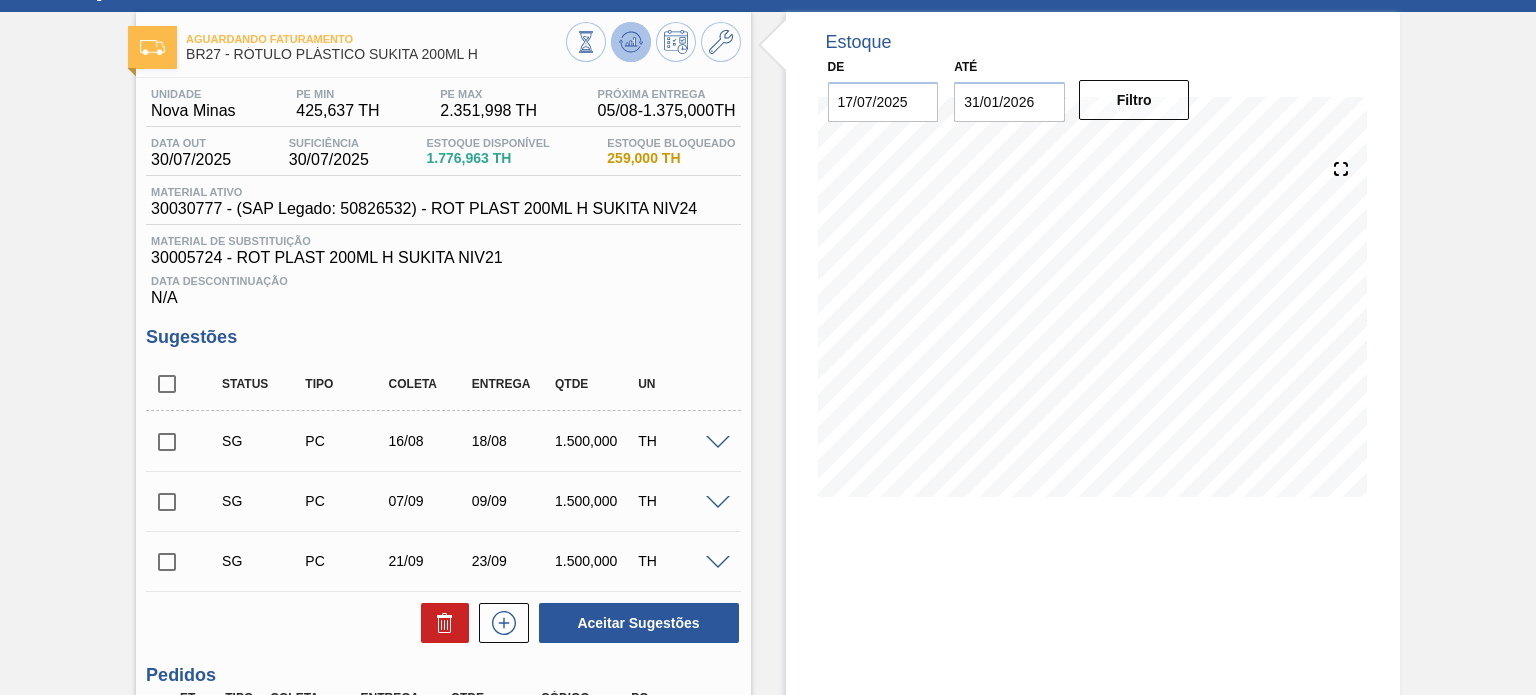 click at bounding box center (631, 42) 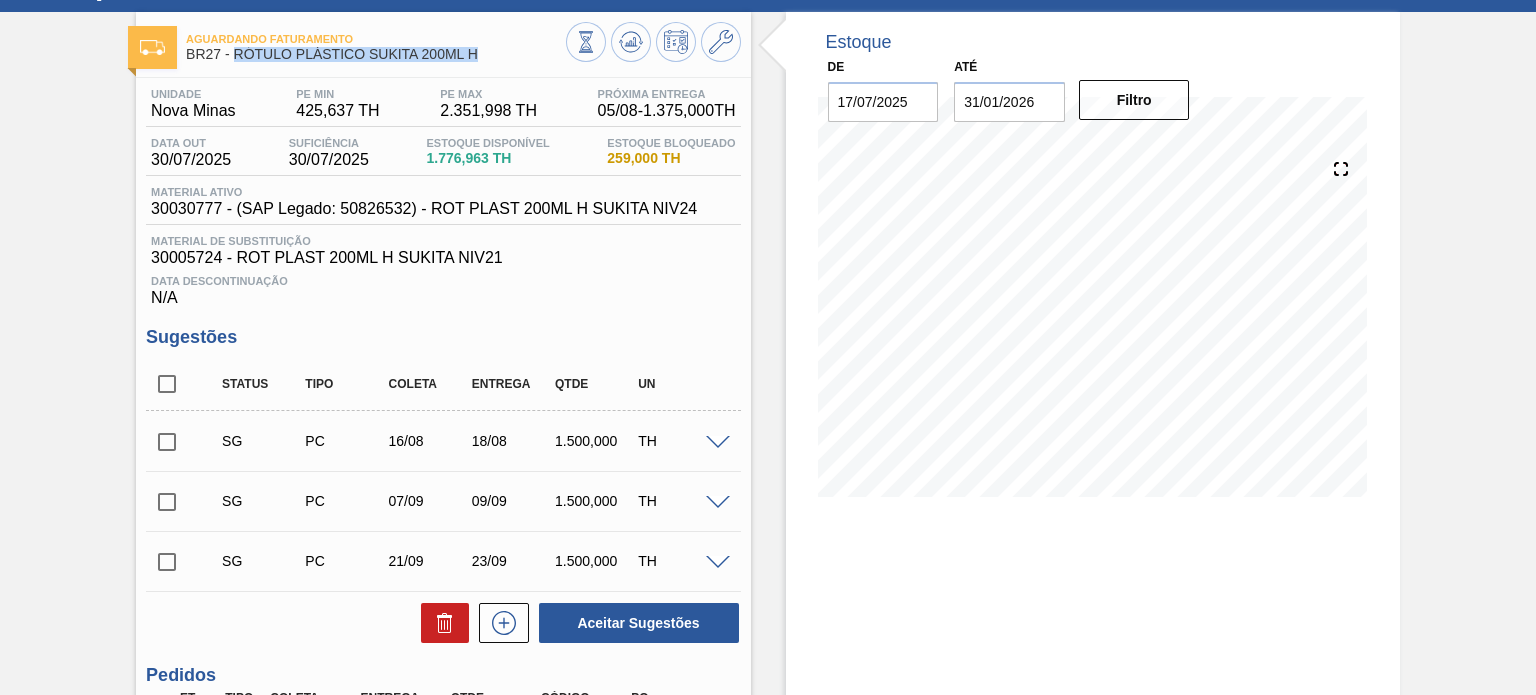 drag, startPoint x: 516, startPoint y: 59, endPoint x: 233, endPoint y: 56, distance: 283.0159 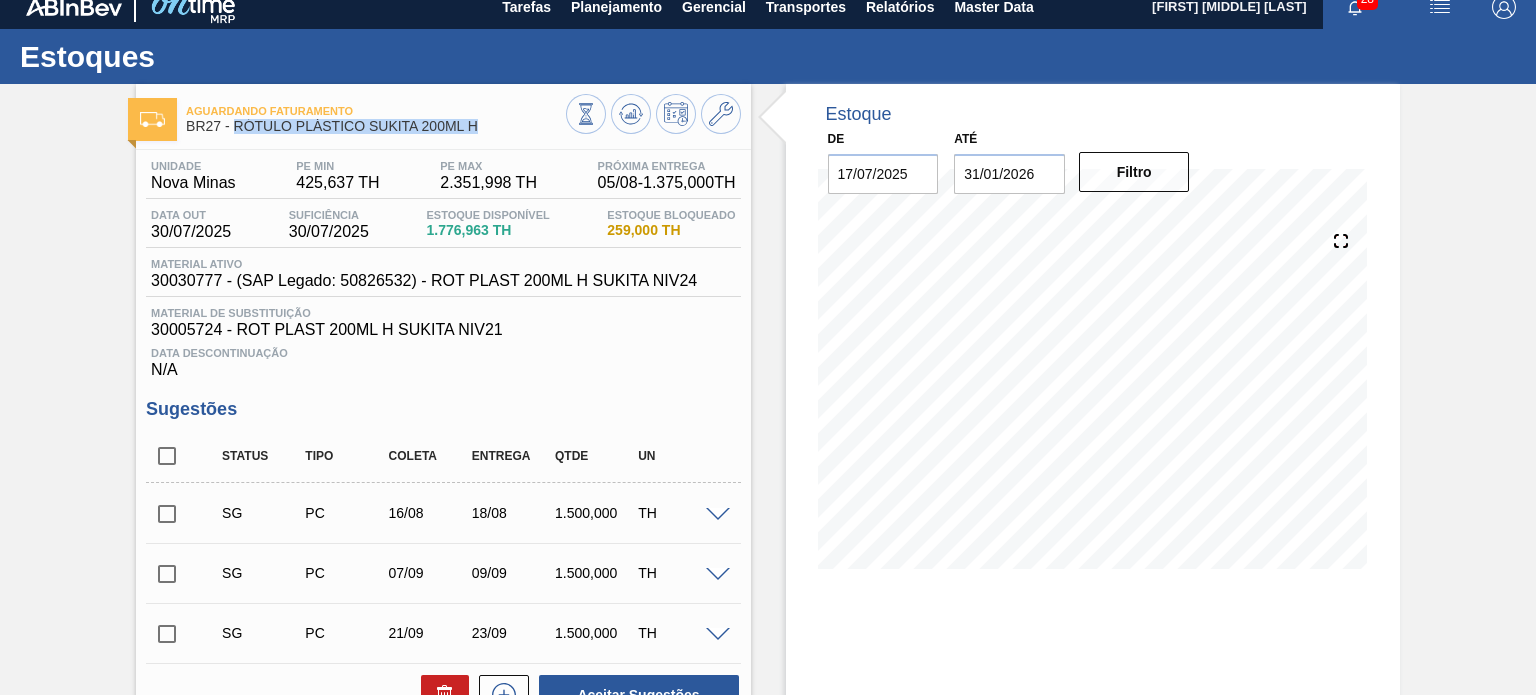 scroll, scrollTop: 0, scrollLeft: 0, axis: both 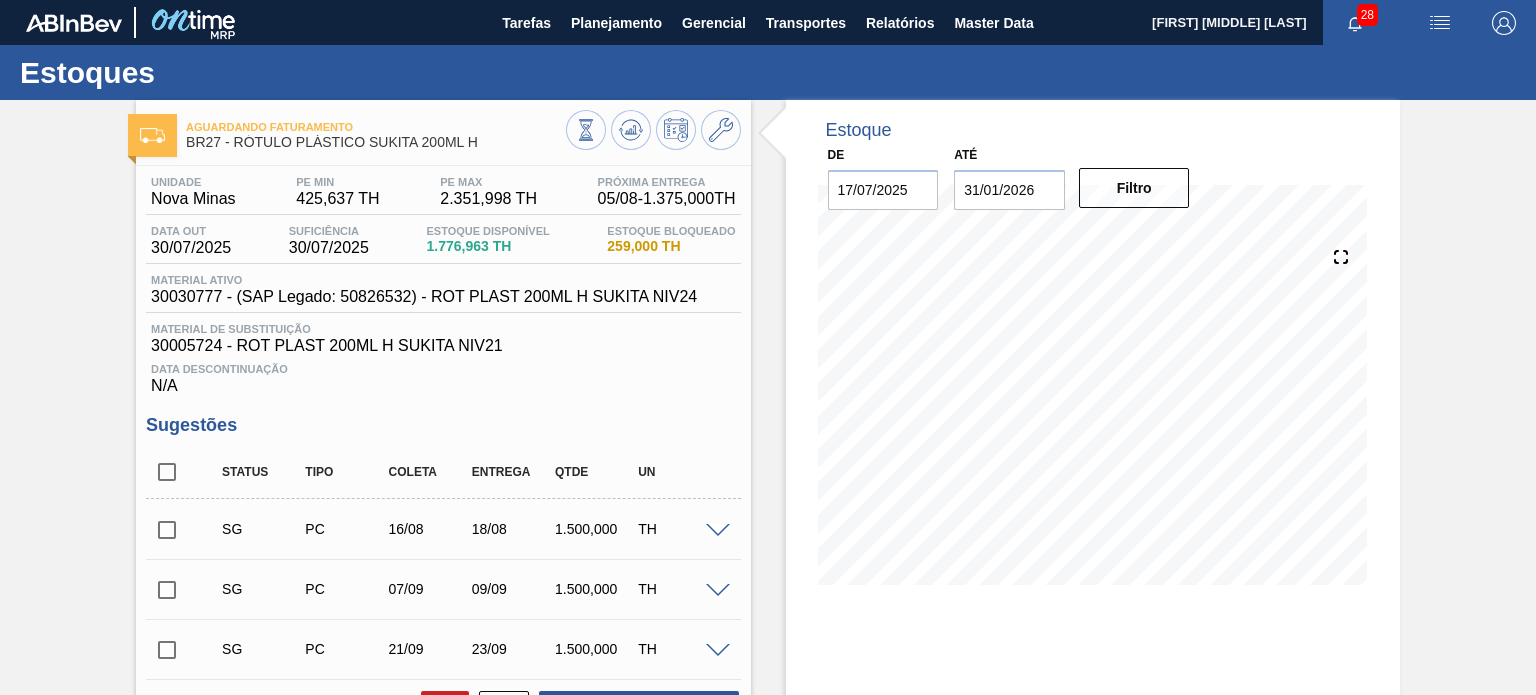 drag, startPoint x: 770, startPoint y: 503, endPoint x: 784, endPoint y: 502, distance: 14.035668 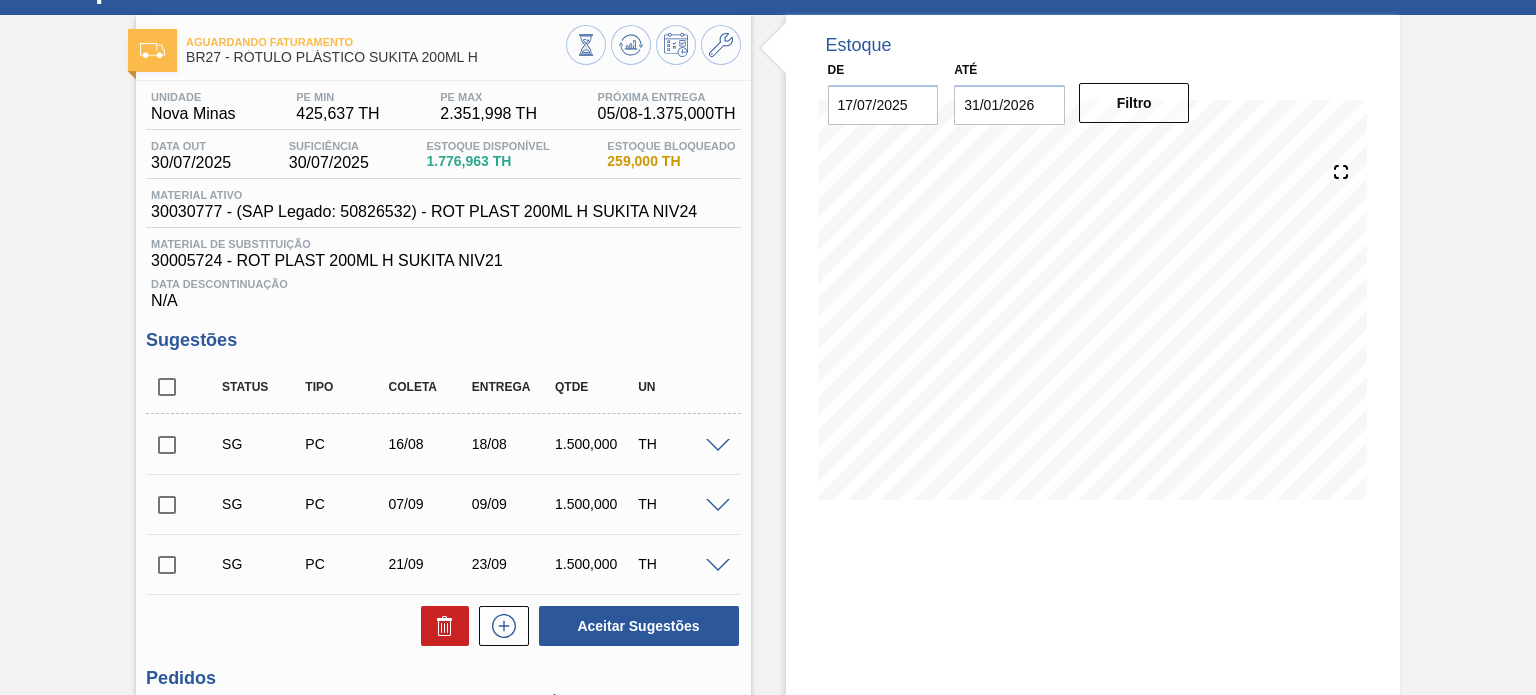 scroll, scrollTop: 200, scrollLeft: 0, axis: vertical 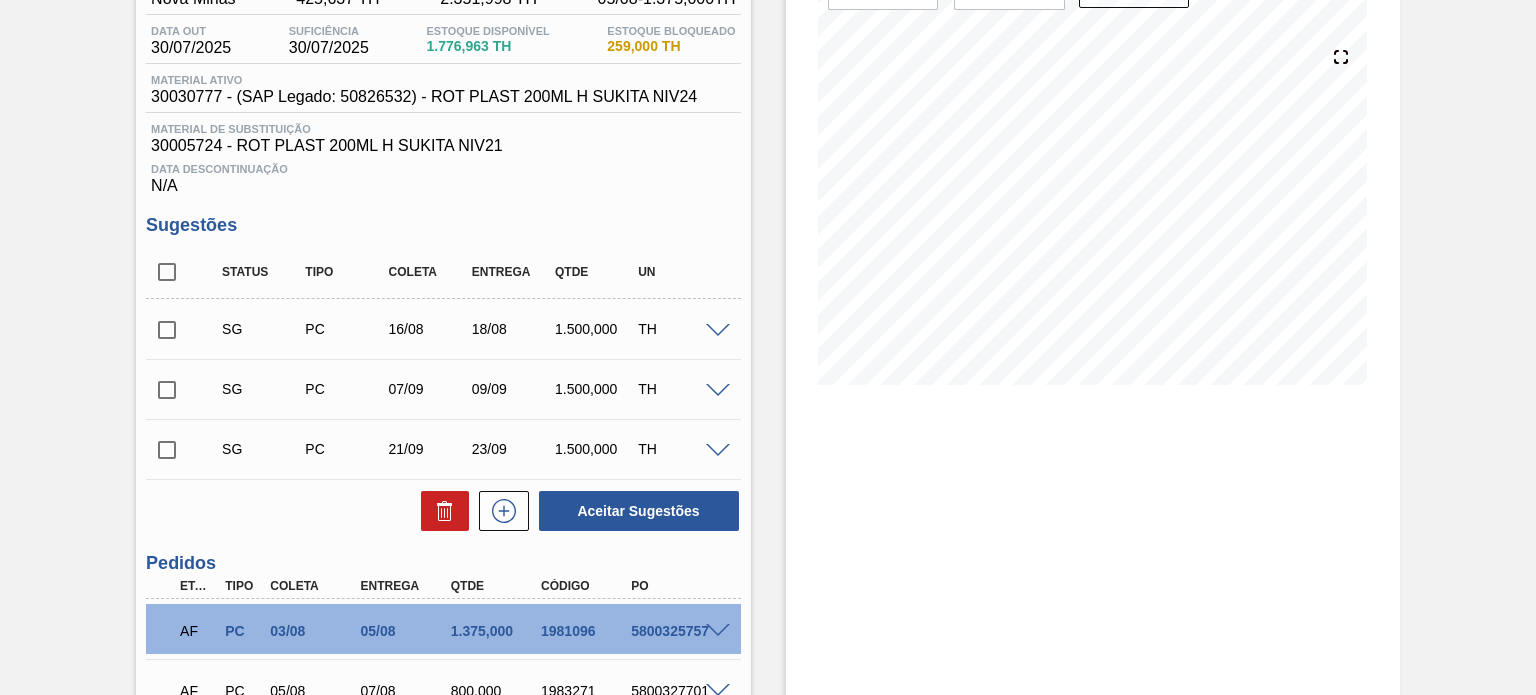 click at bounding box center (167, 272) 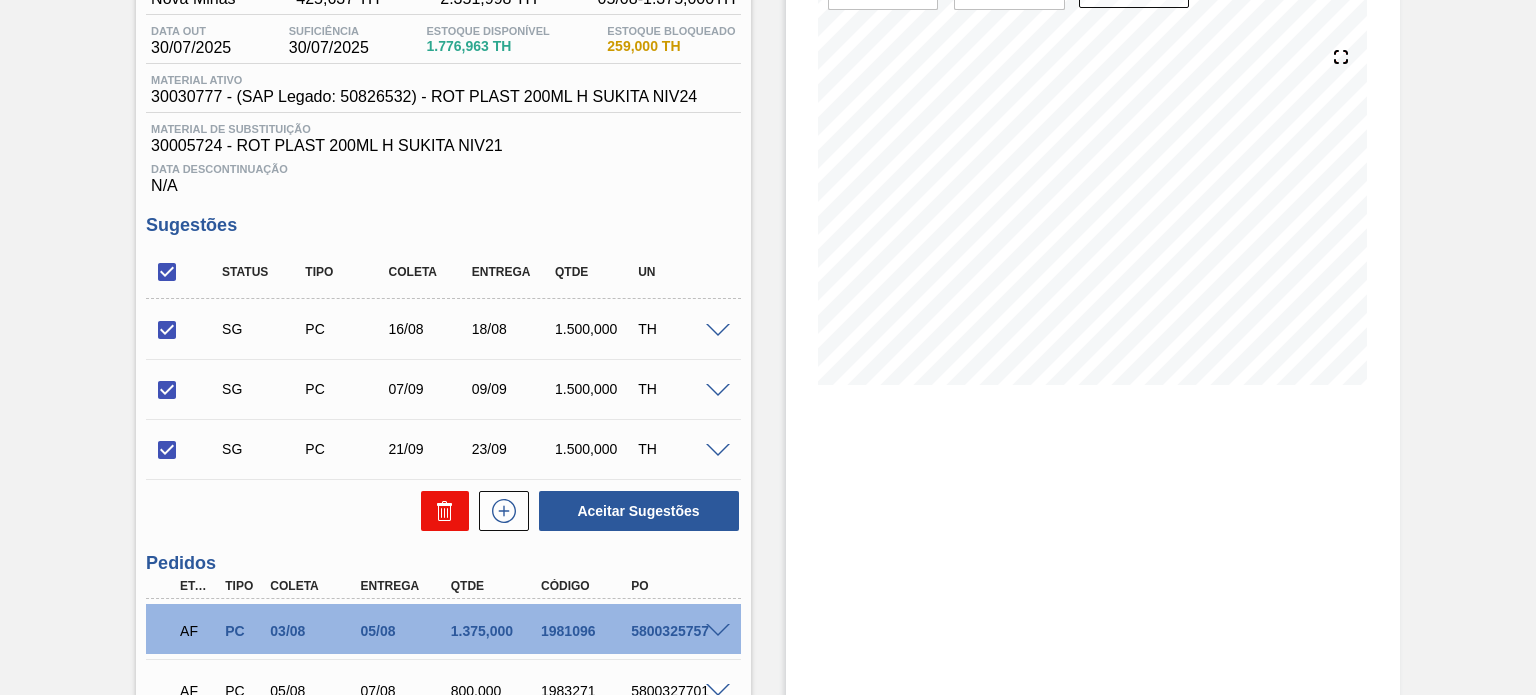 click at bounding box center [445, 511] 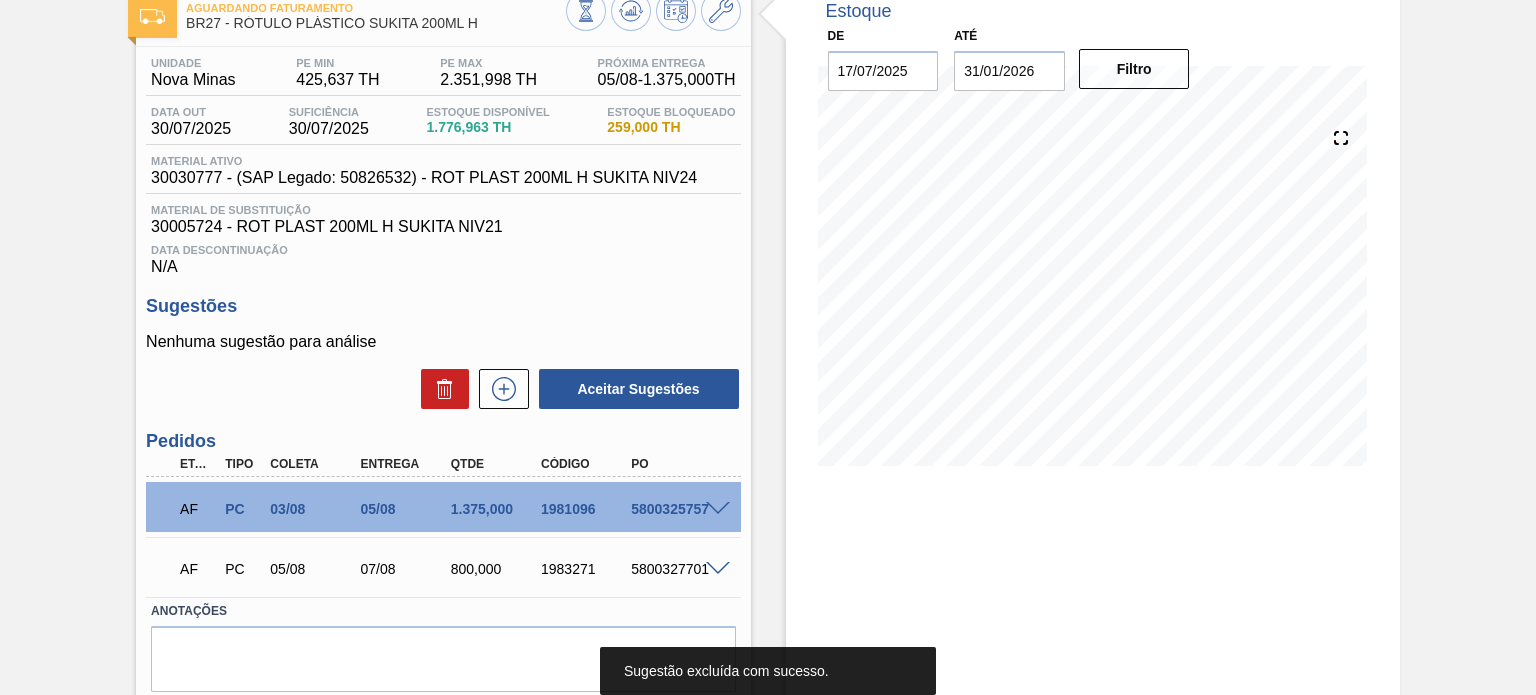 scroll, scrollTop: 85, scrollLeft: 0, axis: vertical 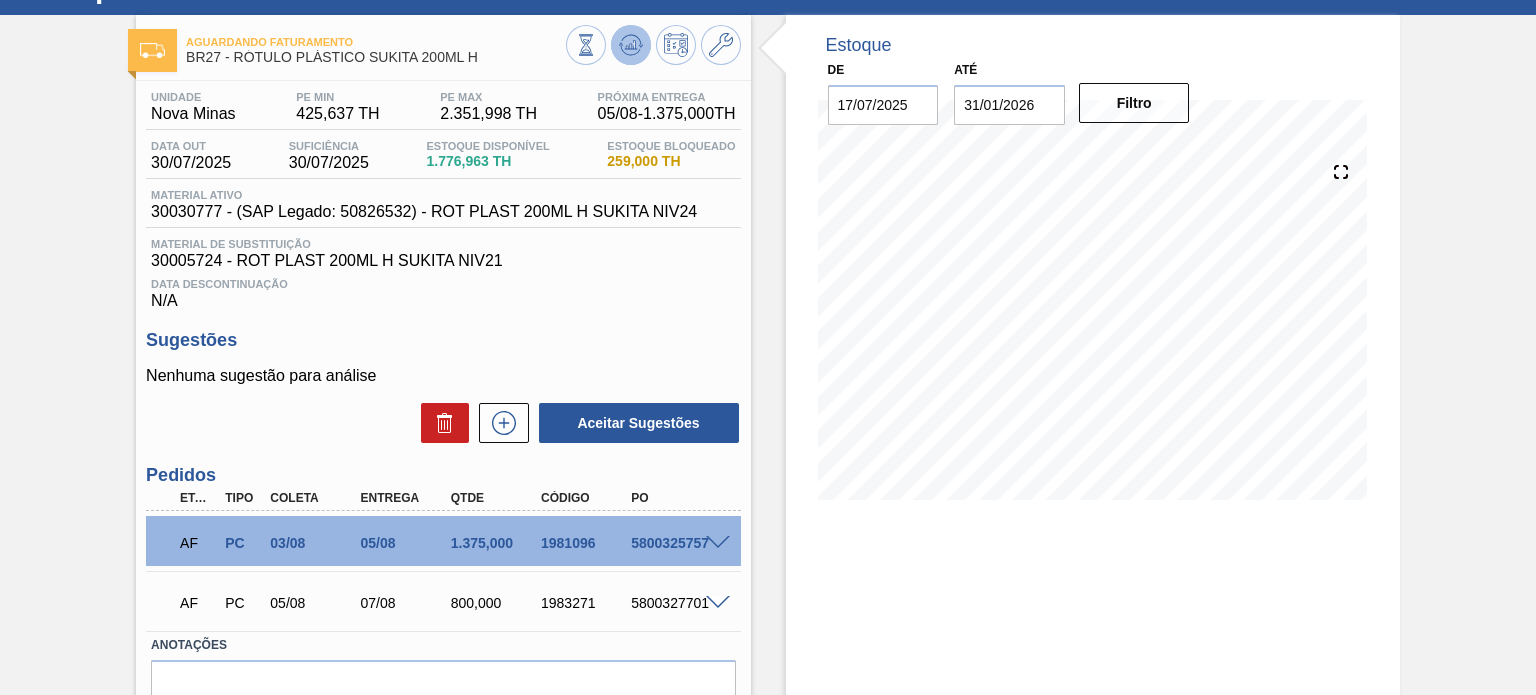 click 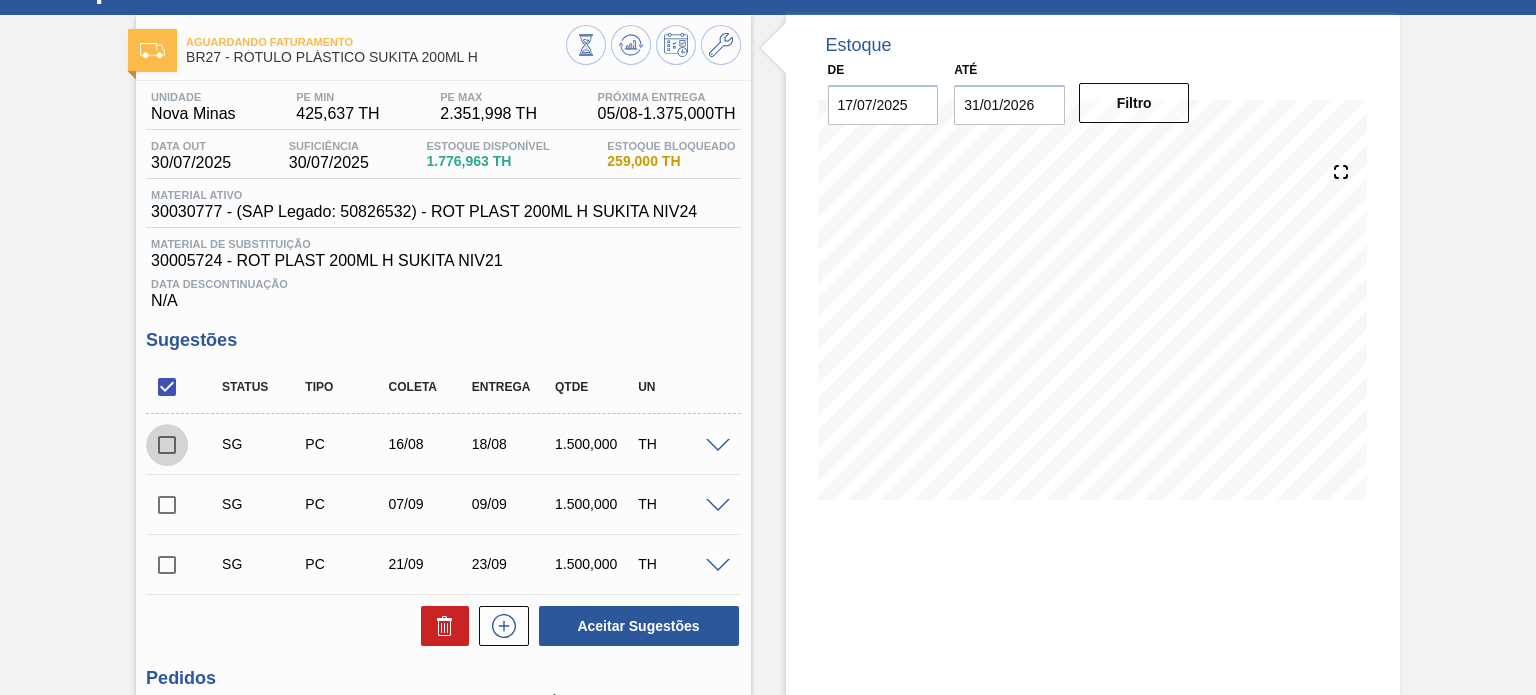 click at bounding box center [167, 445] 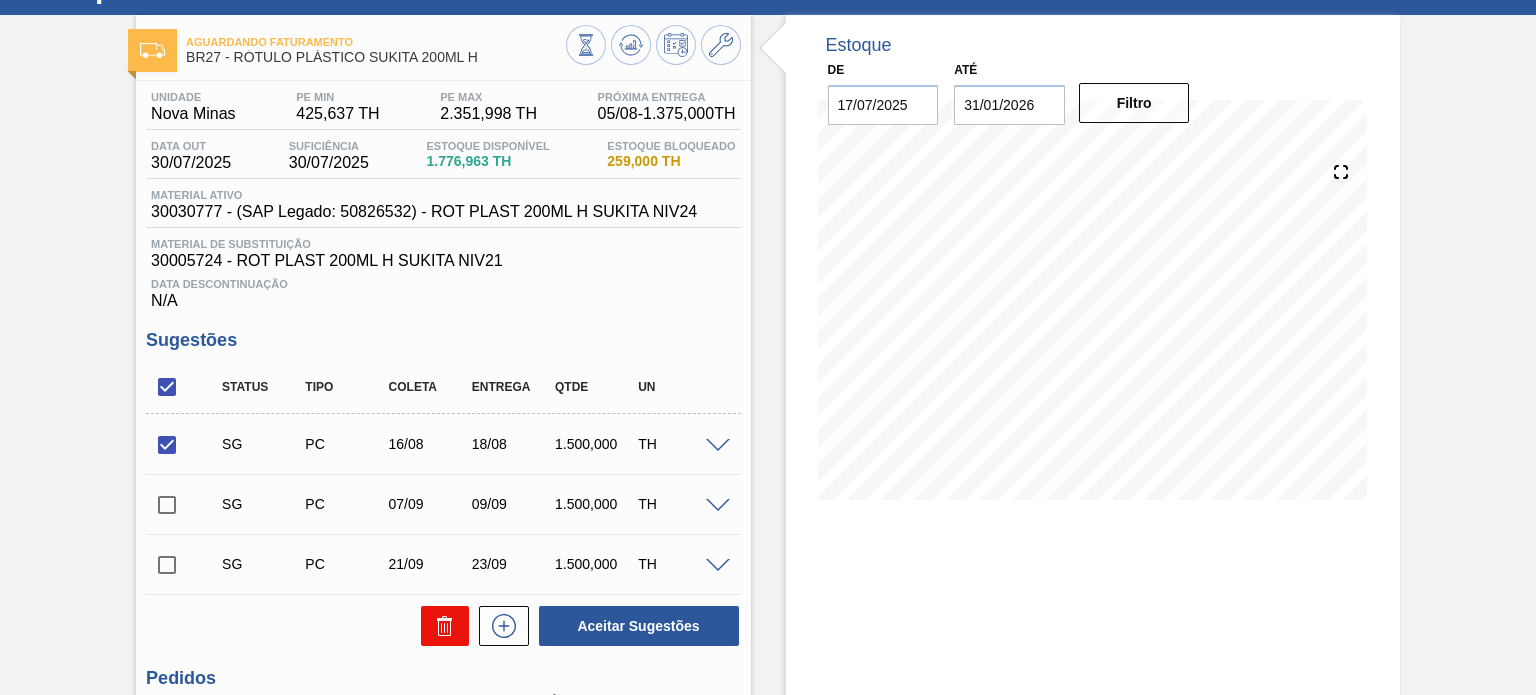 click 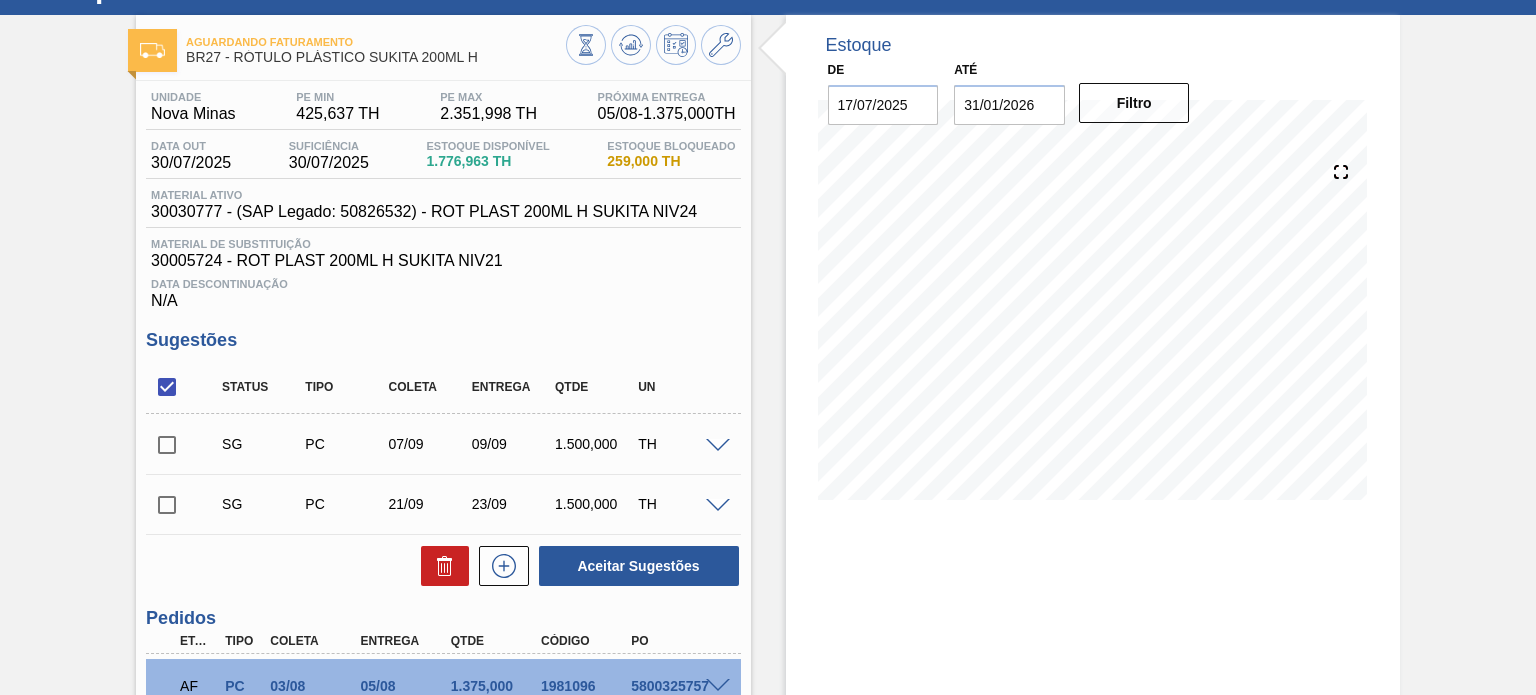 click on "Aguardando Faturamento BR27 - RÓTULO PLÁSTICO SUKITA 200ML H   Unidade Nova Minas PE MIN 425,637   TH PE MAX 2.351,998   TH Próxima Entrega 05/08  -  1.375,000 TH Data out 30/07/2025 Suficiência 30/07/2025 Estoque Disponível 1.776,963 TH Estoque Bloqueado 259,000 TH Material ativo 30030777 - (SAP Legado: 50826532) - ROT PLAST 200ML H SUKITA NIV24 Material de Substituição 30005724 - ROT PLAST 200ML H SUKITA NIV21 Data Descontinuação N/A   Sugestões   Status Tipo Coleta Entrega Qtde UN SG PC 07/09 09/09 1.500,000 TH Material 30030777 - ROT PLAST 200ML H SUKITA NIV24 Origem Xadrez Transferência Unidades Fornecedor A - 308104 - VALFILM - ITAMONTE (MG) Coleta 07/09/2025 Entrega 09/09/2025 Hora Entrega Incoterm FOB Tipo de pedido Tam lote 500,000 Quantidade 3 Carros 0,6 Total 1.500 Doca N/A Linha de Produção Comentário Observações SG PC 21/09 23/09 1.500,000 TH Material 30030777 - ROT PLAST 200ML H SUKITA NIV24 Origem Xadrez Transferência Unidades Fornecedor A - 308104 - VALFILM - ITAMONTE (MG) 3" at bounding box center (768, 476) 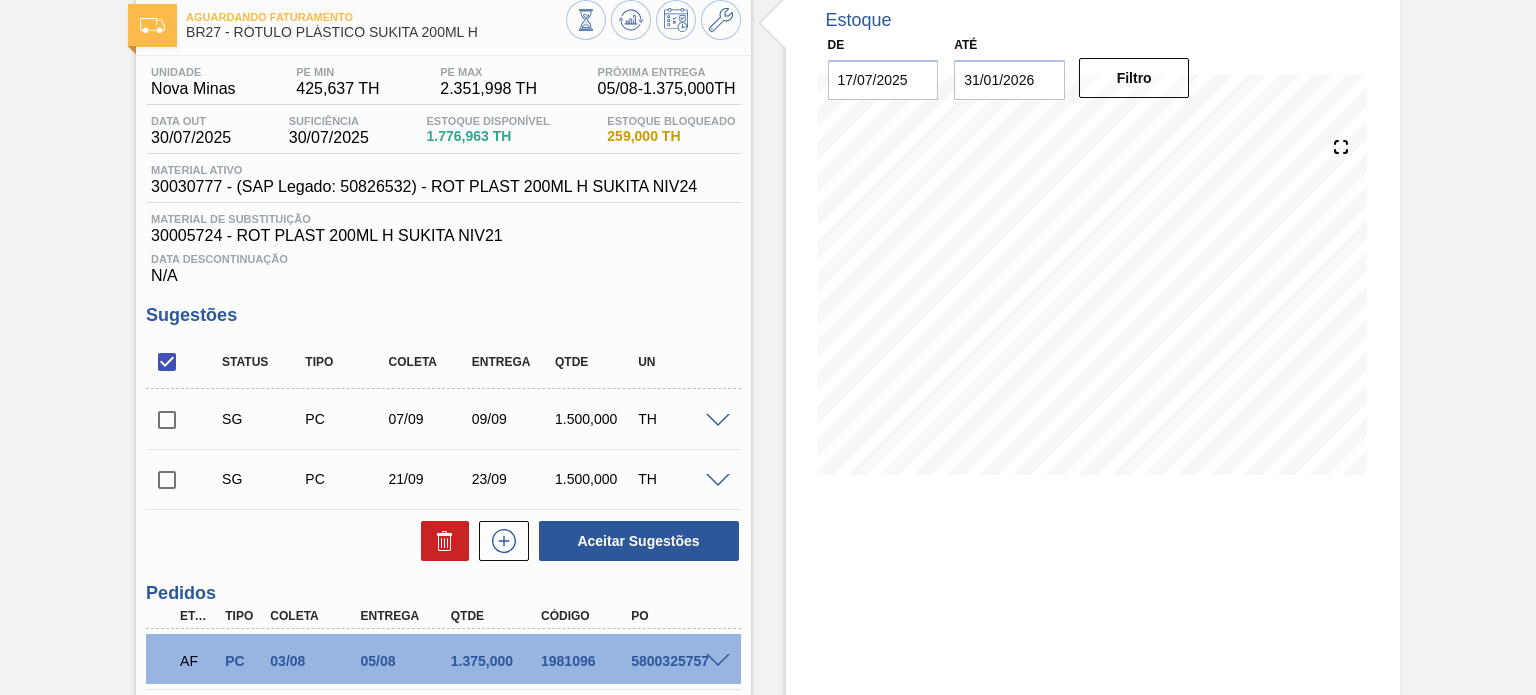 scroll, scrollTop: 0, scrollLeft: 0, axis: both 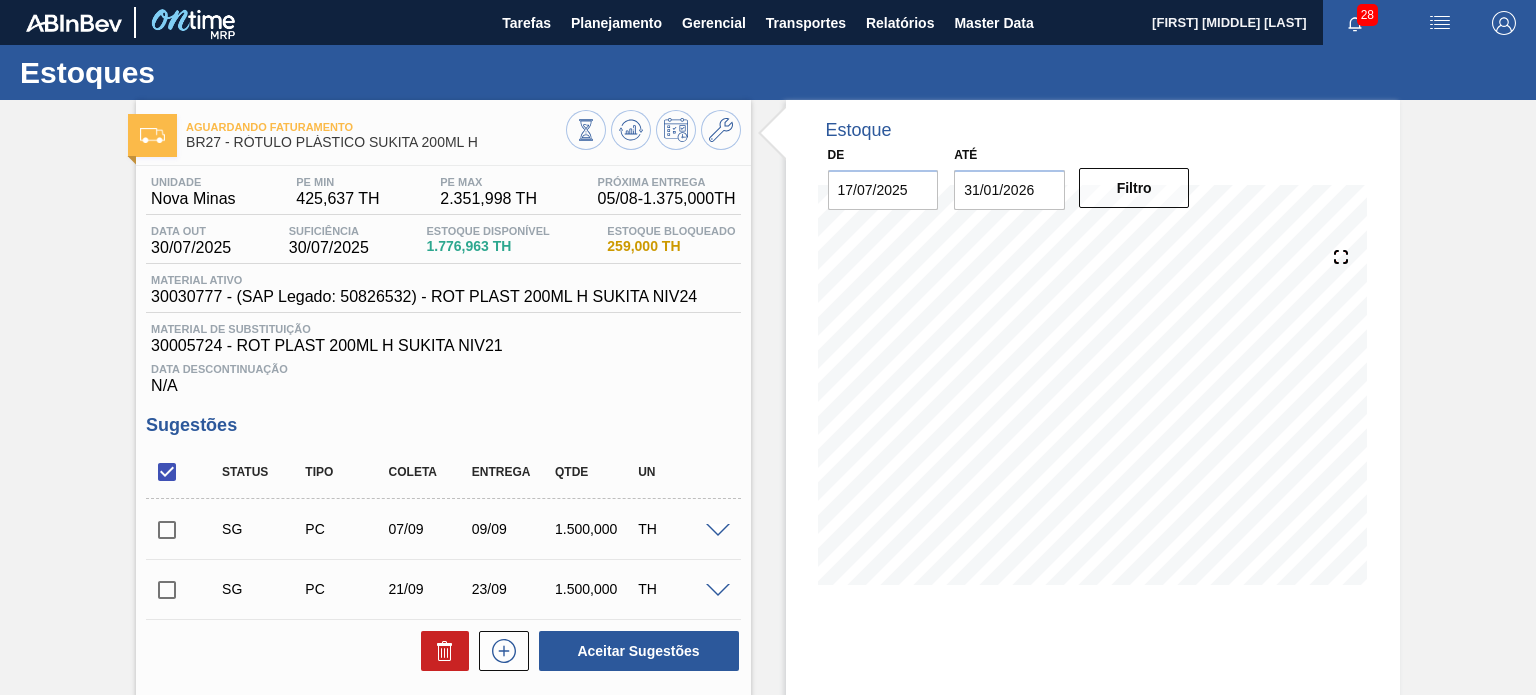 click on "Estoque De 17/07/2025 Até 31/01/2026 Filtro 31/08 Projeção de Estoque 351.963 Nec.SAP 0 Política Objetiva 1,388.818 Pedidos 0 Sugestões 0" at bounding box center [1093, 561] 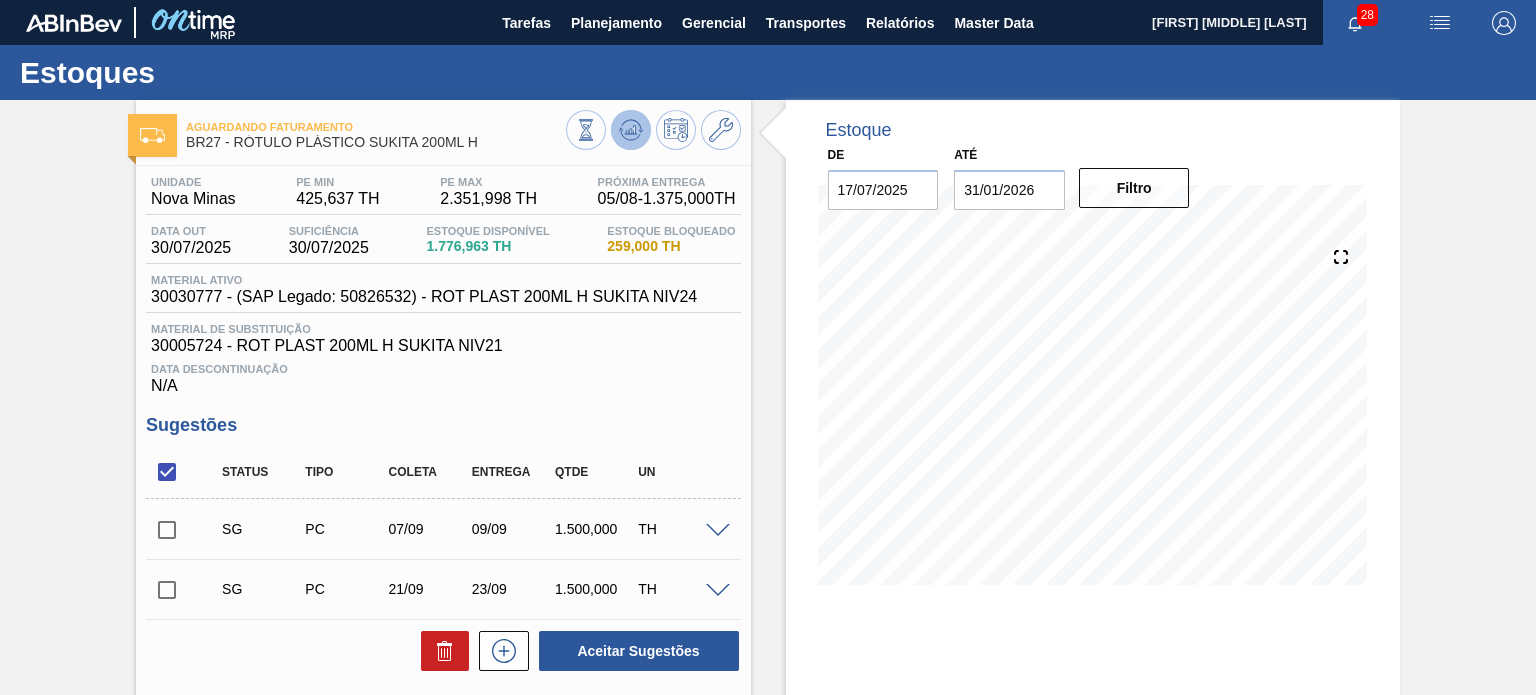 click 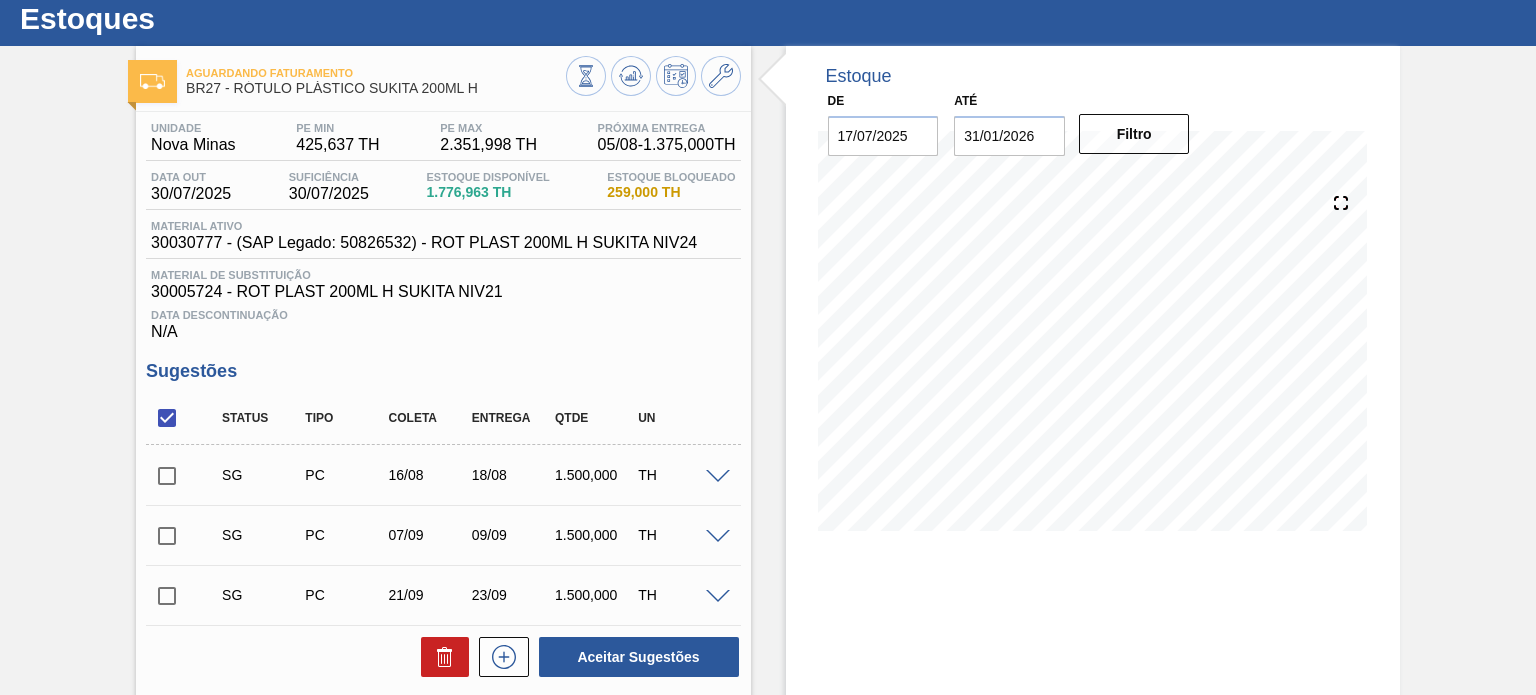 scroll, scrollTop: 100, scrollLeft: 0, axis: vertical 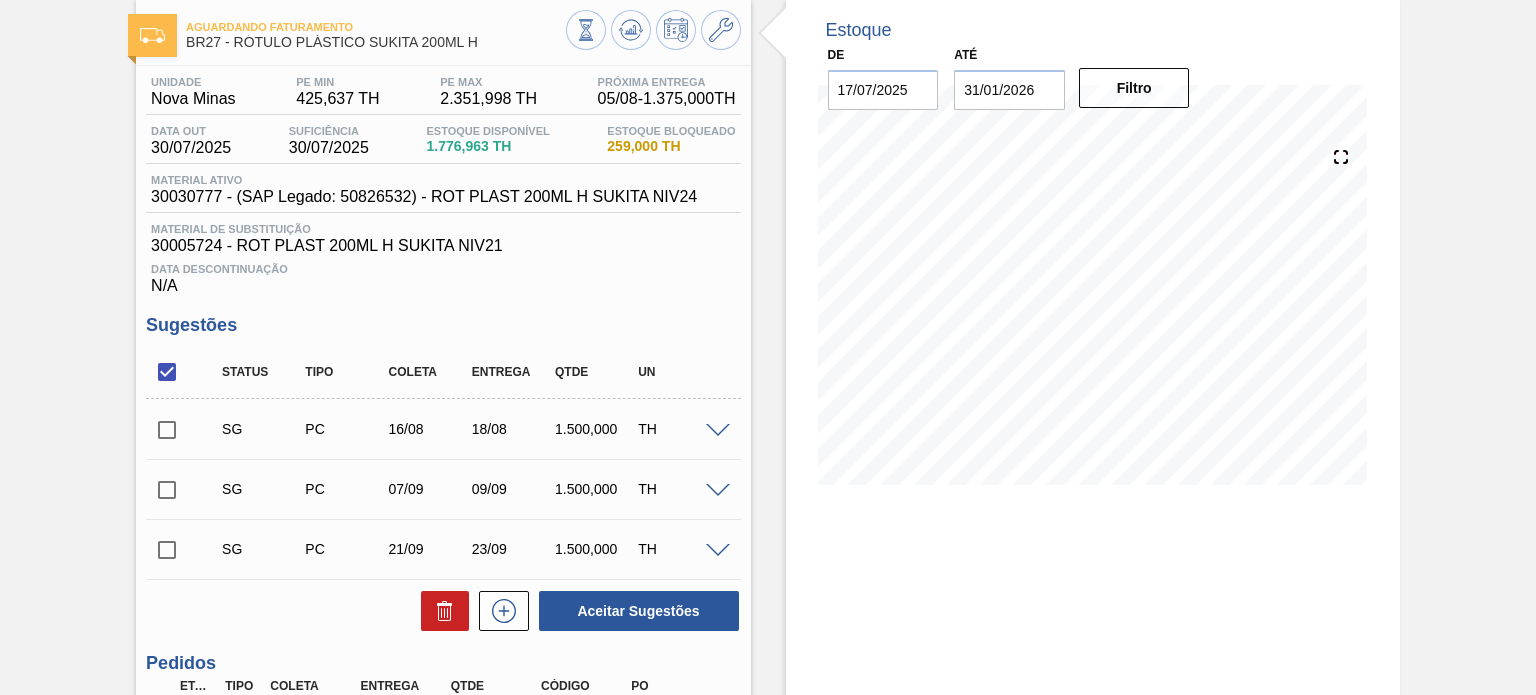 click at bounding box center [167, 430] 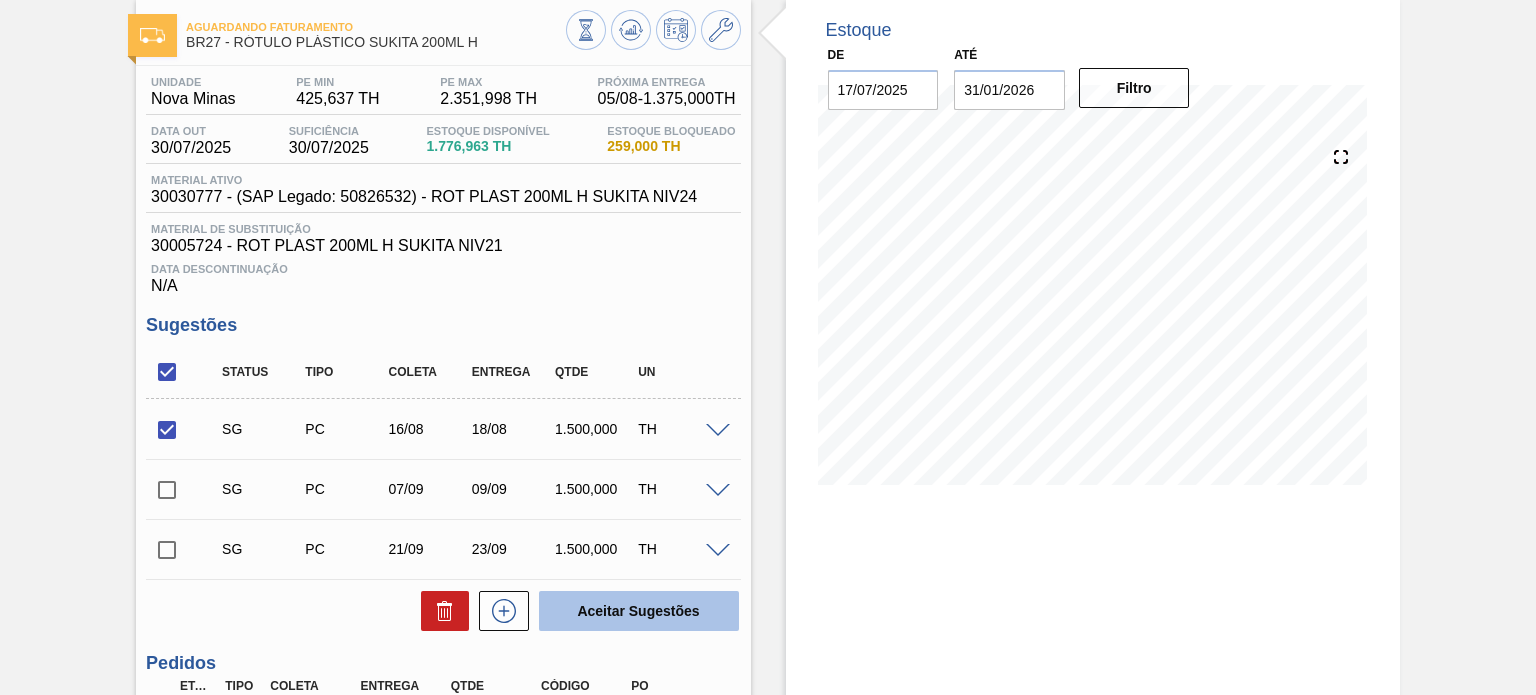 click on "Aceitar Sugestões" at bounding box center [639, 611] 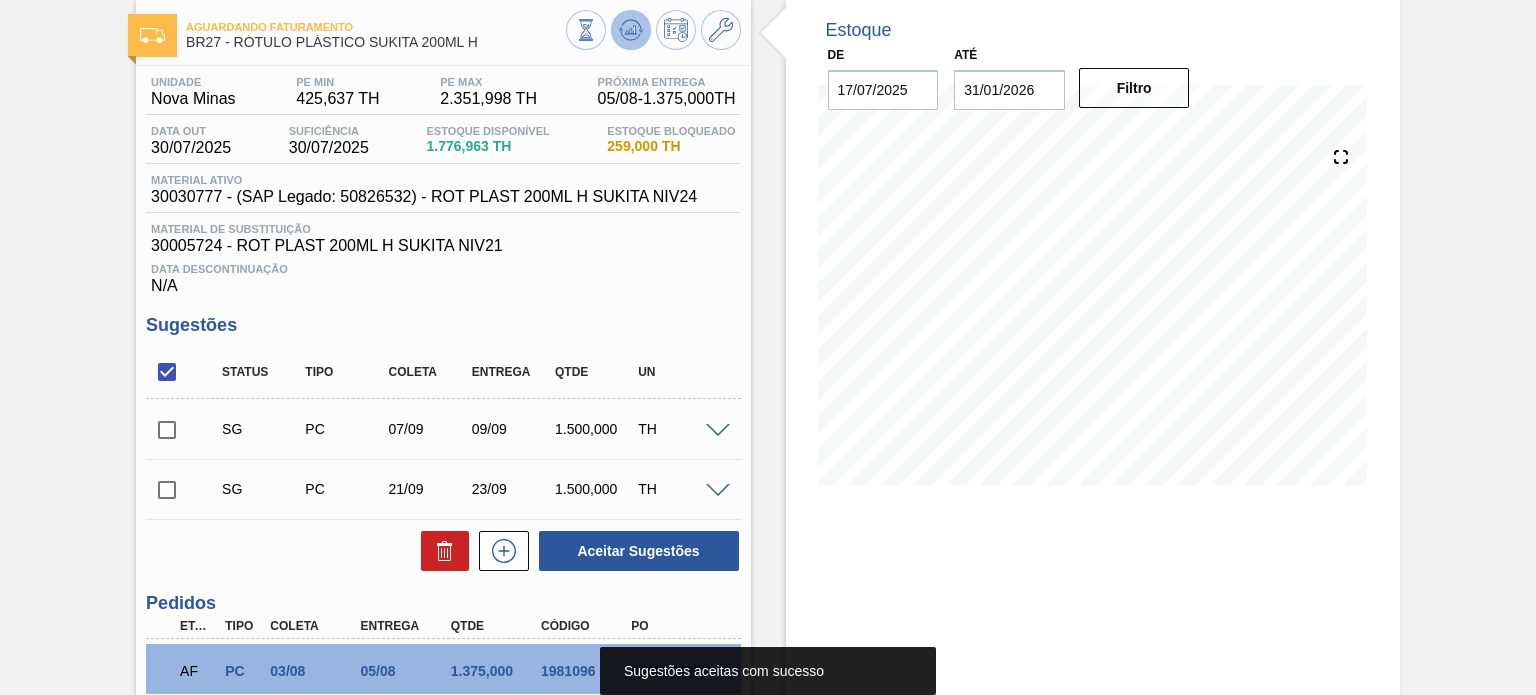 click 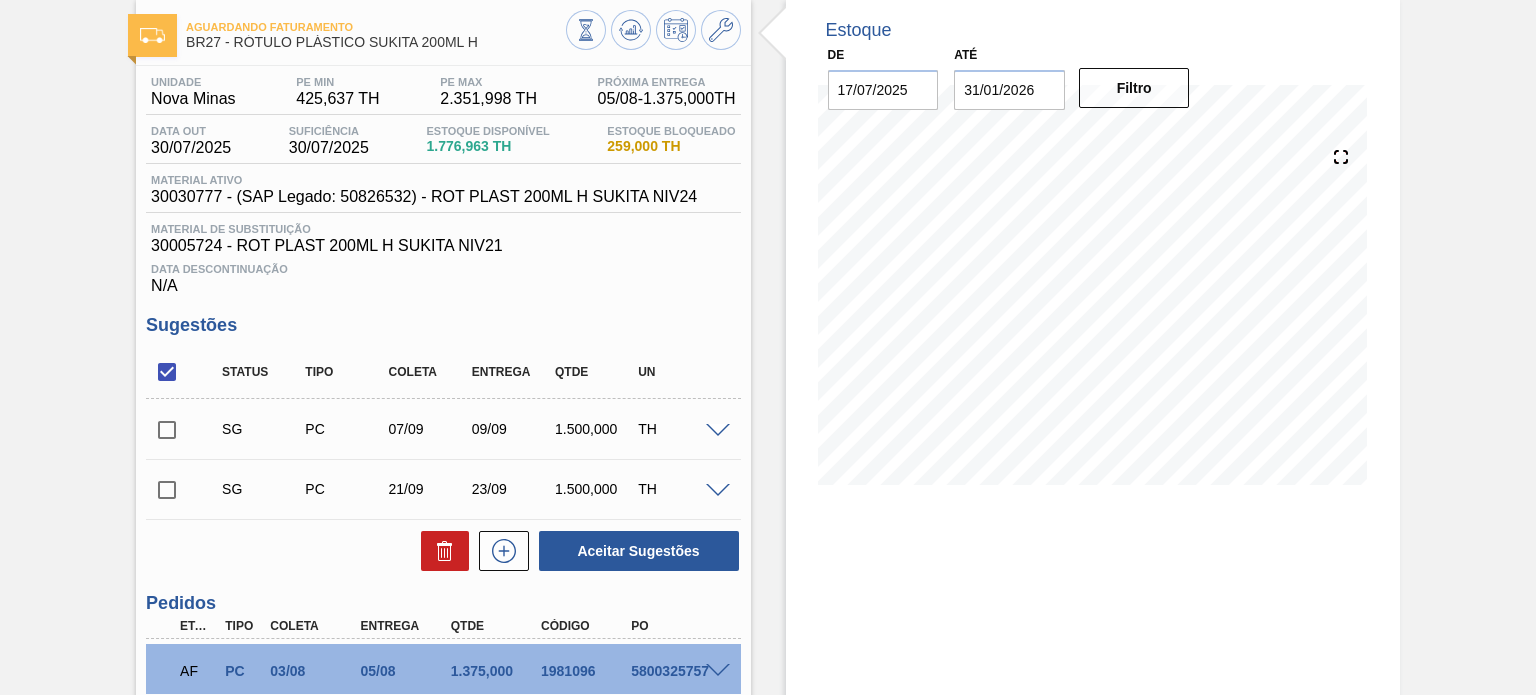 click on "Aguardando Faturamento BR27 - RÓTULO PLÁSTICO SUKITA 200ML H   Unidade Nova Minas PE MIN 425,637   TH PE MAX 2.351,998   TH Próxima Entrega 05/08  -  1.375,000 TH Data out 30/07/2025 Suficiência 30/07/2025 Estoque Disponível 1.776,963 TH Estoque Bloqueado 259,000 TH Material ativo 30030777 - (SAP Legado: 50826532) - ROT PLAST 200ML H SUKITA NIV24 Material de Substituição 30005724 - ROT PLAST 200ML H SUKITA NIV21 Data Descontinuação N/A   Sugestões   Status Tipo Coleta Entrega Qtde UN SG PC 07/09 09/09 1.500,000 TH Material 30030777 - ROT PLAST 200ML H SUKITA NIV24 Origem Xadrez Transferência Unidades Fornecedor A - 308104 - VALFILM - ITAMONTE (MG) Coleta 07/09/2025 Entrega 09/09/2025 Hora Entrega Incoterm FOB Tipo de pedido Tam lote 500,000 Quantidade 3 Carros 0,6 Total 1.500 Doca N/A Linha de Produção Comentário Observações SG PC 21/09 23/09 1.500,000 TH Material 30030777 - ROT PLAST 200ML H SUKITA NIV24 Origem Xadrez Transferência Unidades Fornecedor A - 308104 - VALFILM - ITAMONTE (MG) 3" at bounding box center [768, 491] 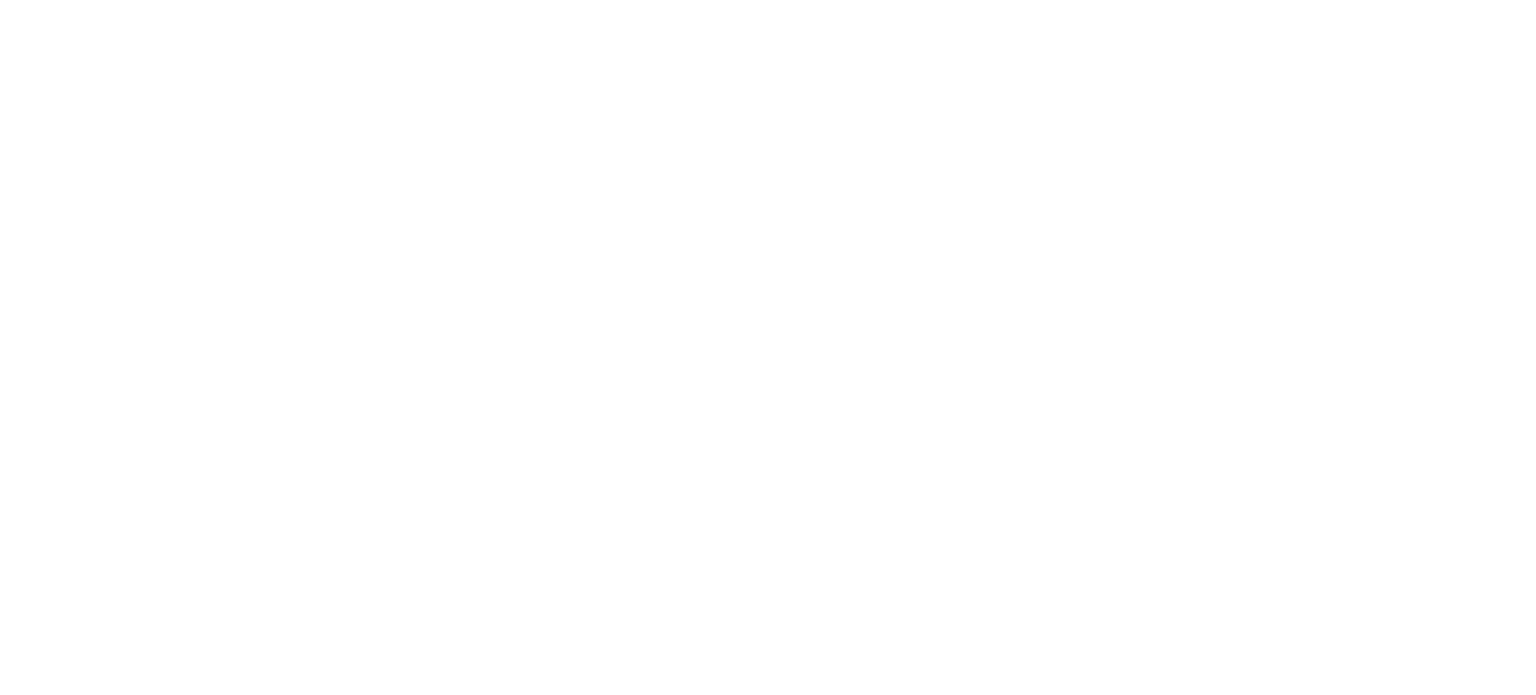 scroll, scrollTop: 0, scrollLeft: 0, axis: both 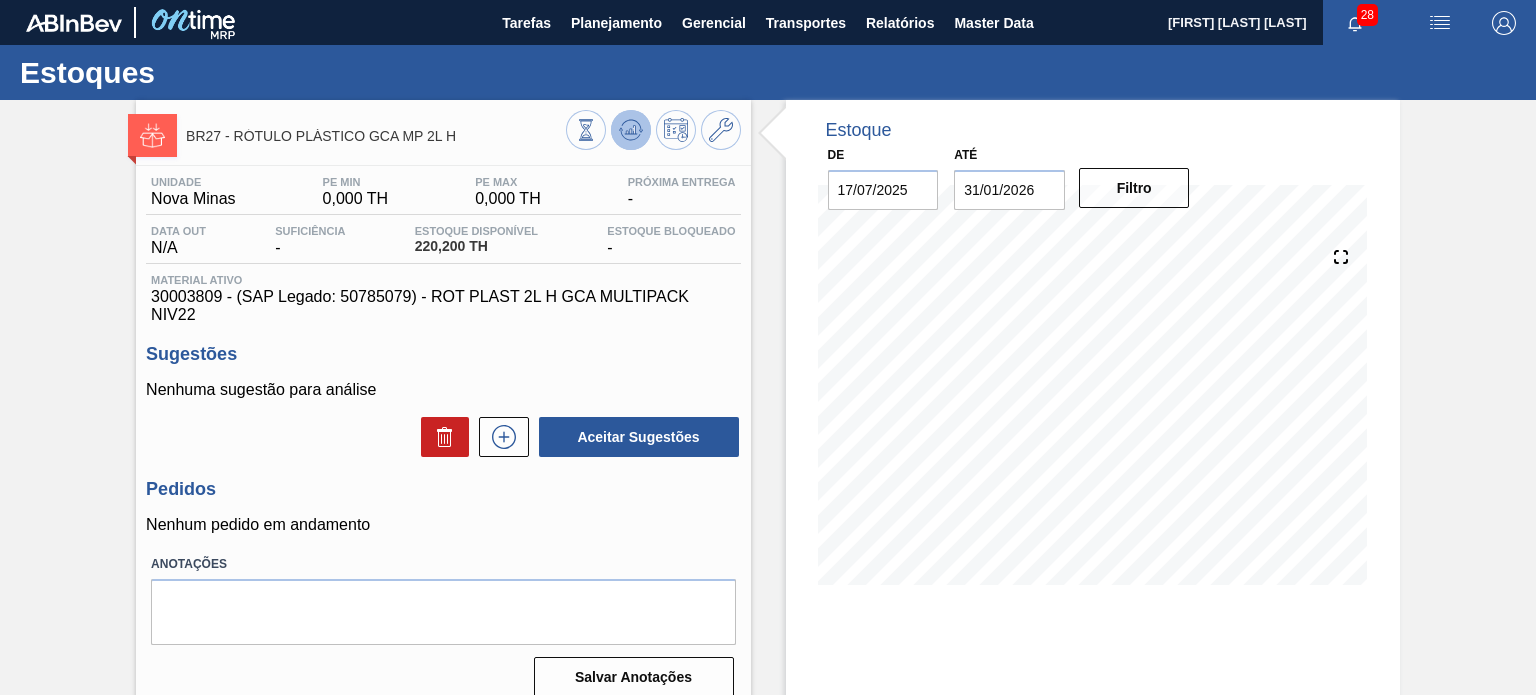 click 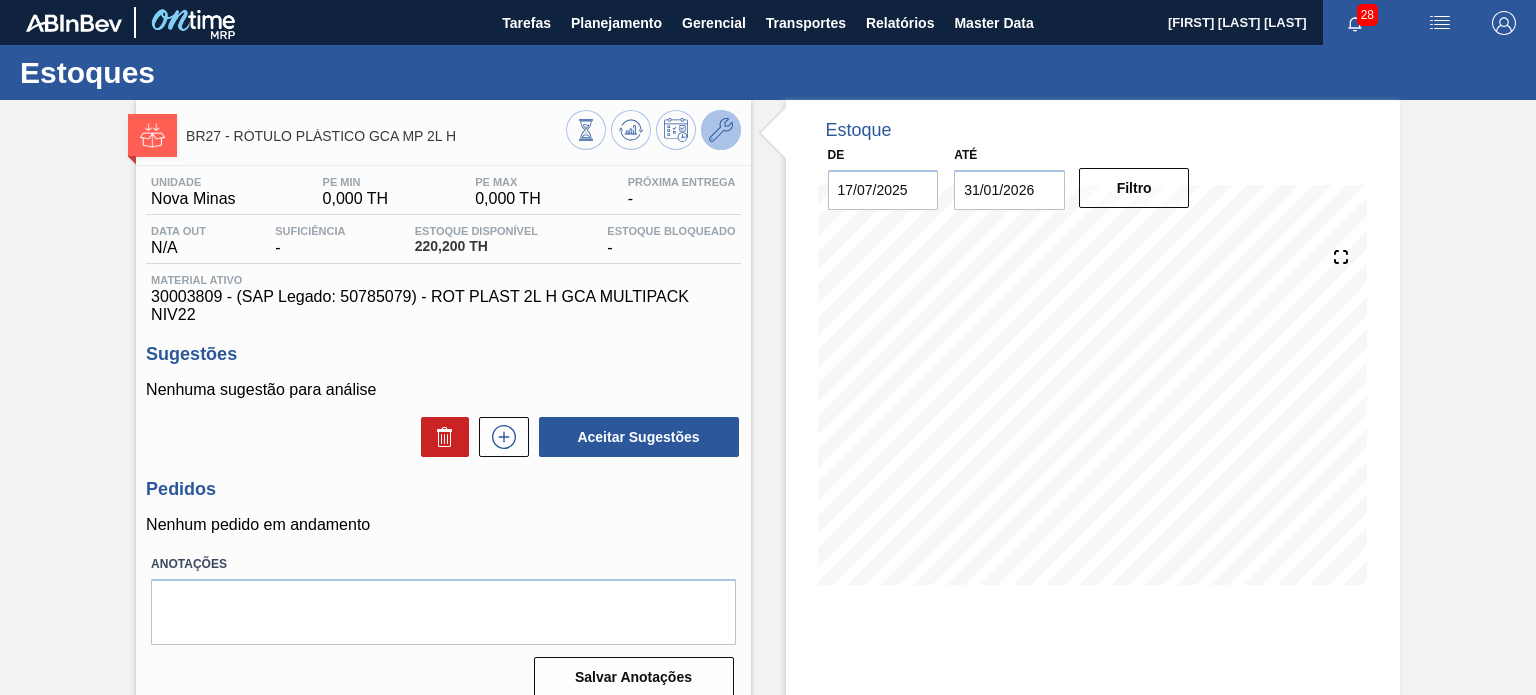 click at bounding box center (721, 130) 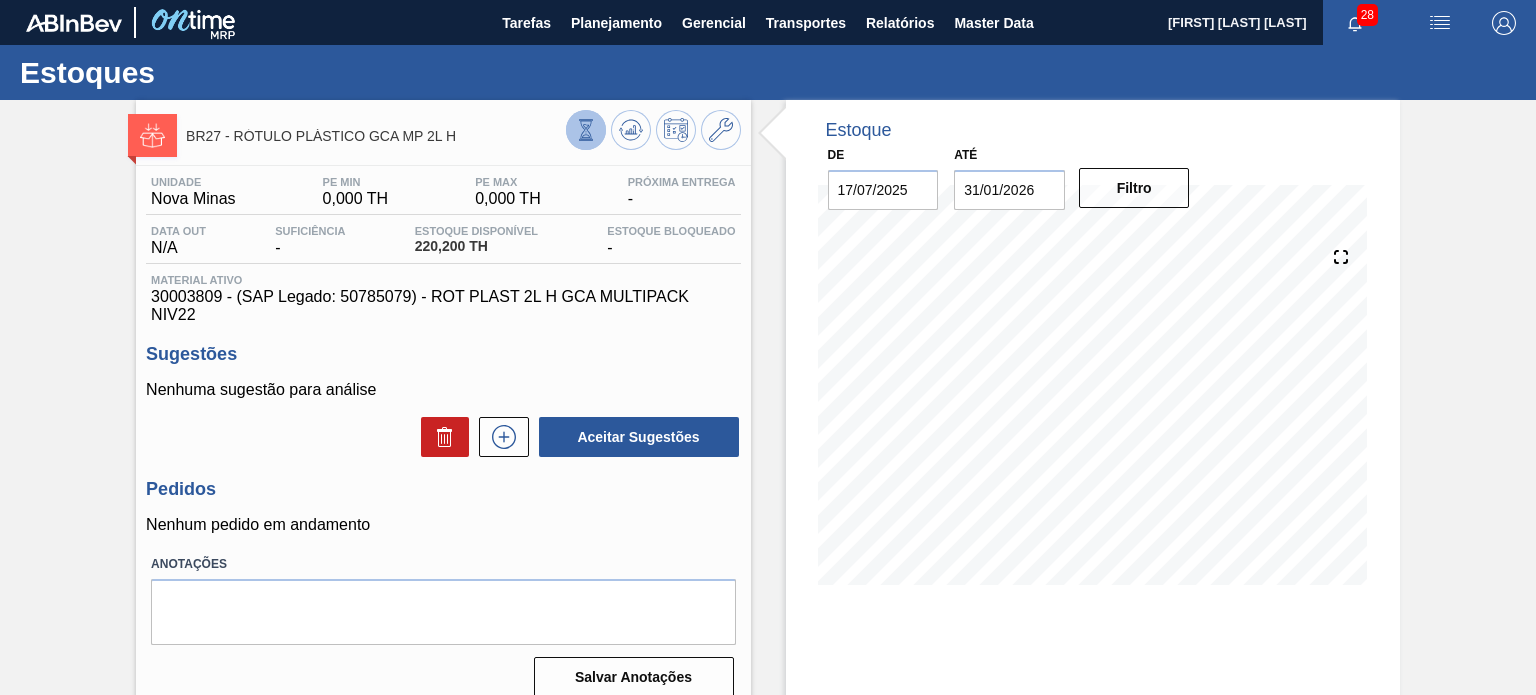 click at bounding box center [586, 130] 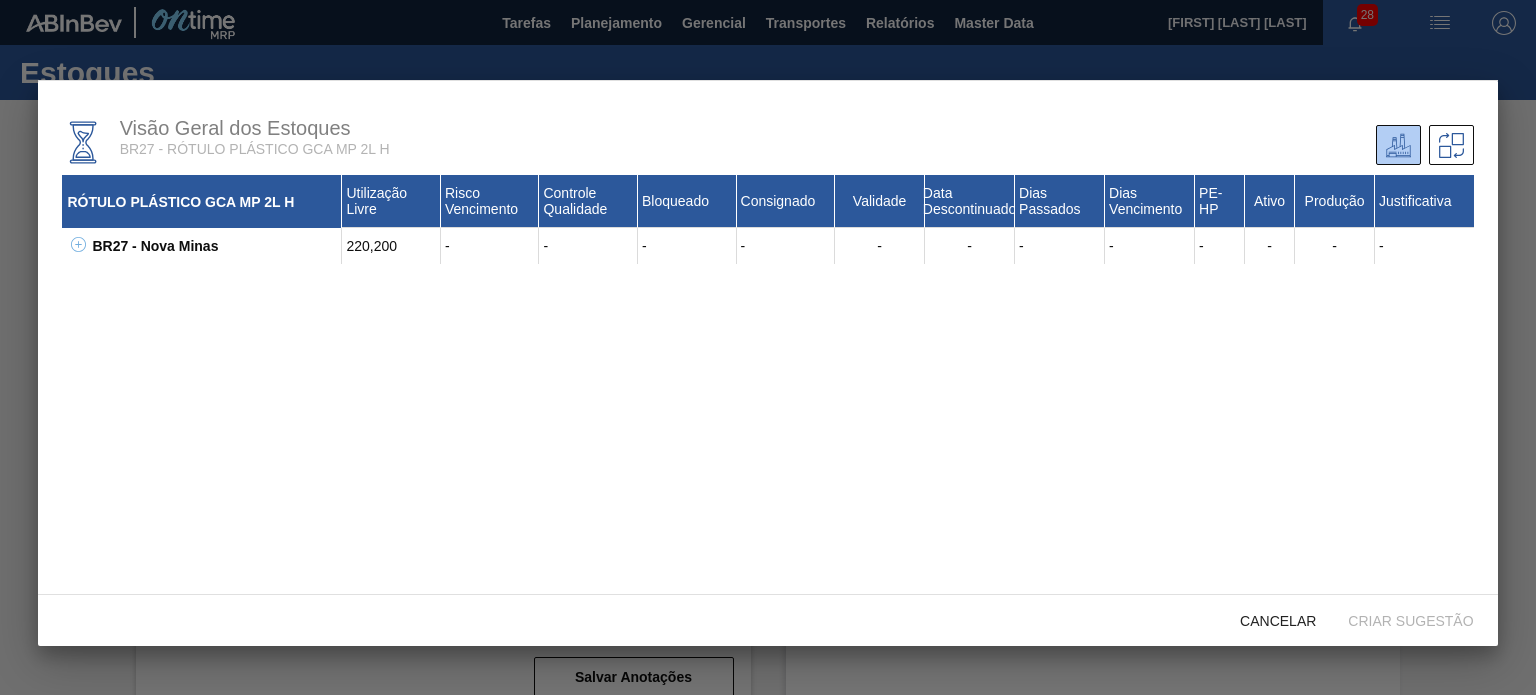 click on "BR27 - Nova Minas" at bounding box center [214, 246] 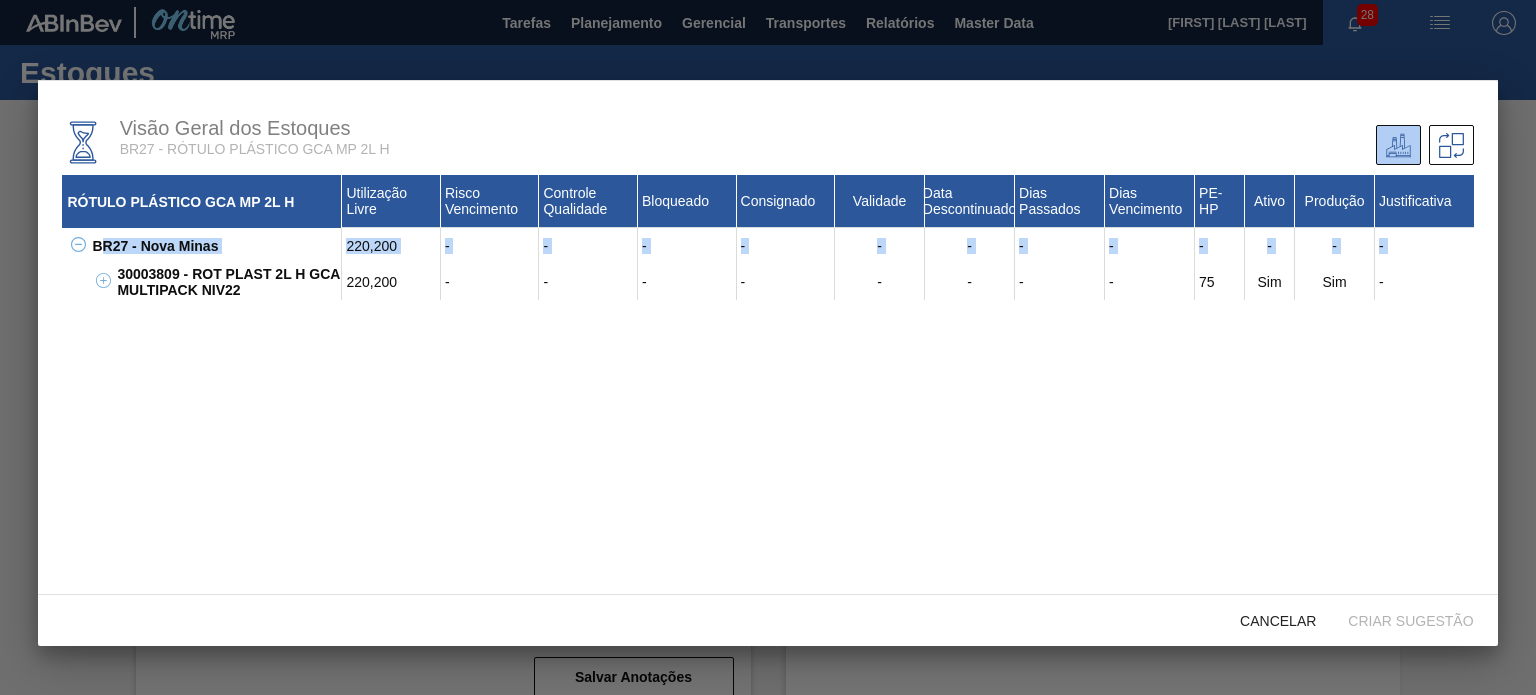 click on "BR27 - Nova Minas 220,200 - - - - - - - - - - - - 30003809 - ROT PLAST 2L H GCA MULTIPACK NIV22 220,200 - - - - - - - - 75 Sim Sim - W020106501 - - - - - 02/08/2025 - 349 - - - - - X012606501 - - - - - 21/12/2025 - 573 - - - - - X012606501 54,502 - - - - 21/12/2025 - 573 - - - - - X061106501 - - - - - 11/06/2026 - 401 - - - - - X061106501 68,400 - - - - 11/06/2026 - 401 - - - - - 0000260082 73,698 - - - - 08/08/2026 - 343 - - - - - 260082 23,600 - - - - 08/08/2026 - 343 - - - - -" at bounding box center [767, 264] 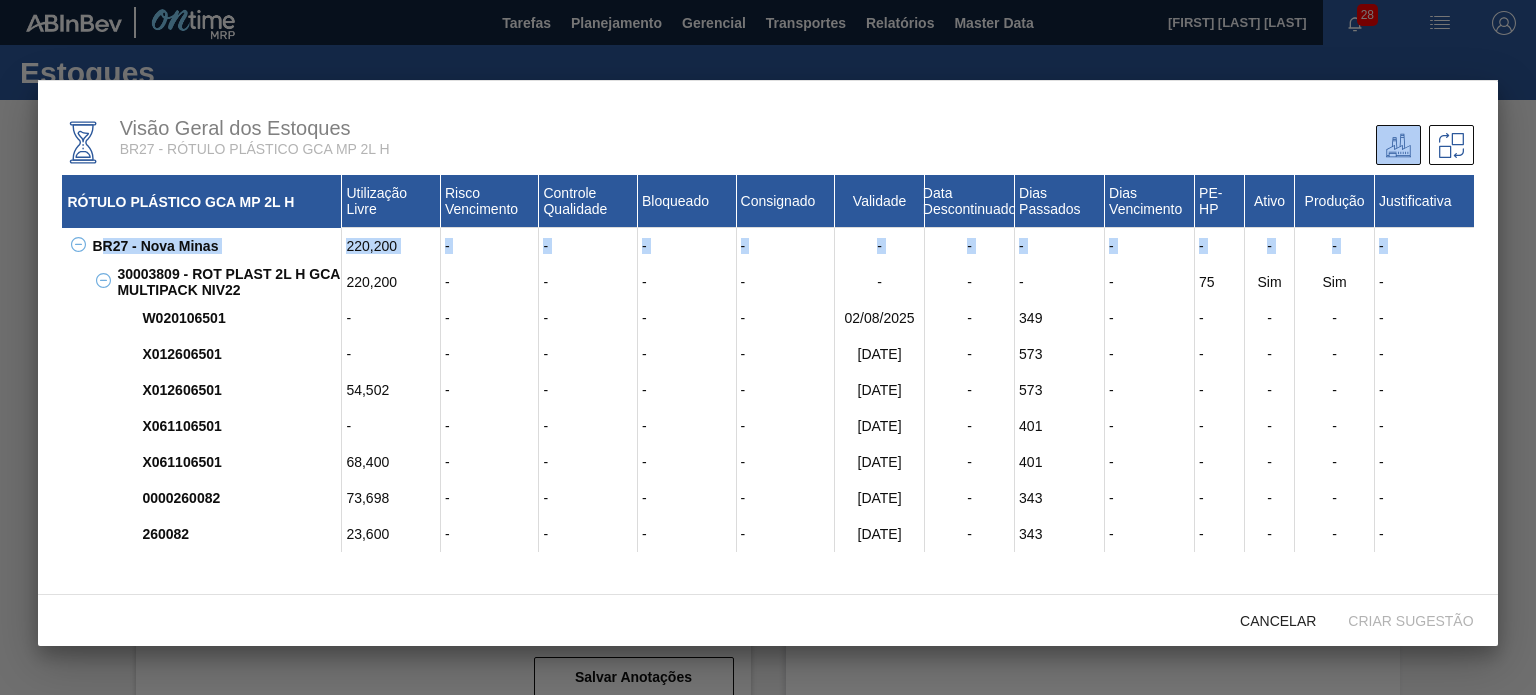 type 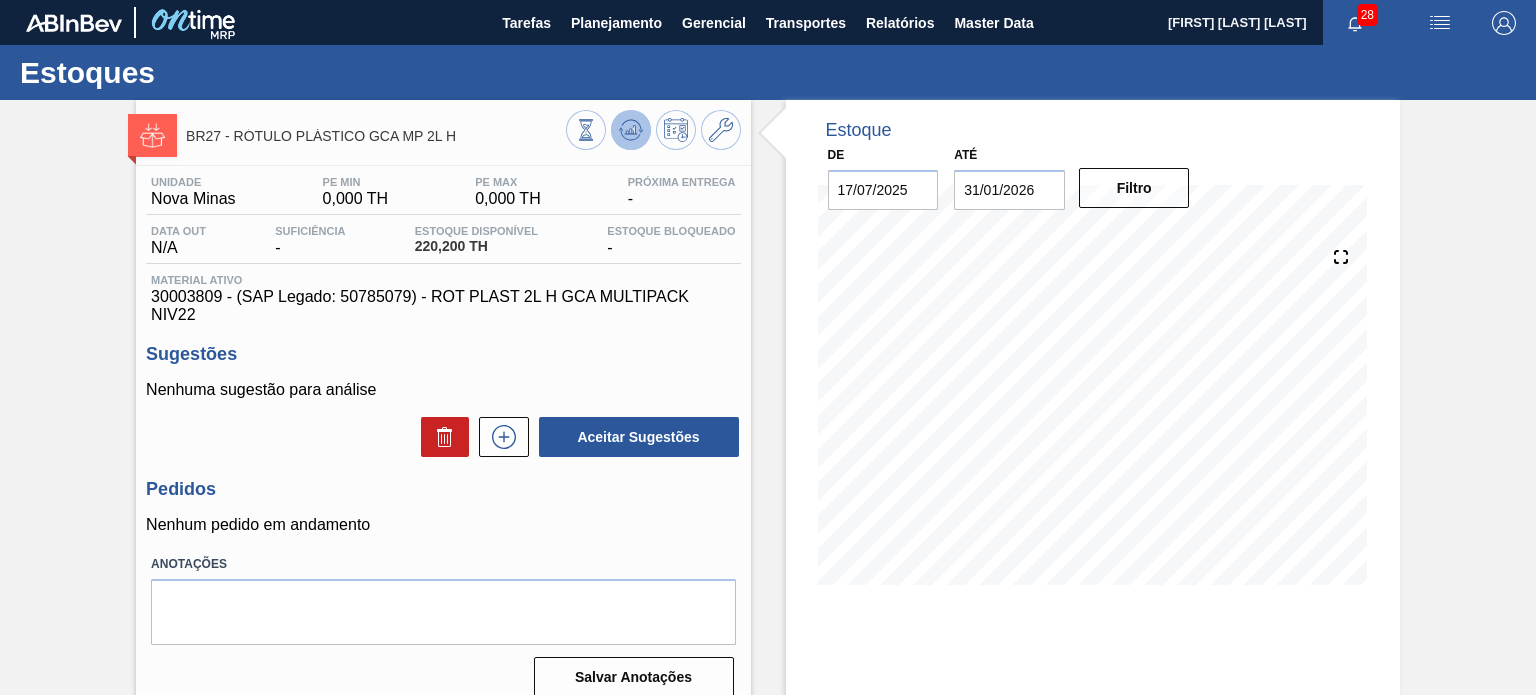click 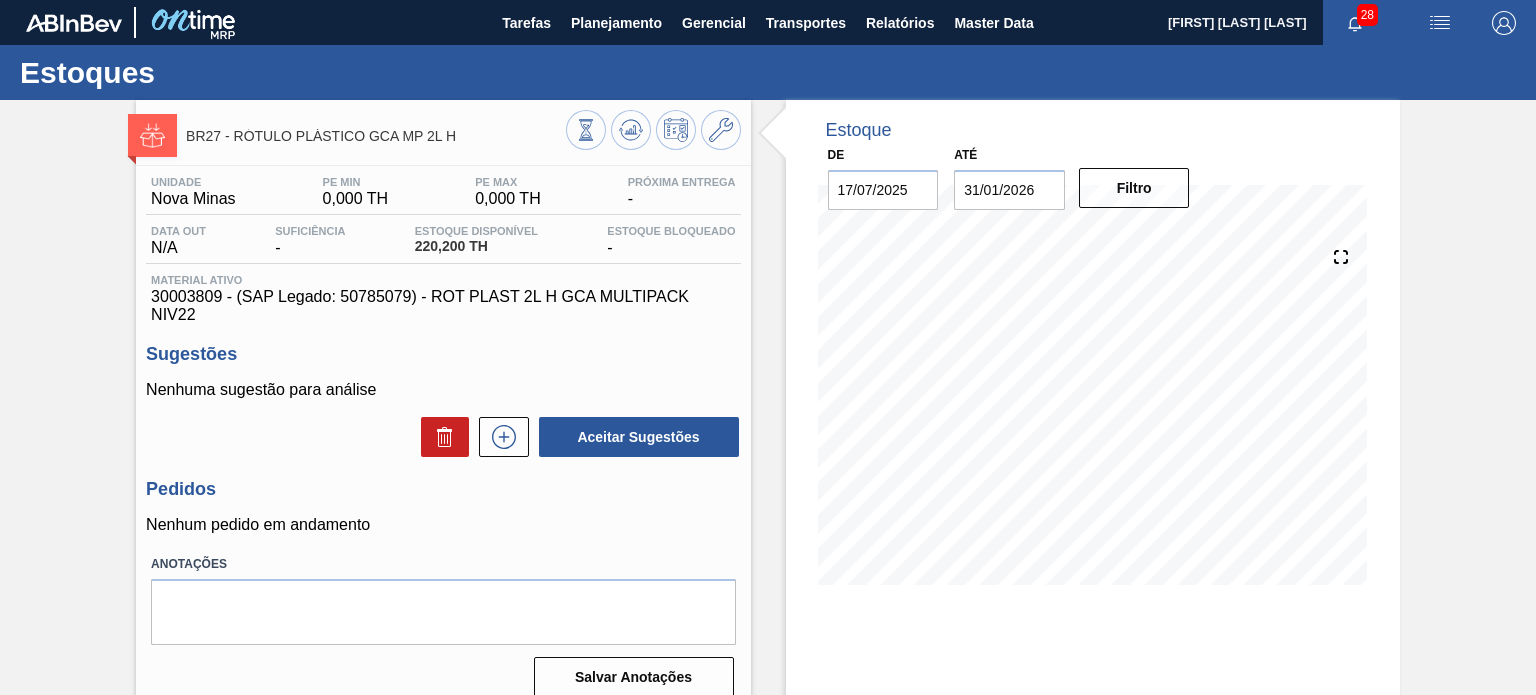 type 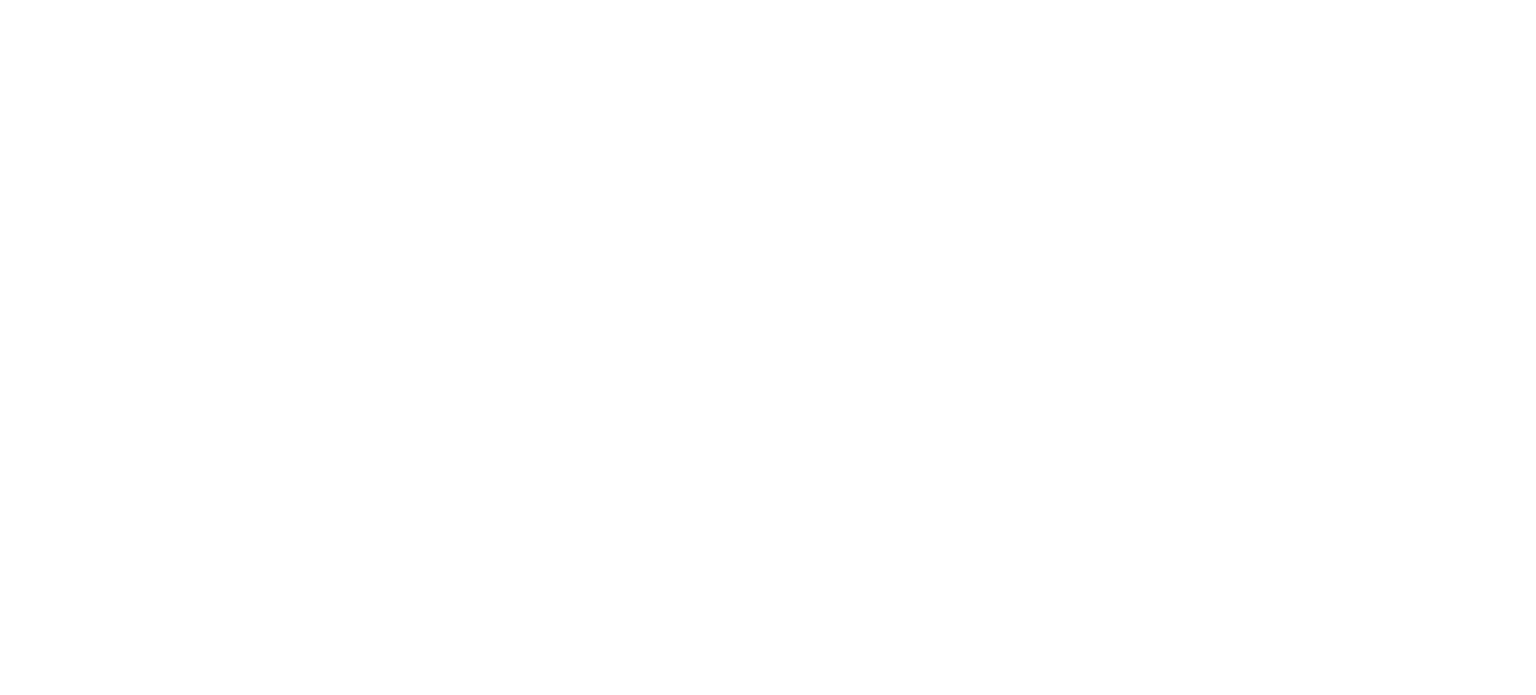 scroll, scrollTop: 0, scrollLeft: 0, axis: both 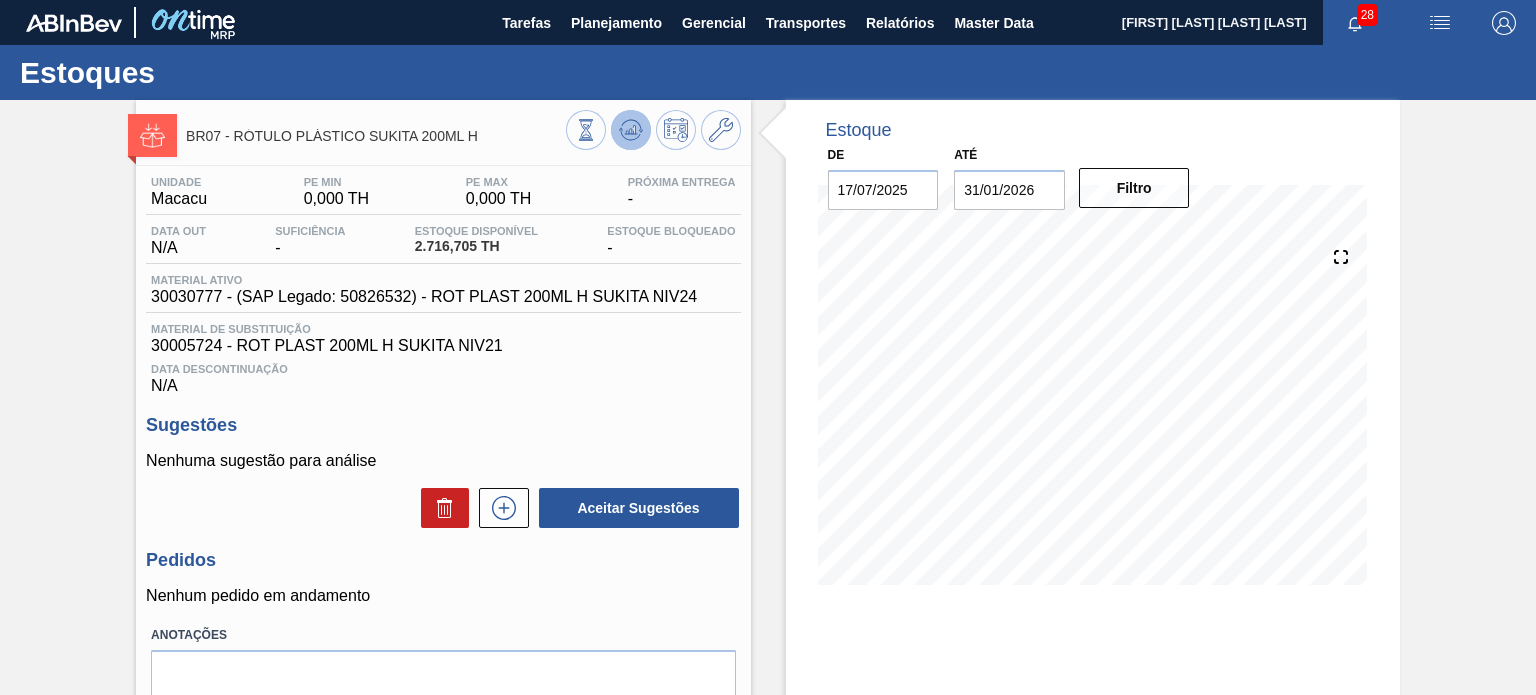 click 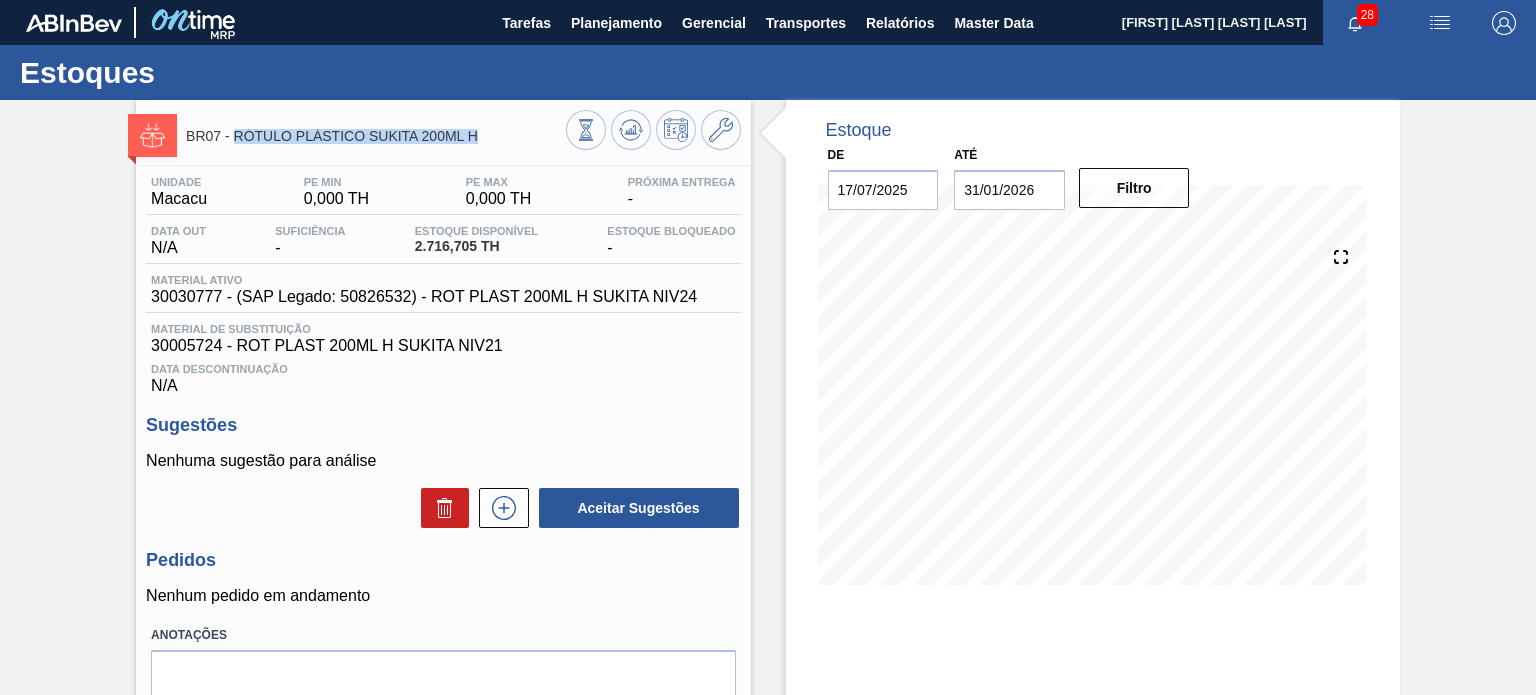 drag, startPoint x: 480, startPoint y: 139, endPoint x: 232, endPoint y: 139, distance: 248 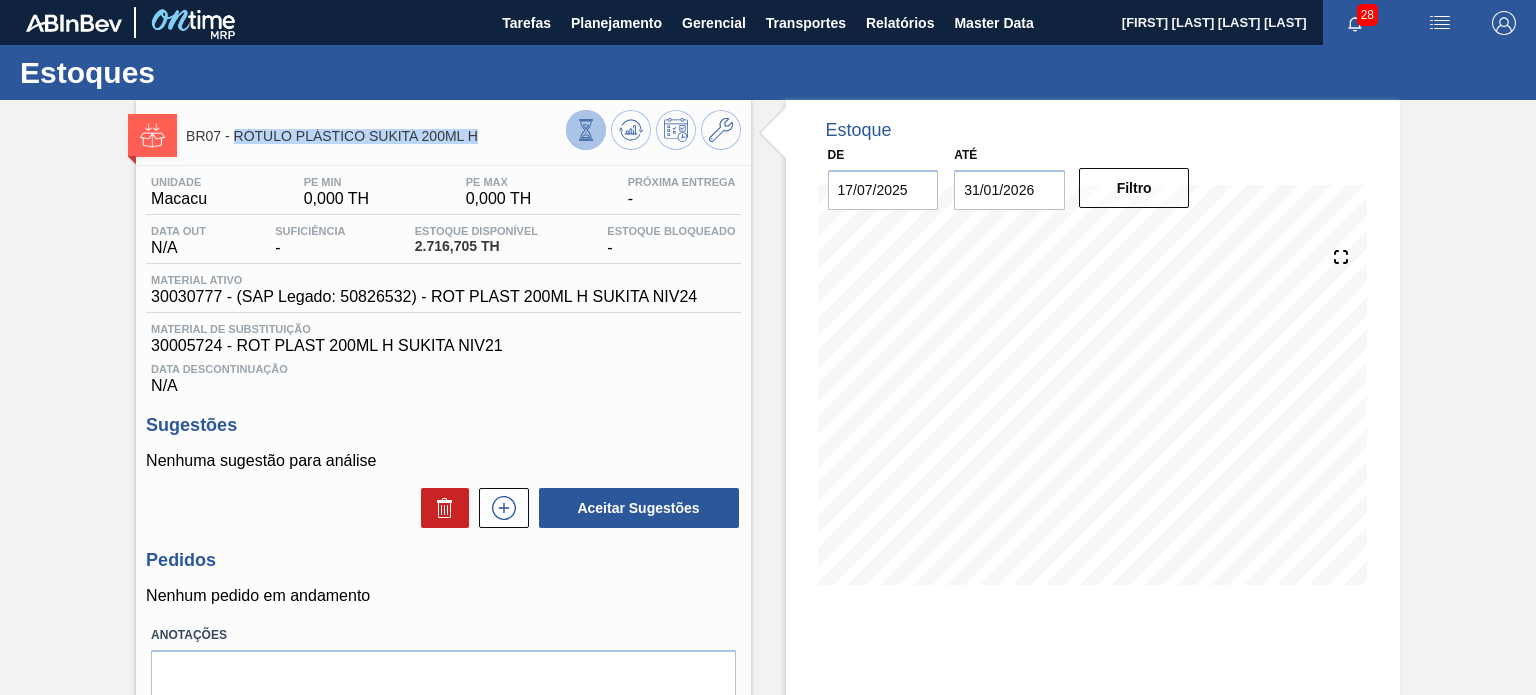 click at bounding box center (586, 130) 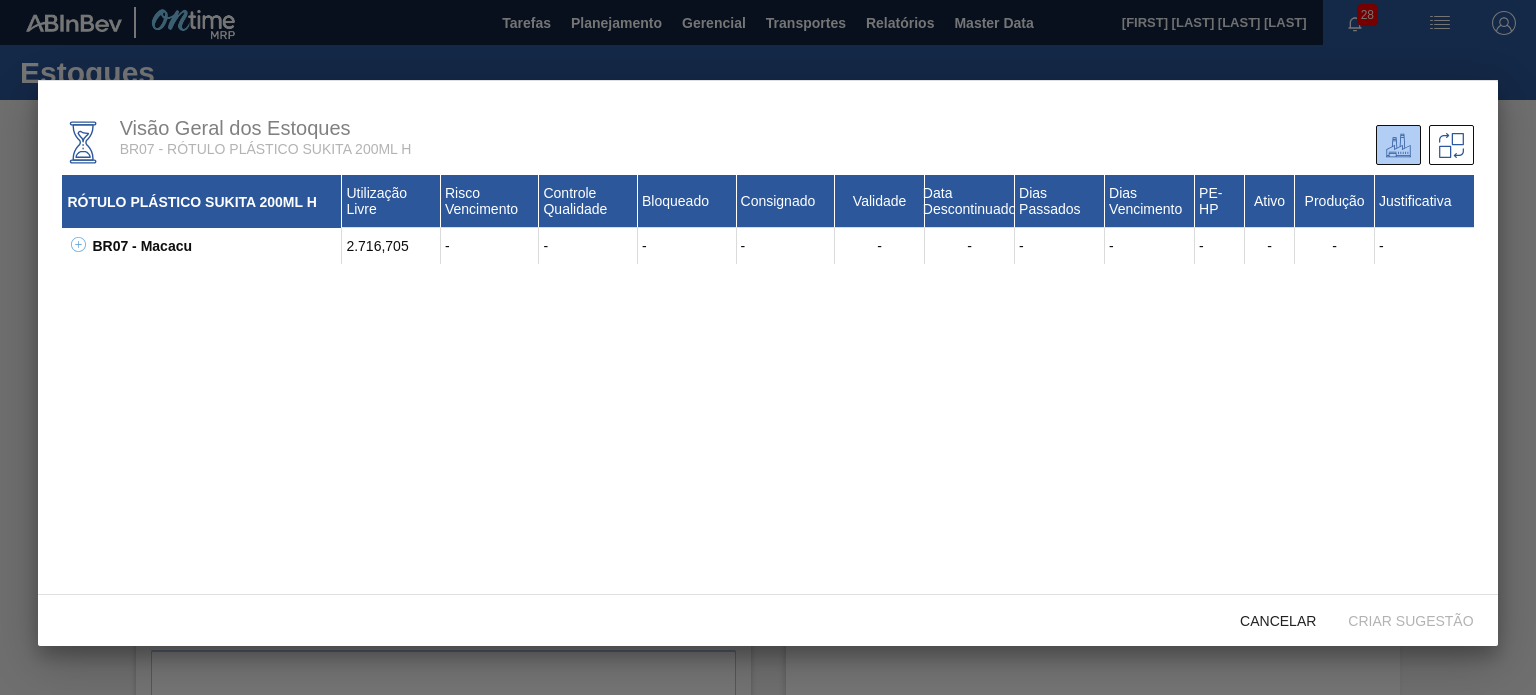 click 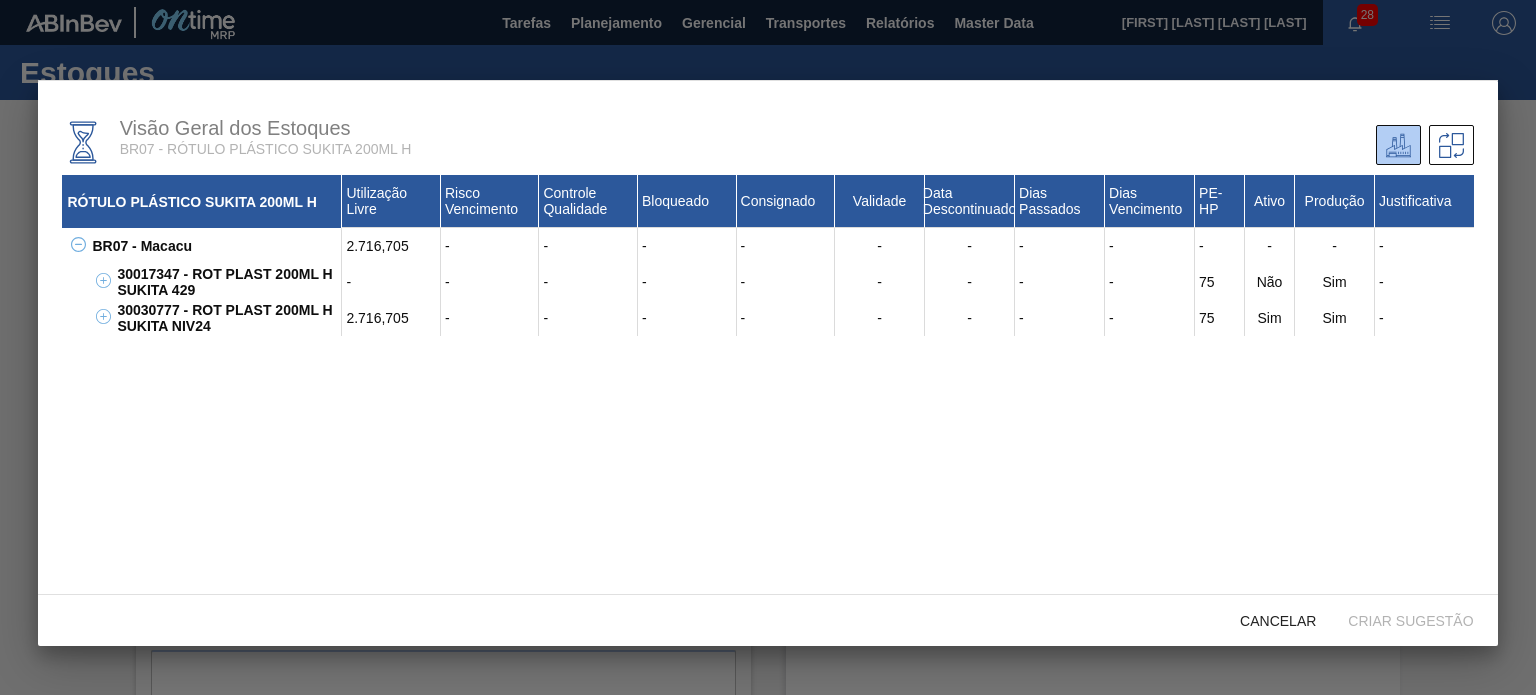 click on "30030777 - ROT PLAST 200ML H SUKITA NIV24" at bounding box center (227, 318) 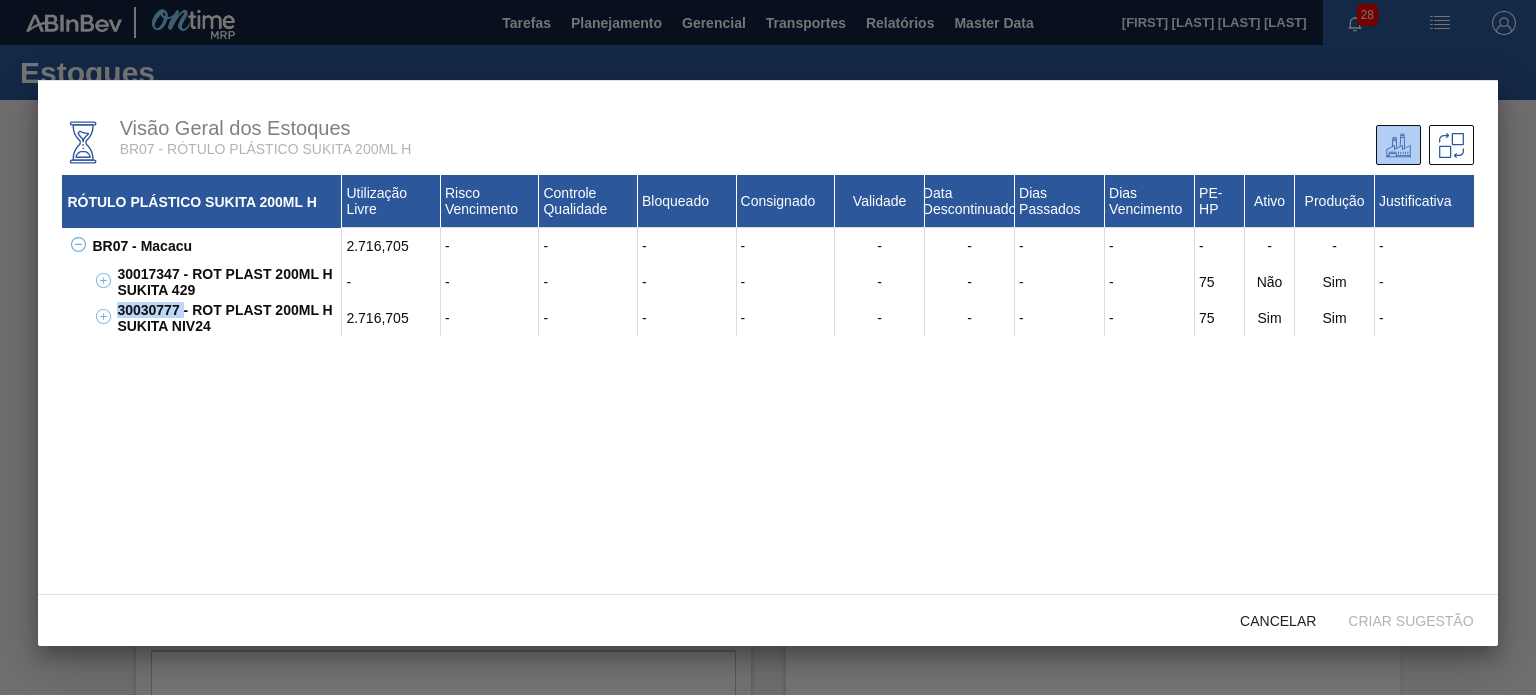 click on "30030777 - ROT PLAST 200ML H SUKITA NIV24" at bounding box center (227, 318) 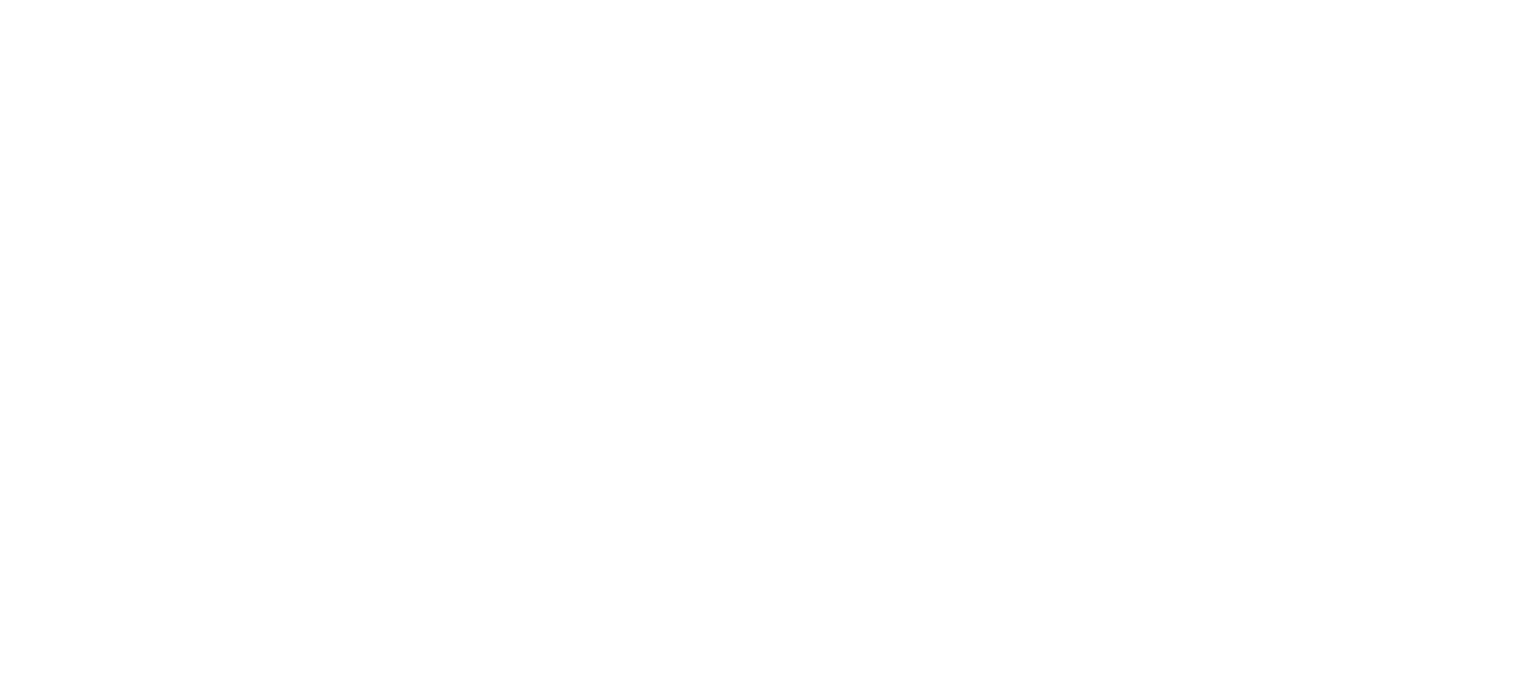 scroll, scrollTop: 0, scrollLeft: 0, axis: both 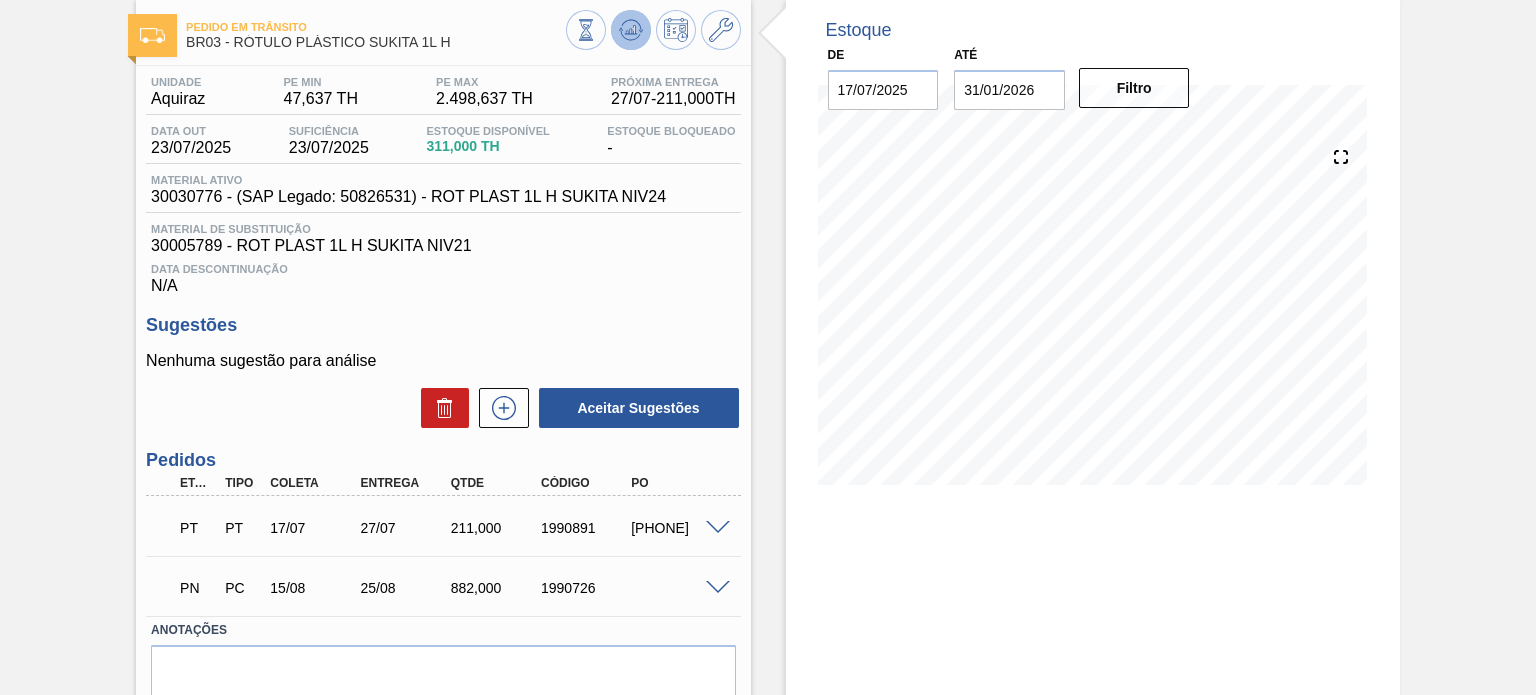 click 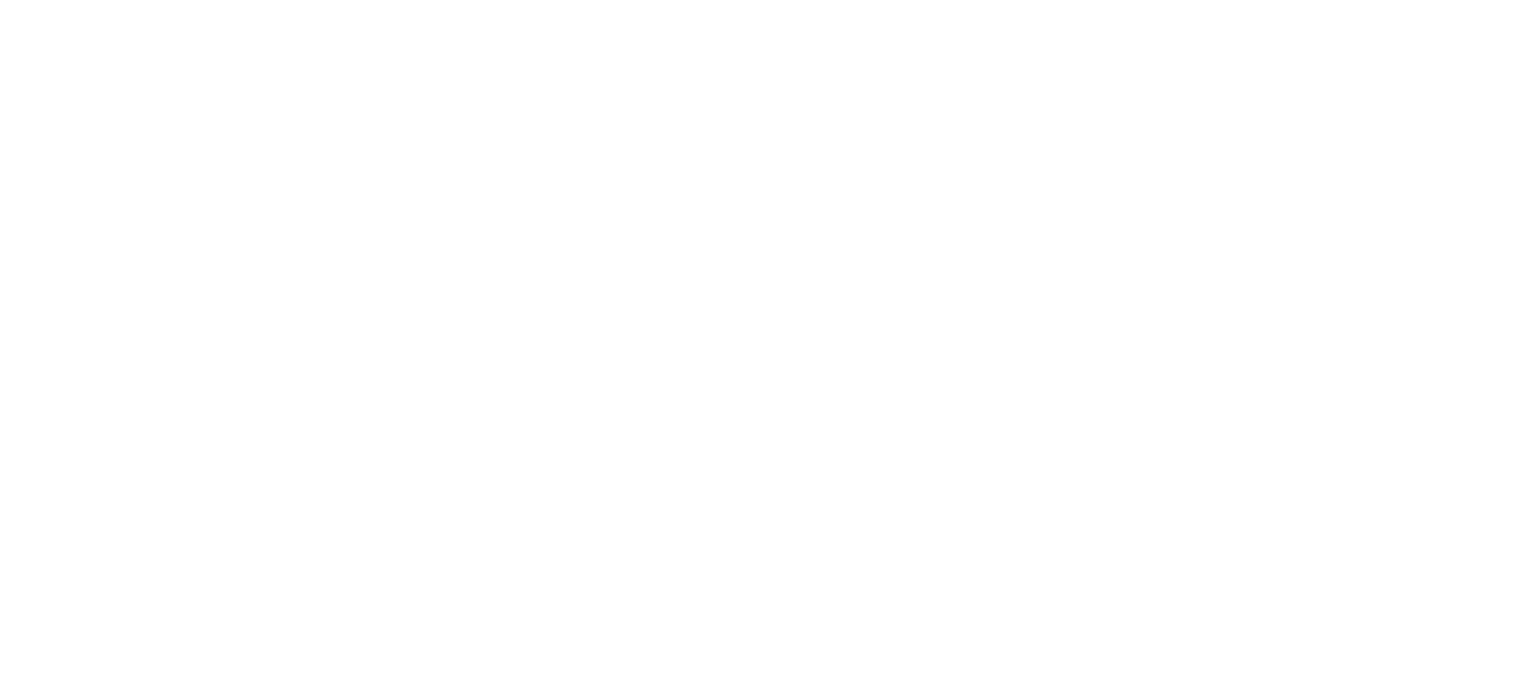 scroll, scrollTop: 0, scrollLeft: 0, axis: both 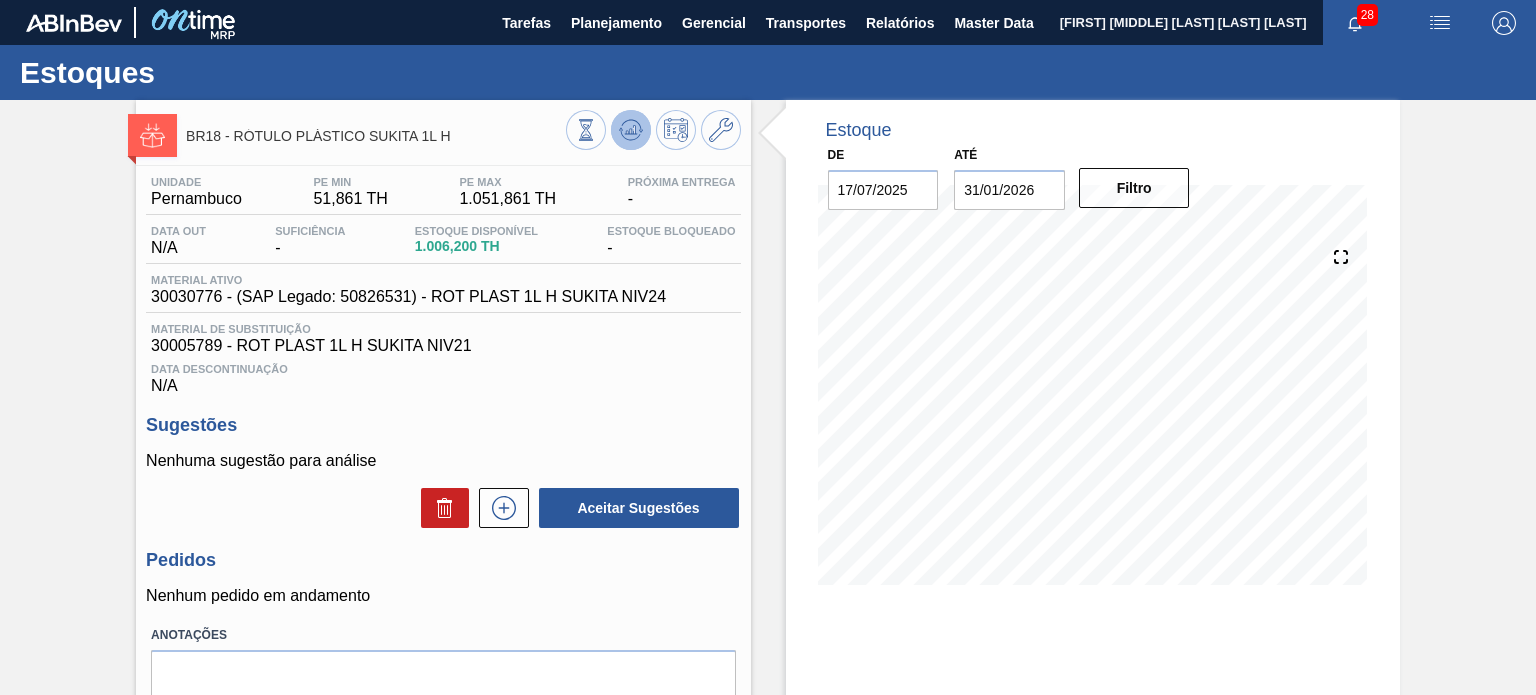 click 